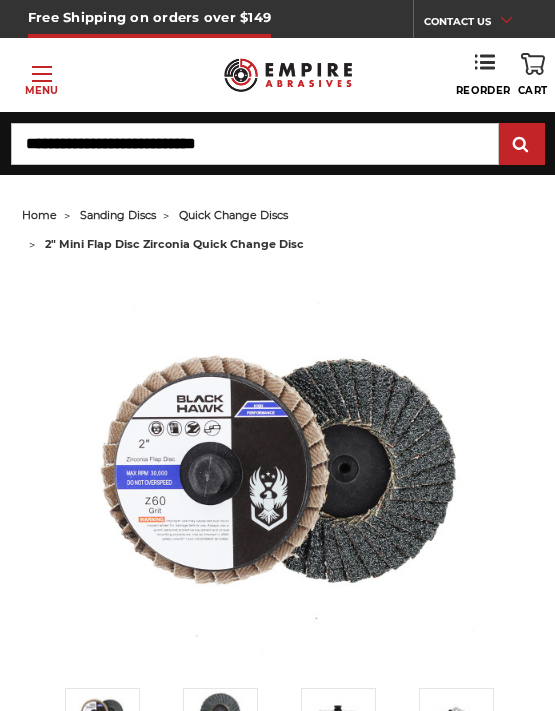 scroll, scrollTop: 0, scrollLeft: 0, axis: both 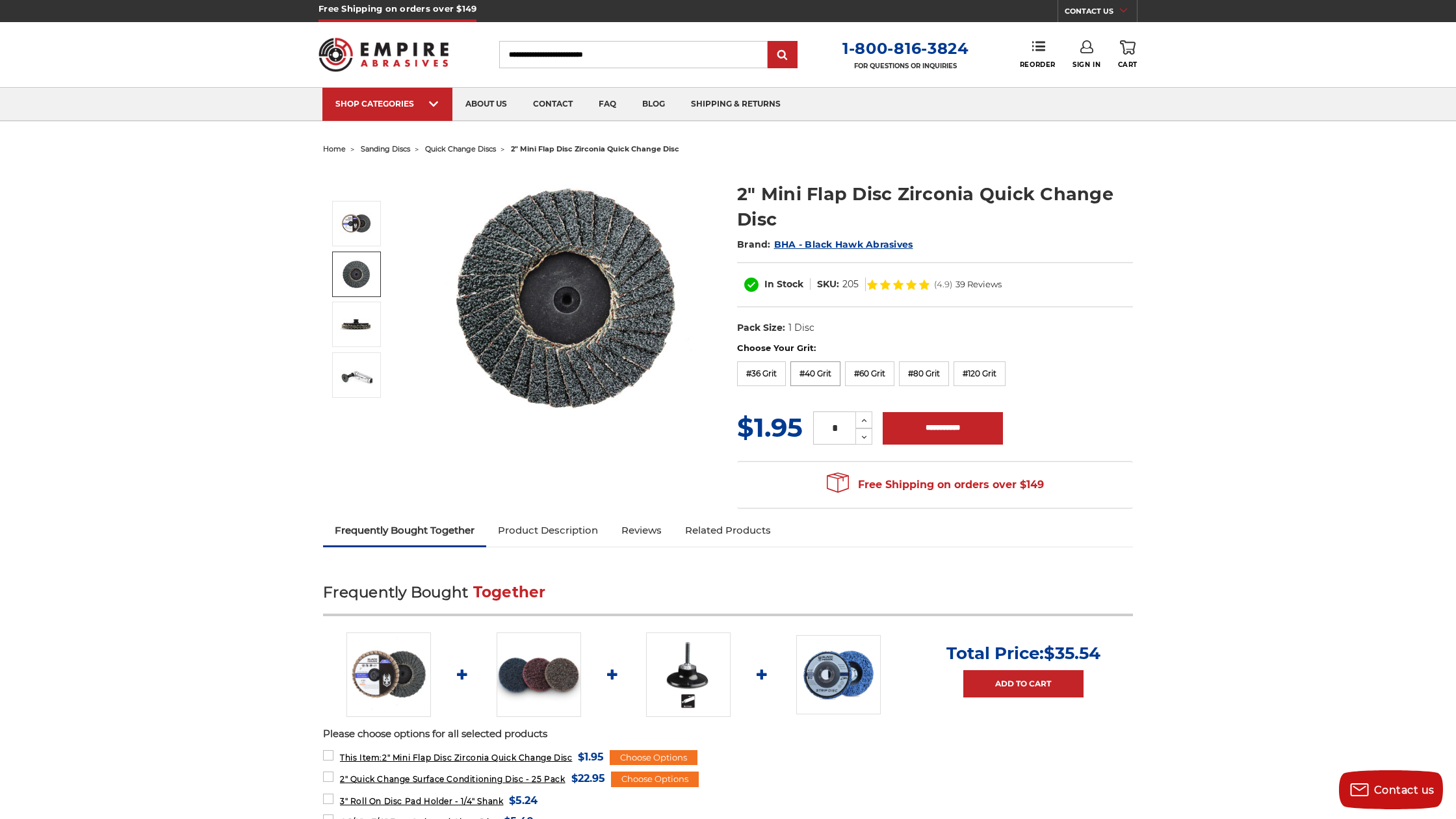 click on "#40 Grit" at bounding box center (815, 374) 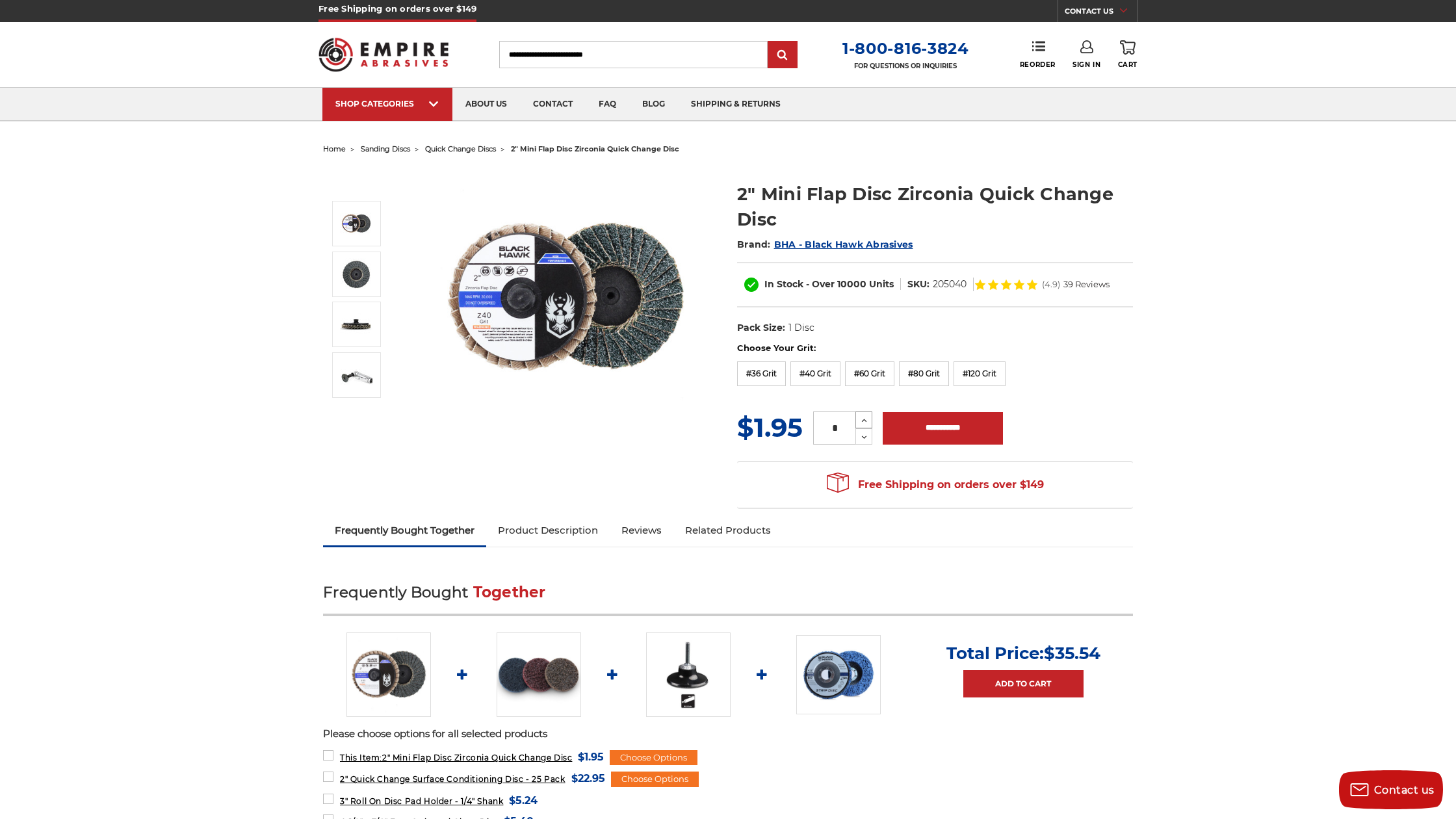 click 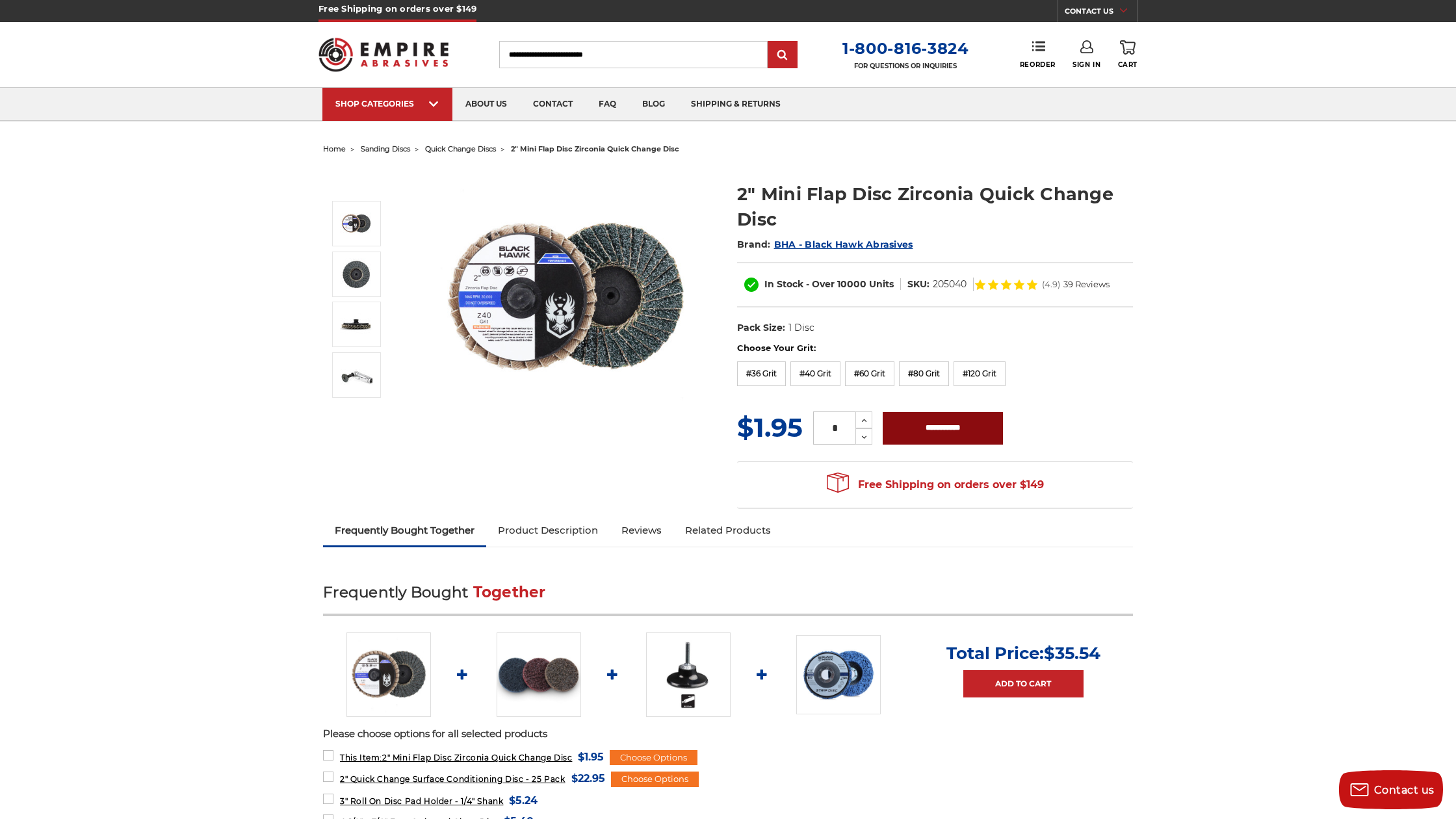 click on "**********" at bounding box center [942, 428] 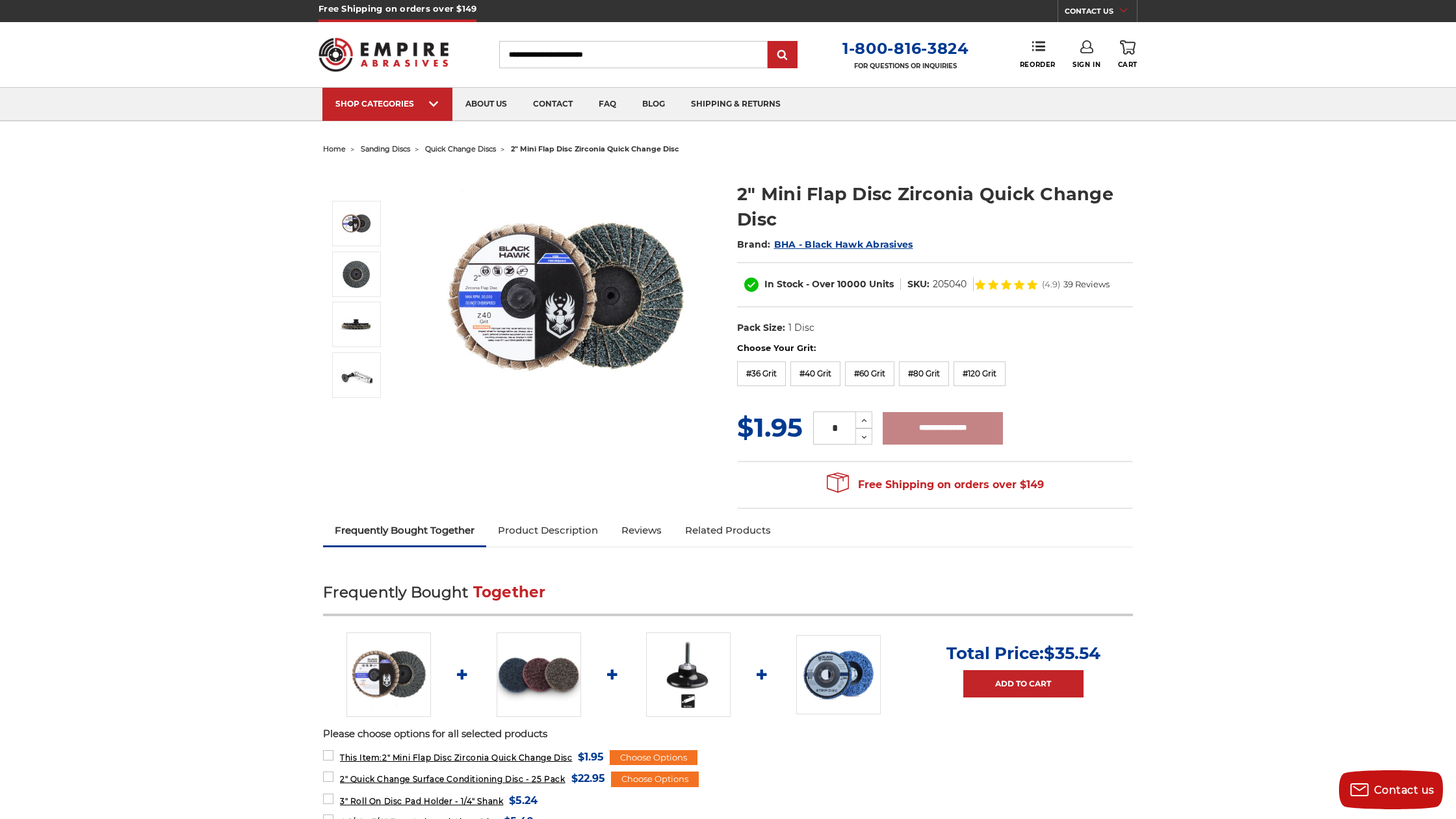 type on "**********" 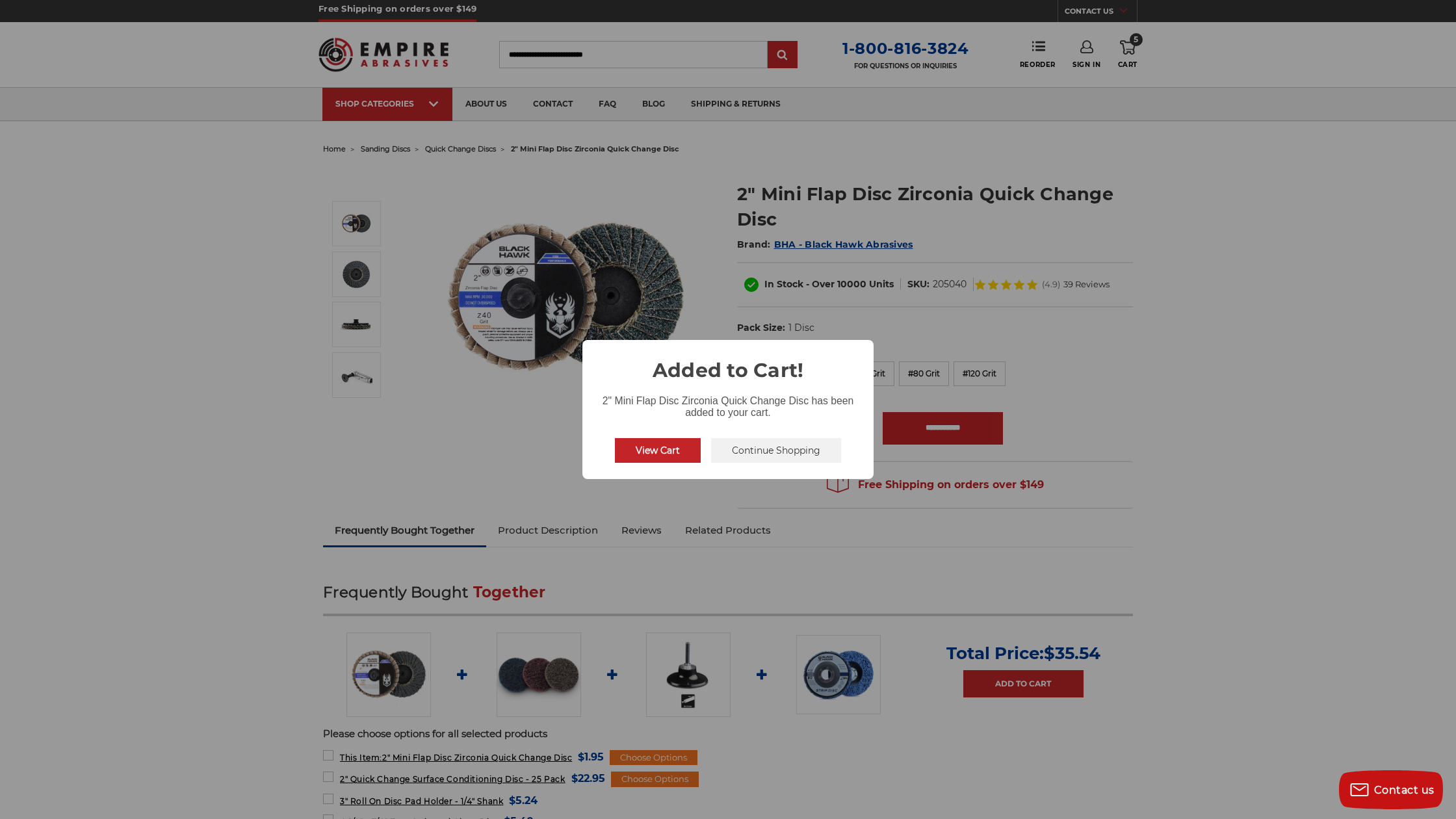 click on "Continue Shopping" at bounding box center [776, 450] 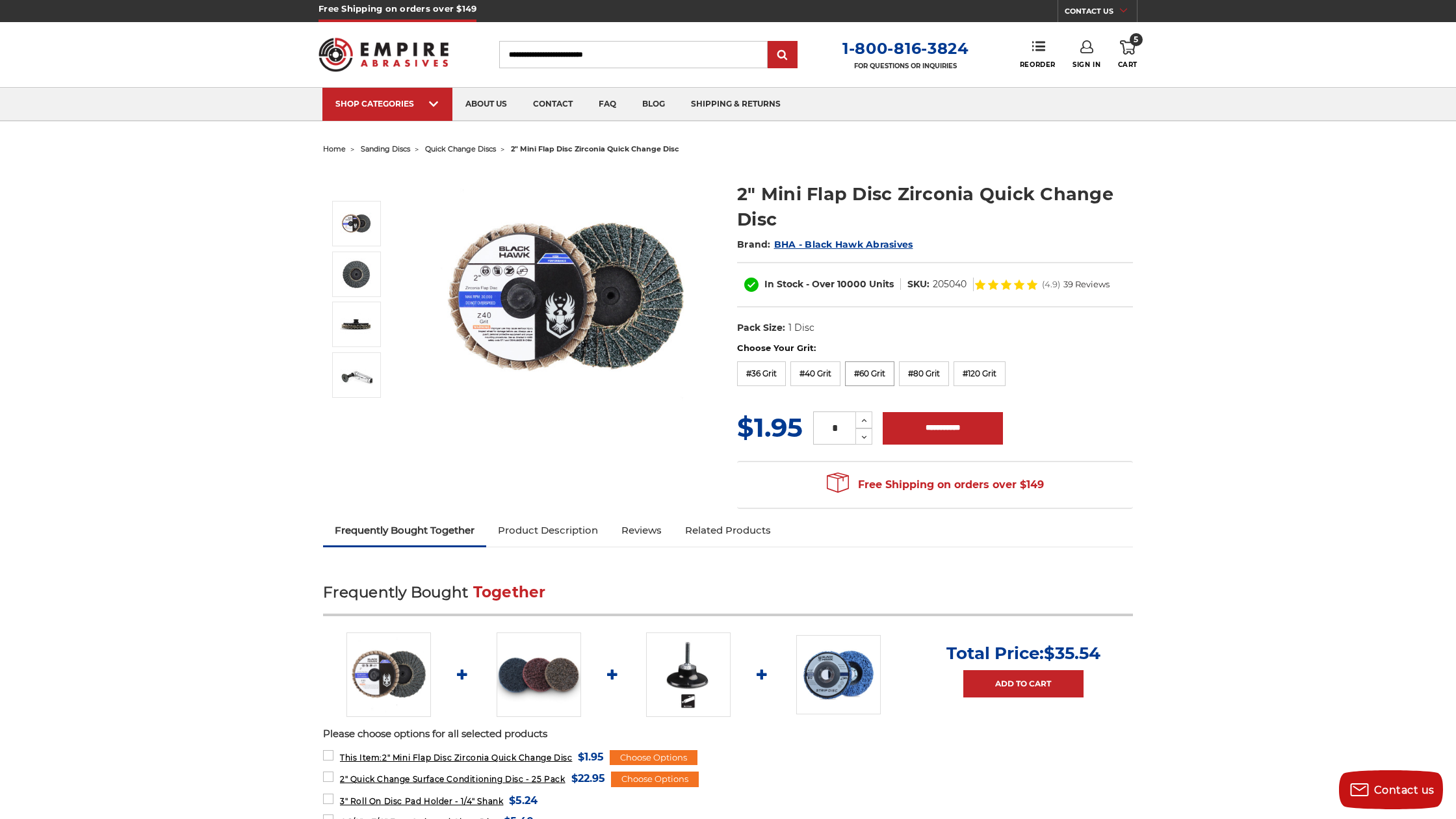 click on "#60 Grit" at bounding box center (870, 374) 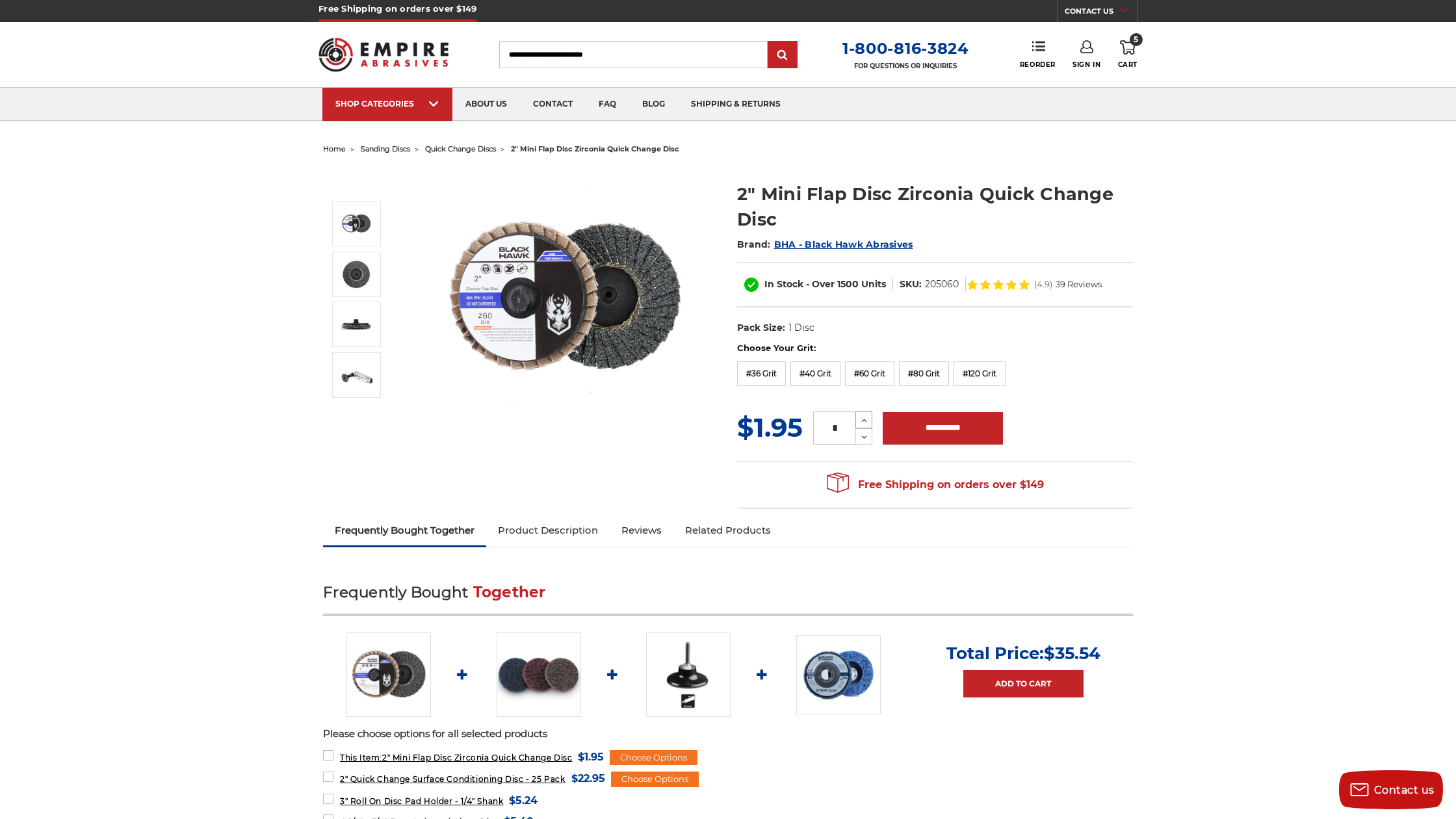 click 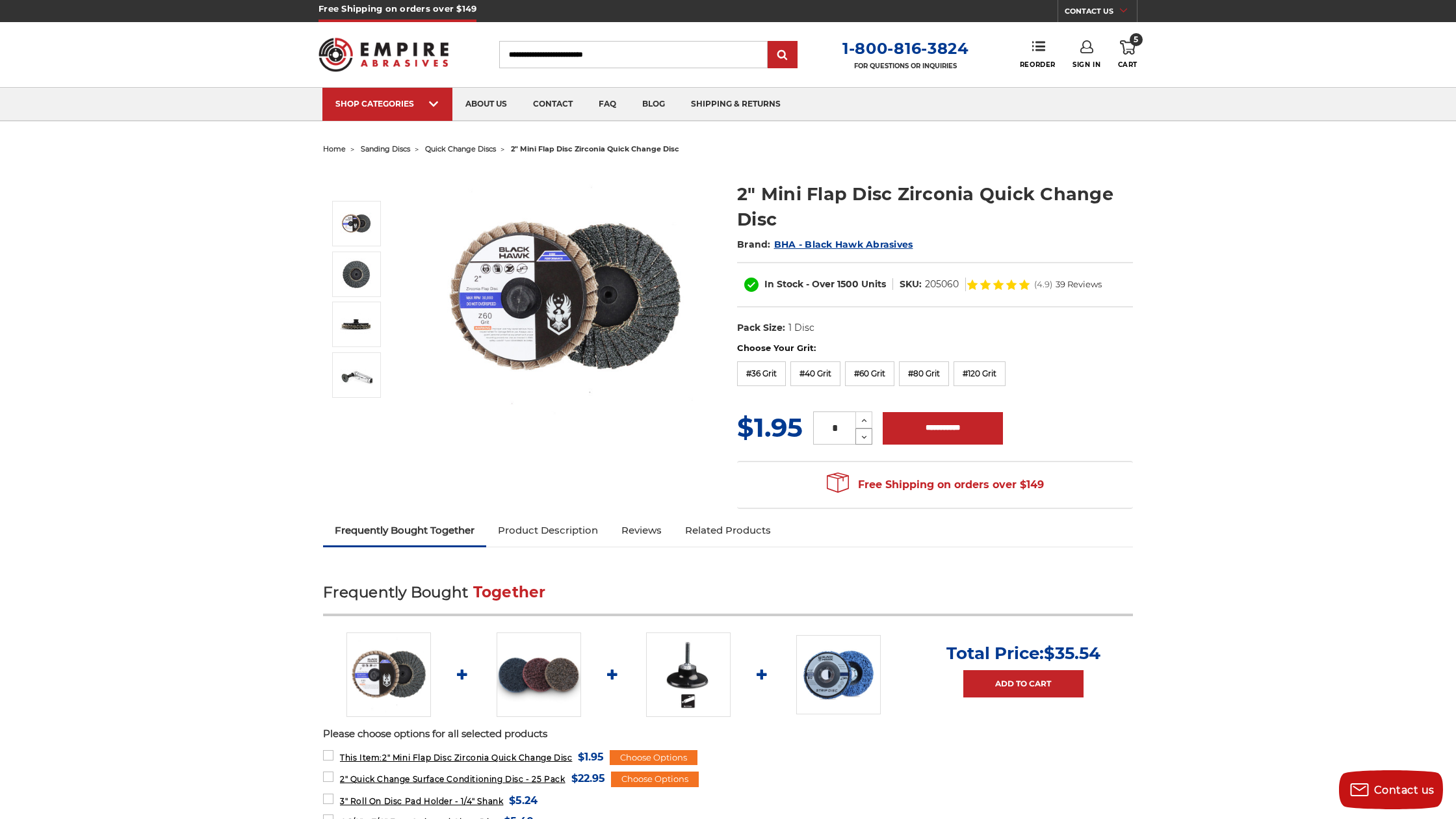 click 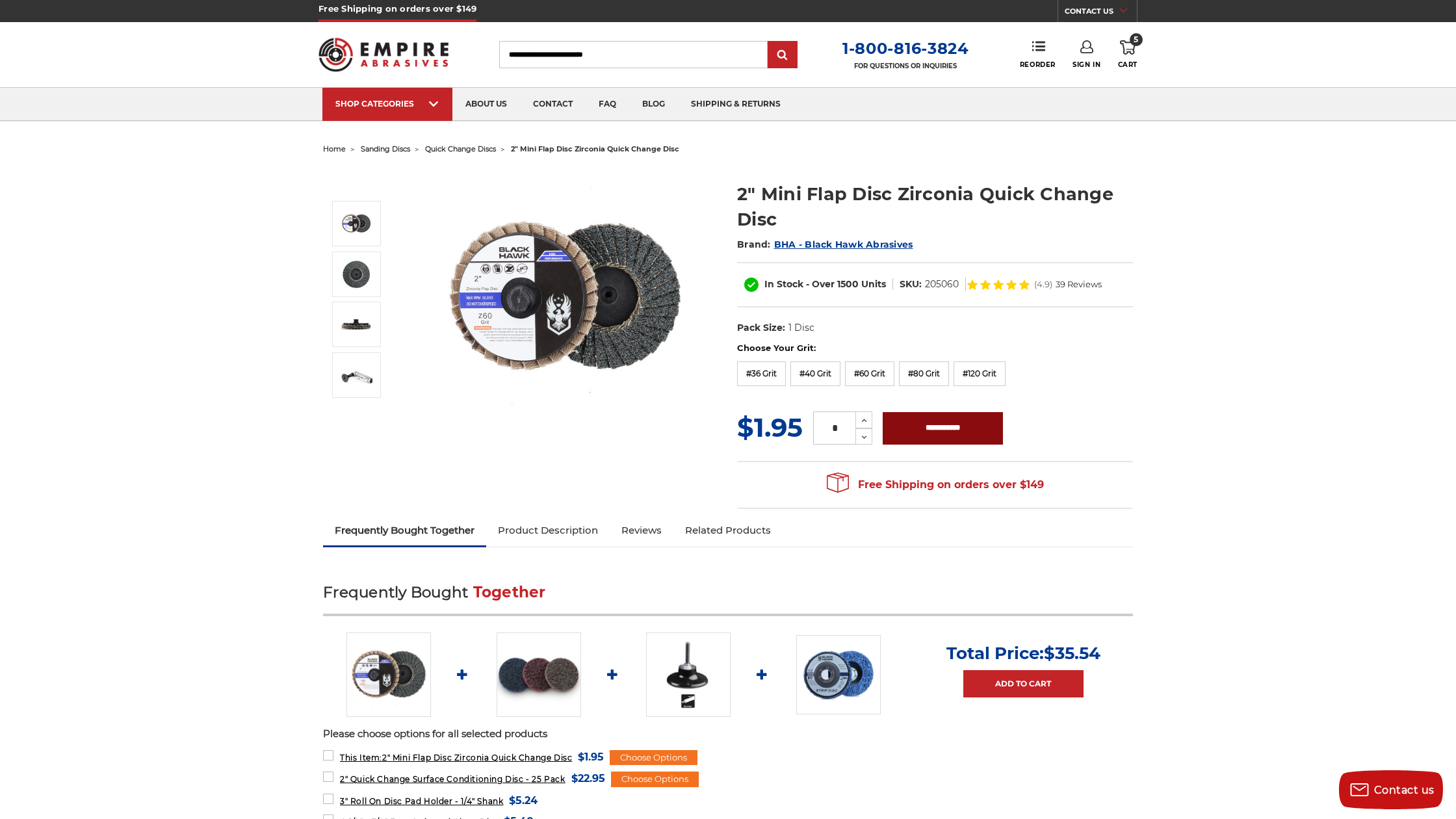 click on "**********" at bounding box center [942, 428] 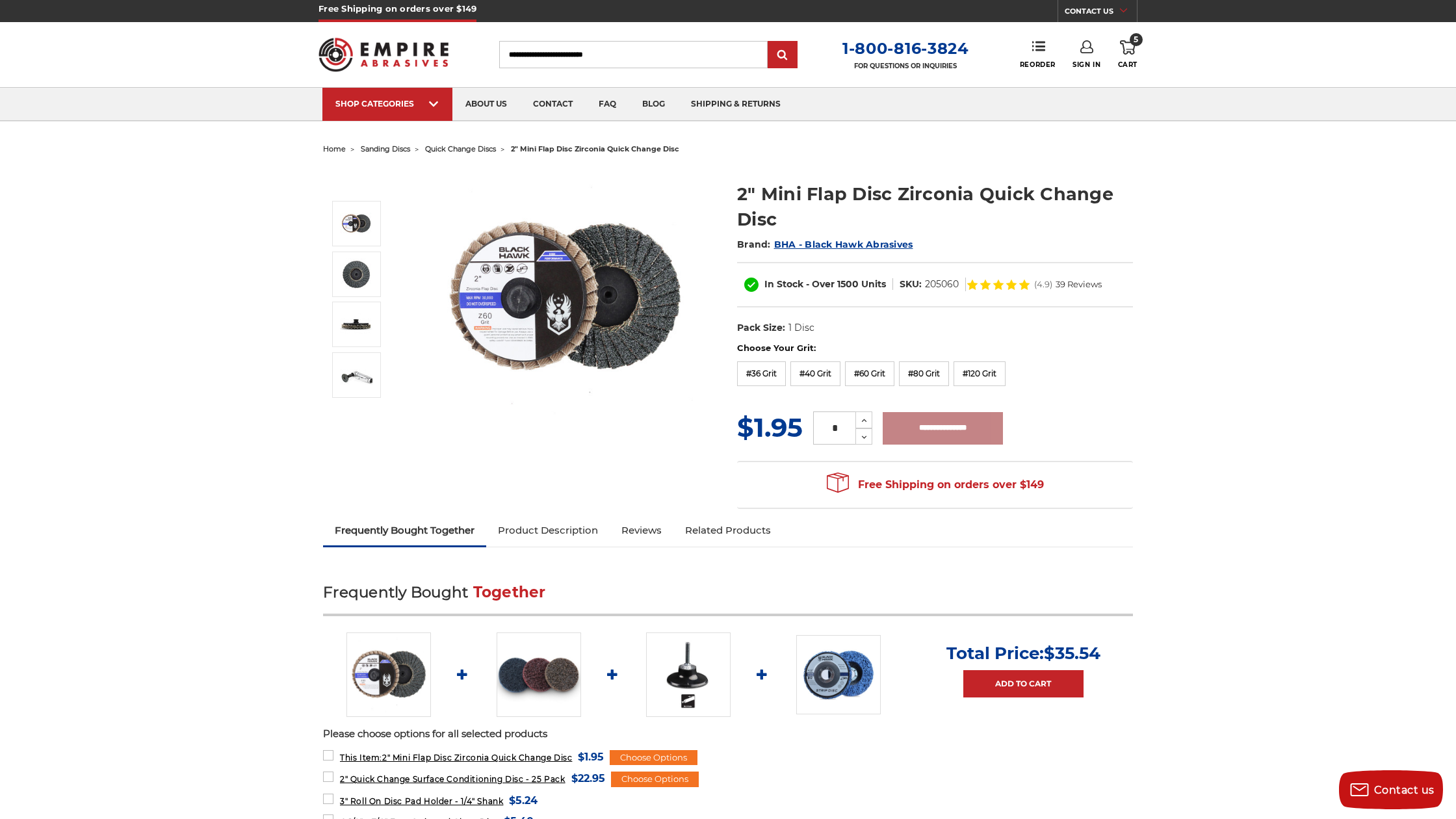 type on "**********" 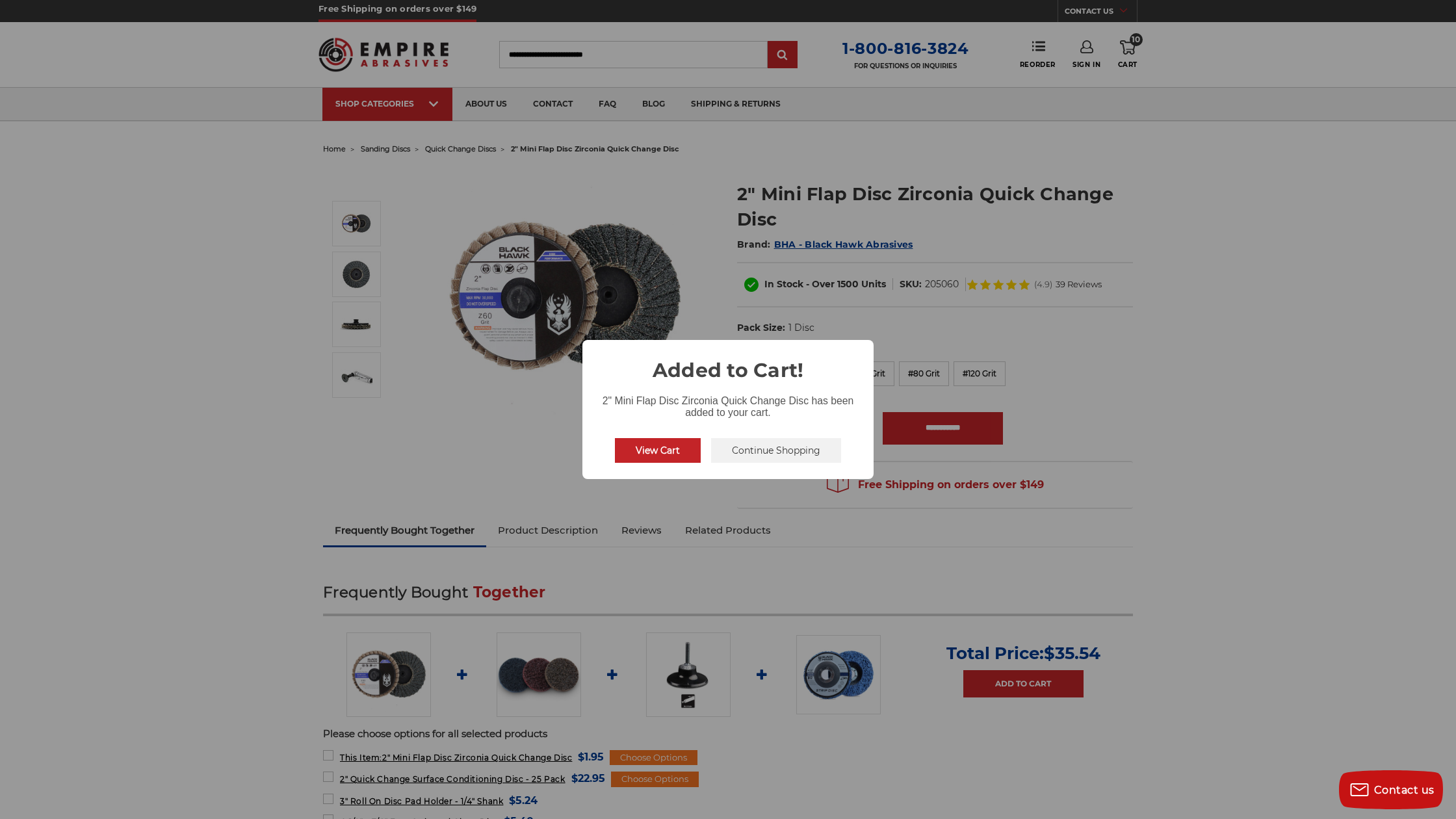 click on "Continue Shopping" at bounding box center (776, 450) 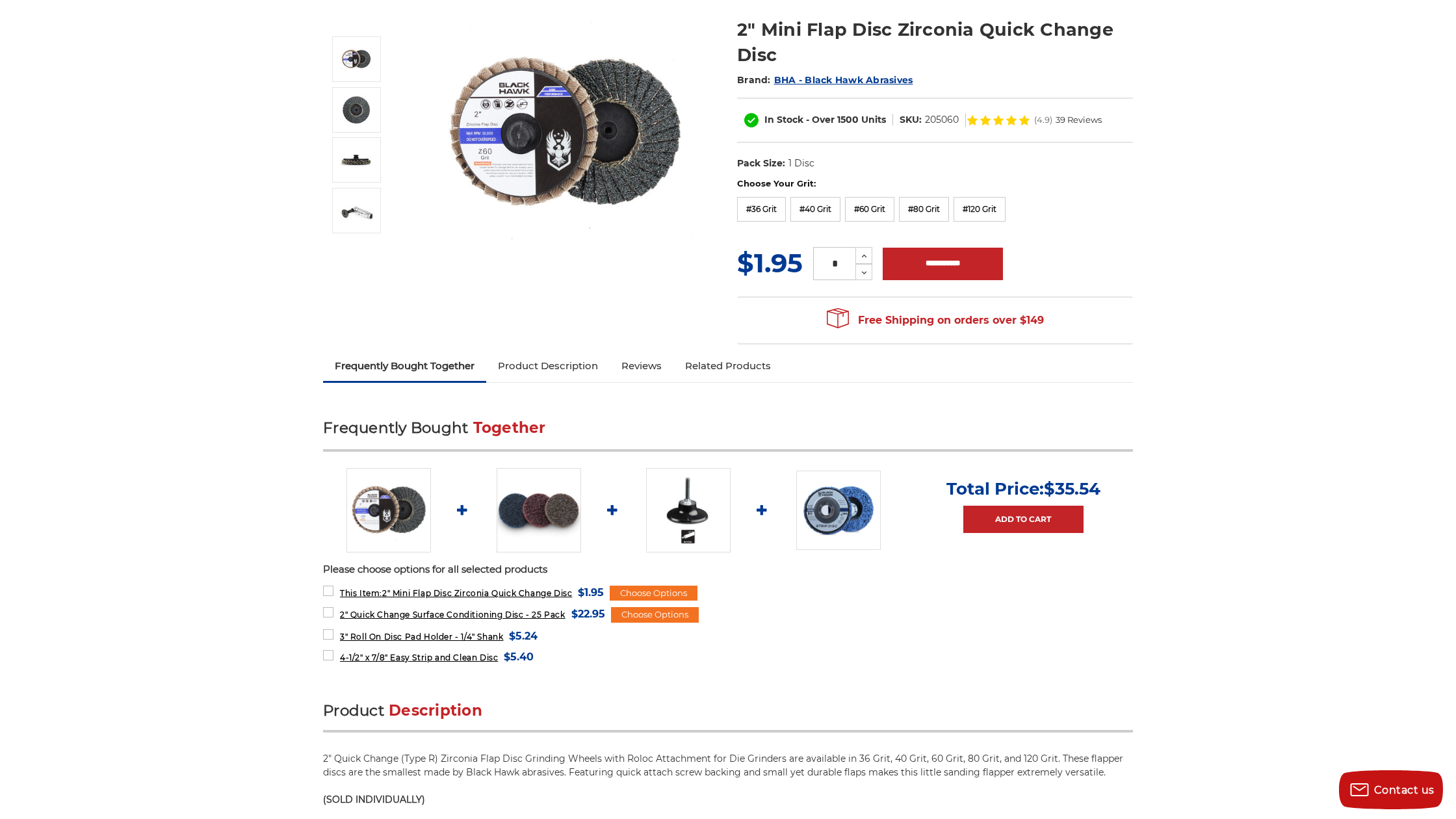 scroll, scrollTop: 170, scrollLeft: 0, axis: vertical 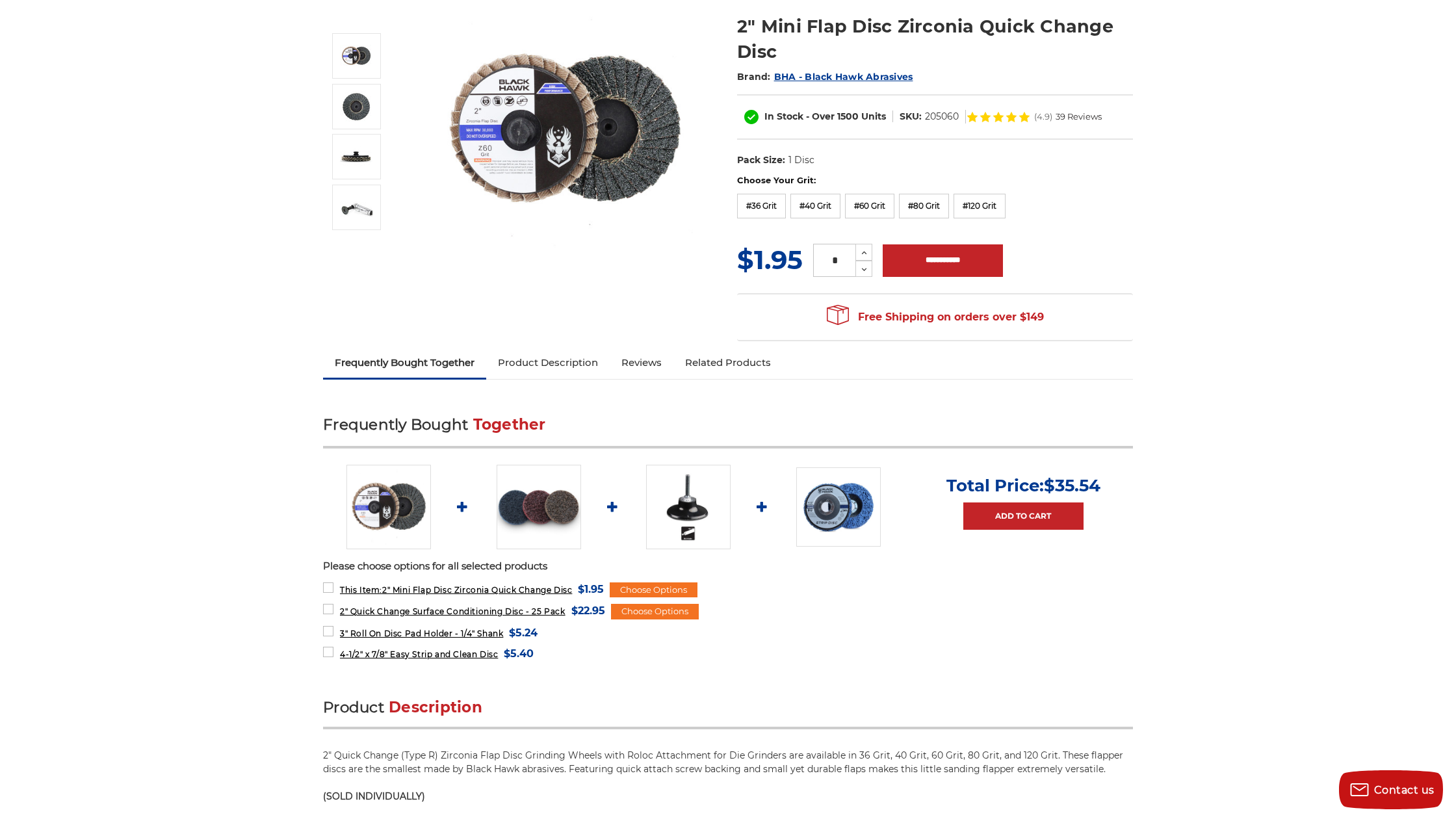 click at bounding box center [539, 507] 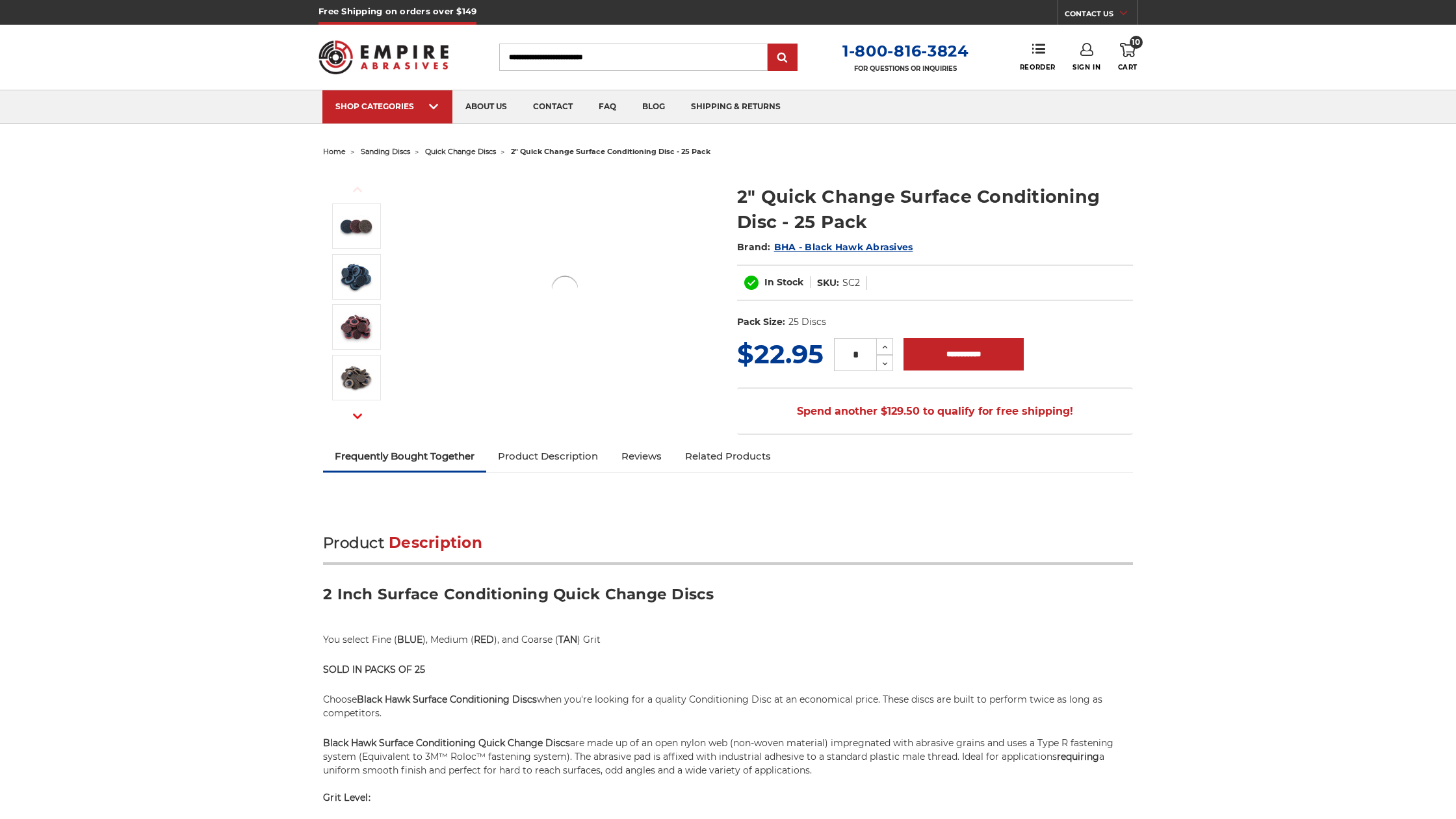 scroll, scrollTop: 0, scrollLeft: 0, axis: both 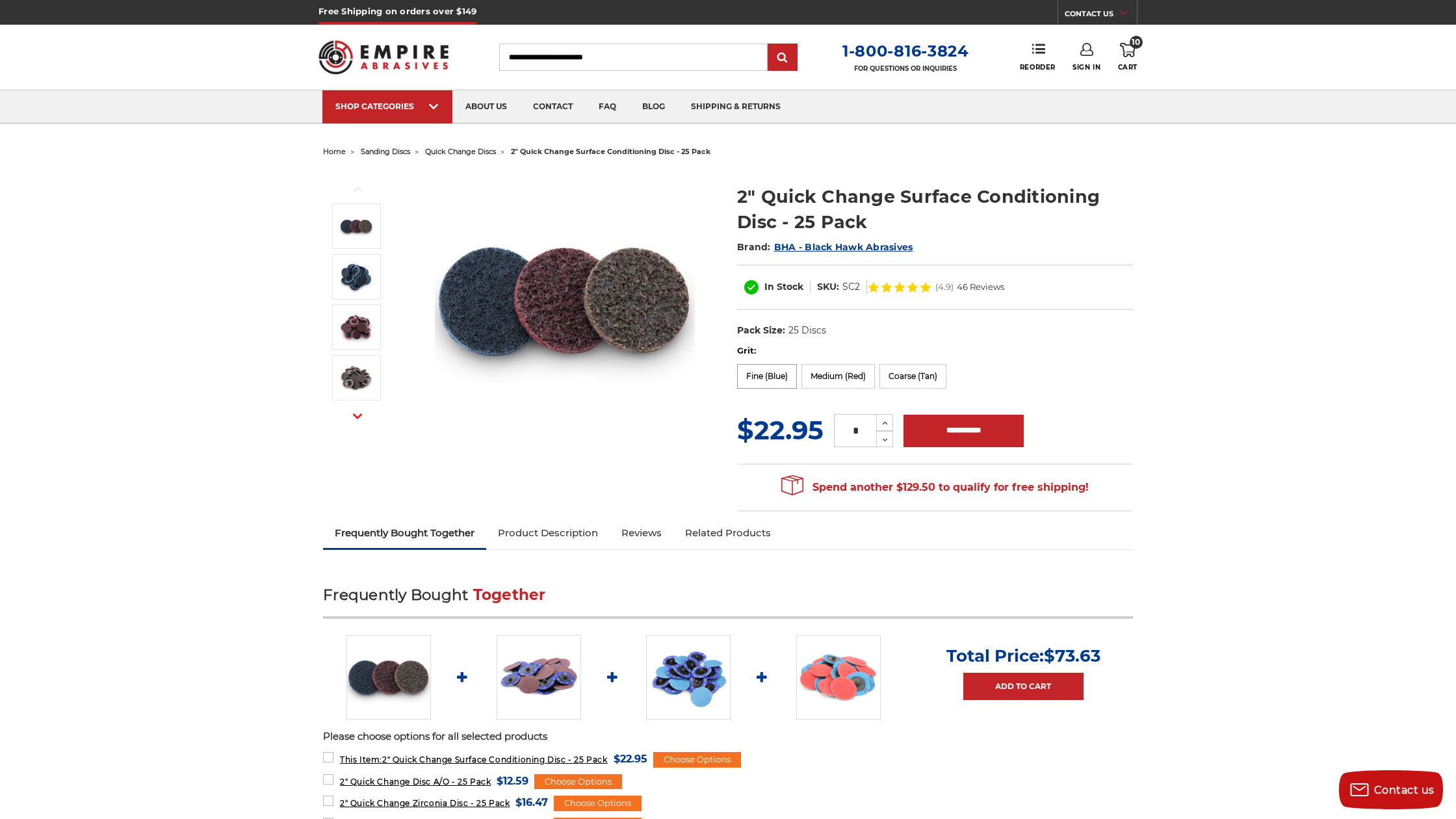 click on "Fine (Blue)" at bounding box center (767, 376) 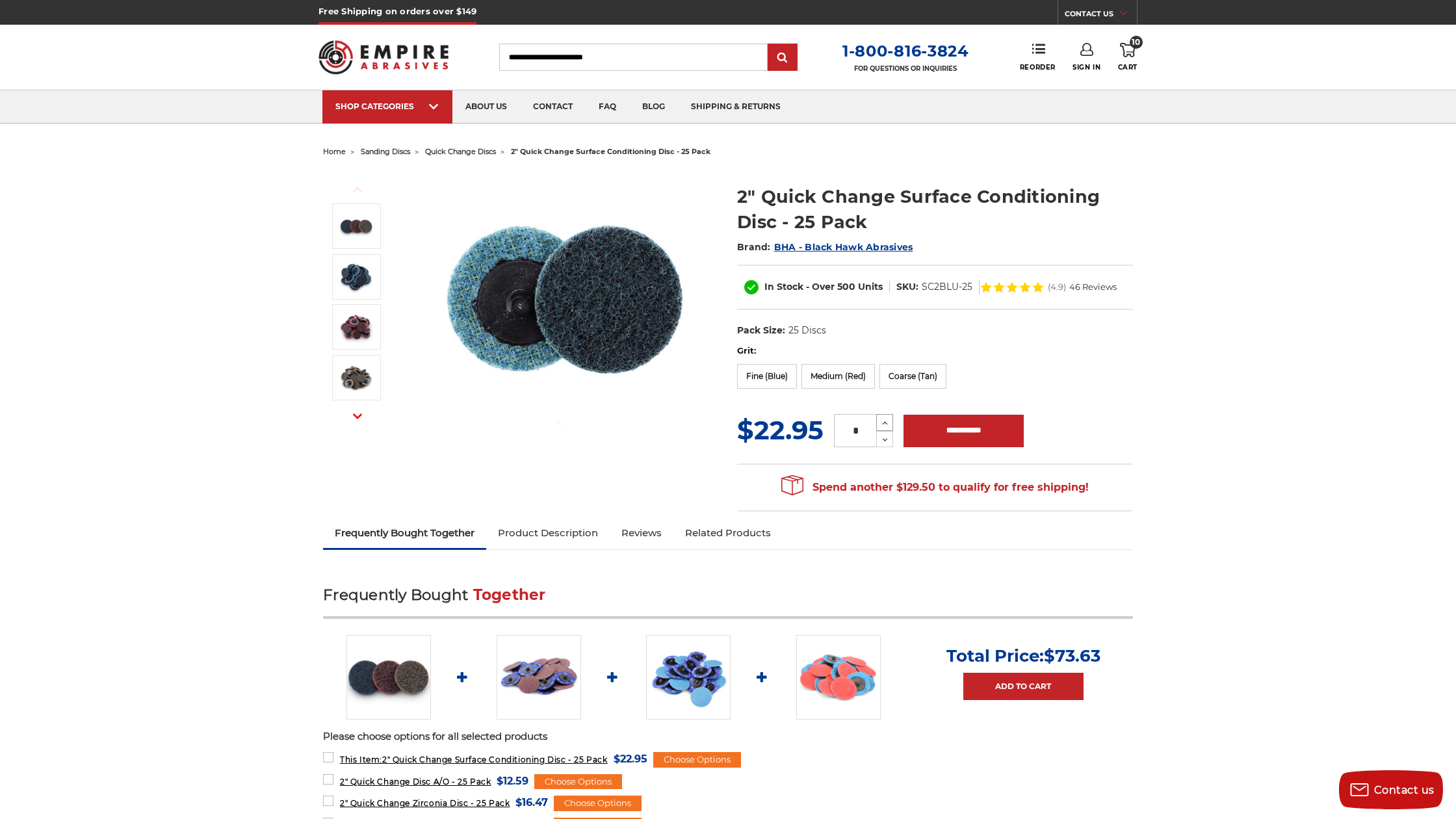 click 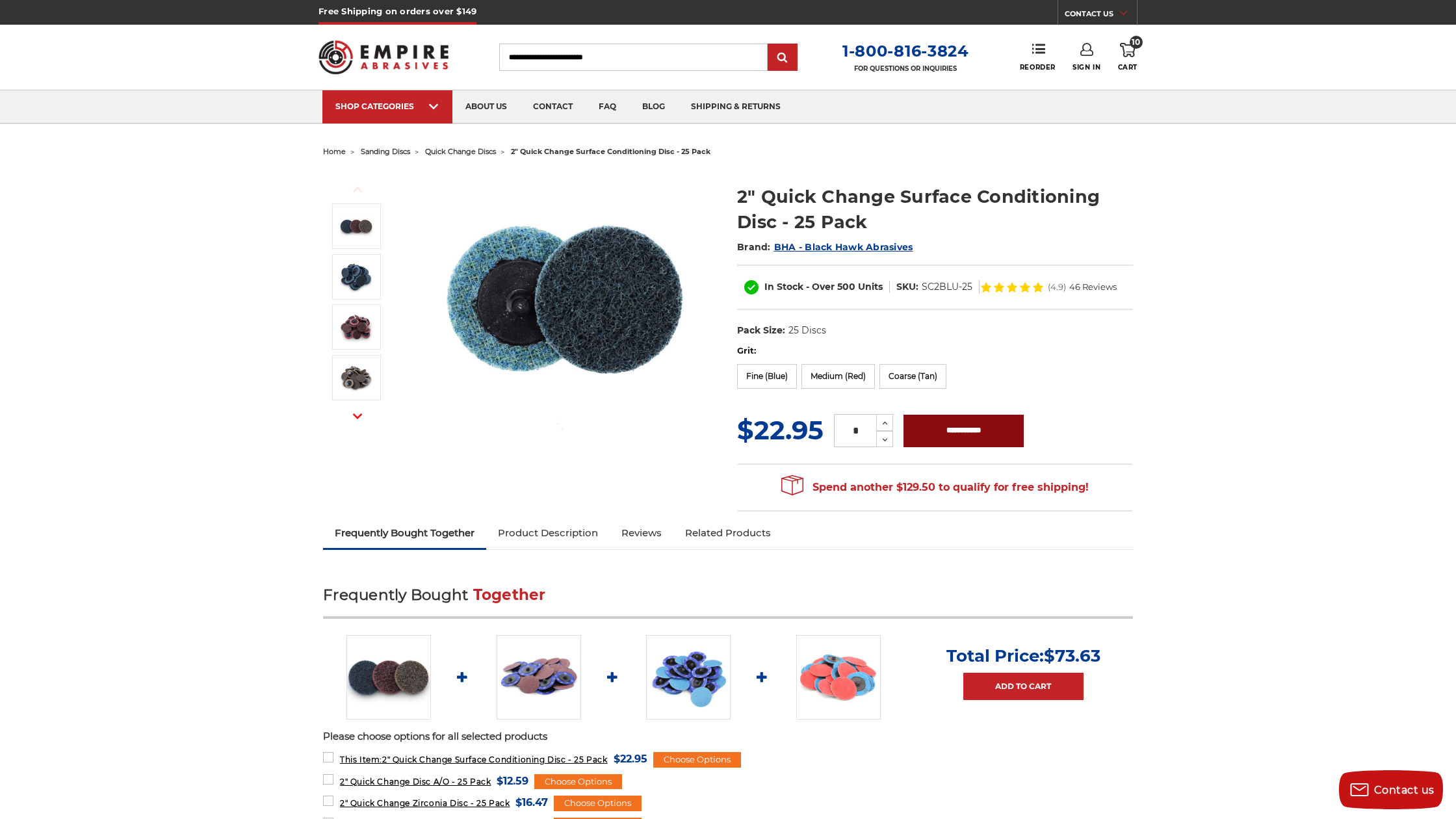 click on "**********" at bounding box center [963, 431] 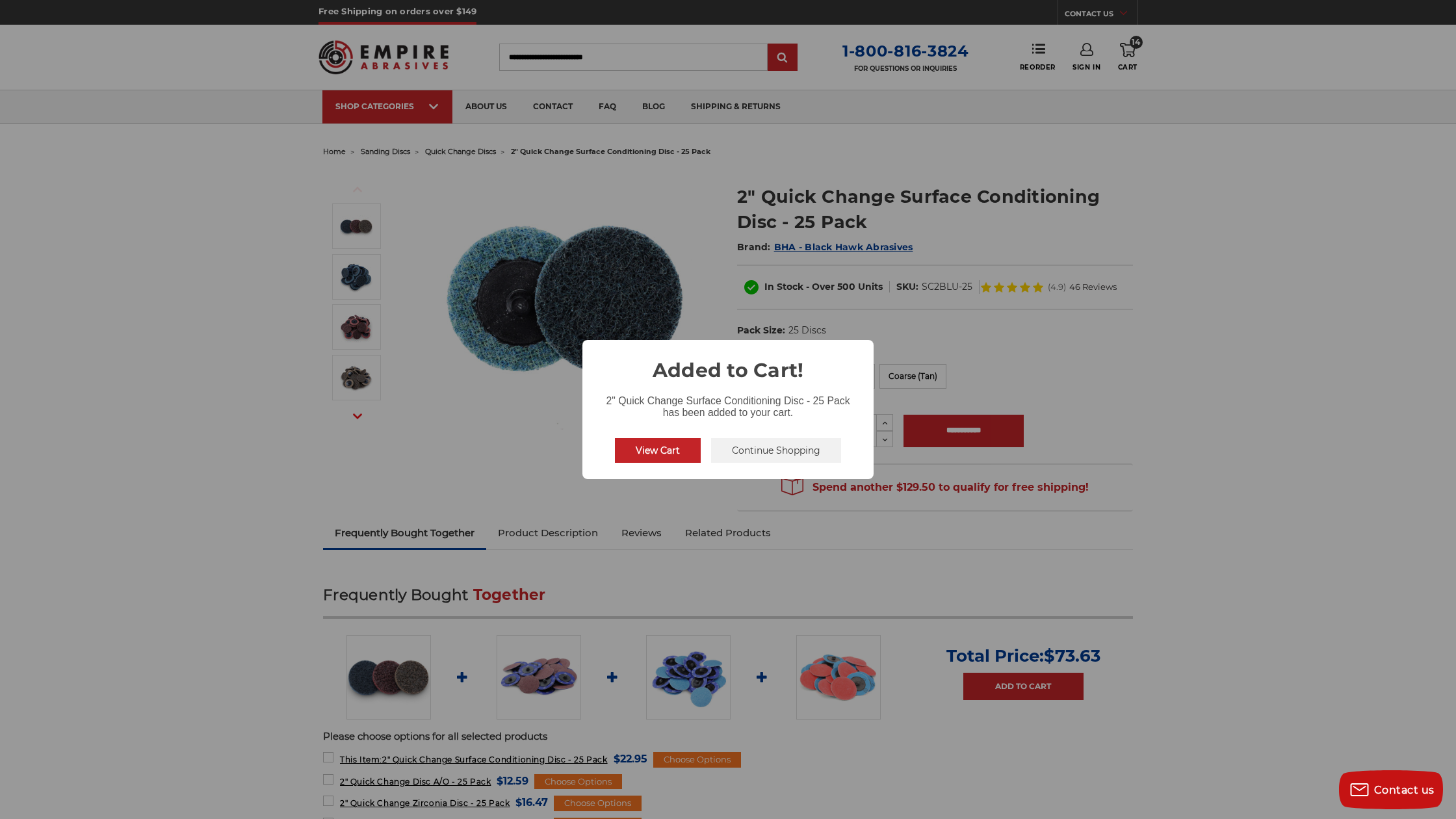 click on "Continue Shopping" at bounding box center [776, 450] 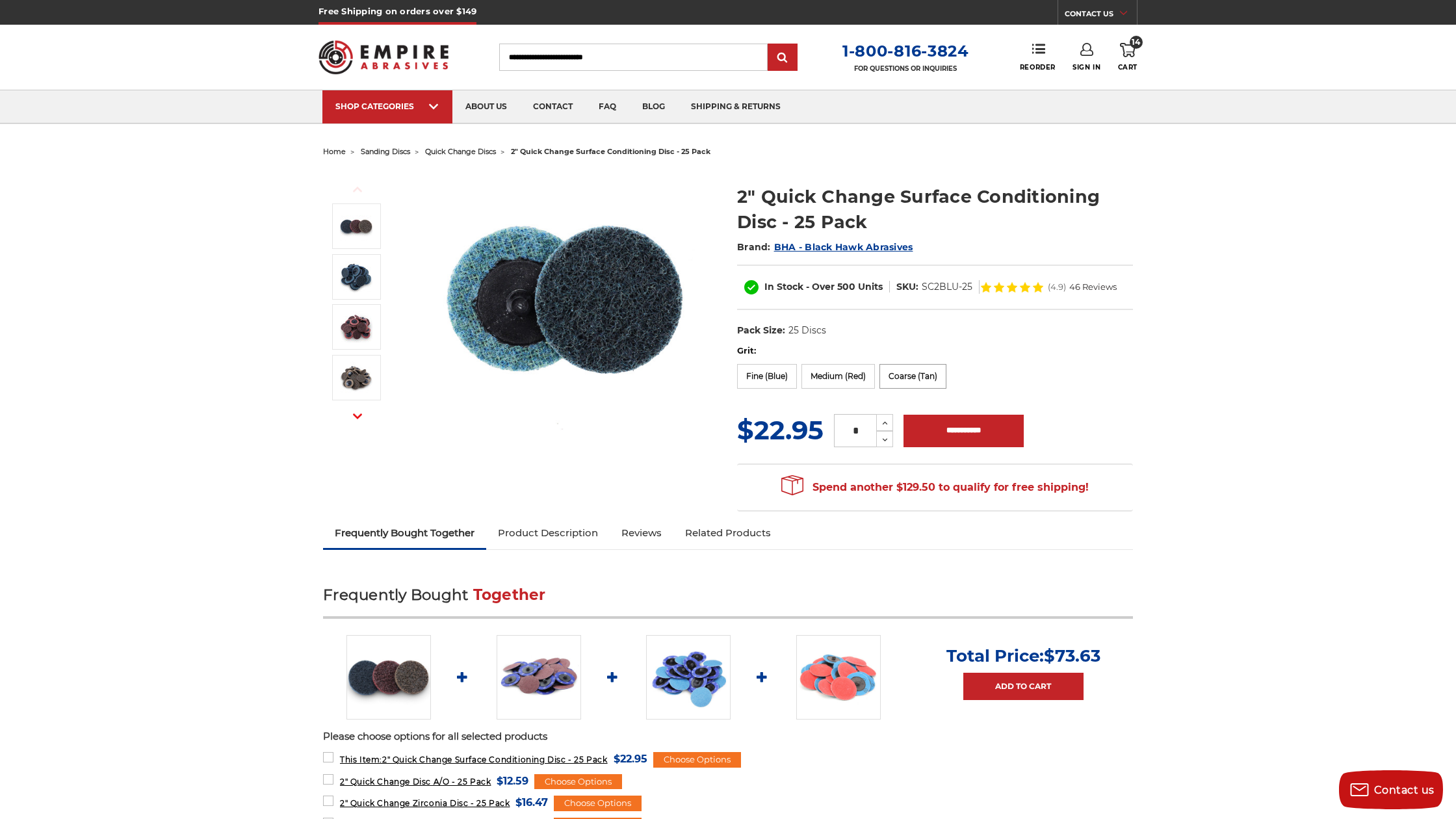 click on "Coarse (Tan)" at bounding box center [913, 376] 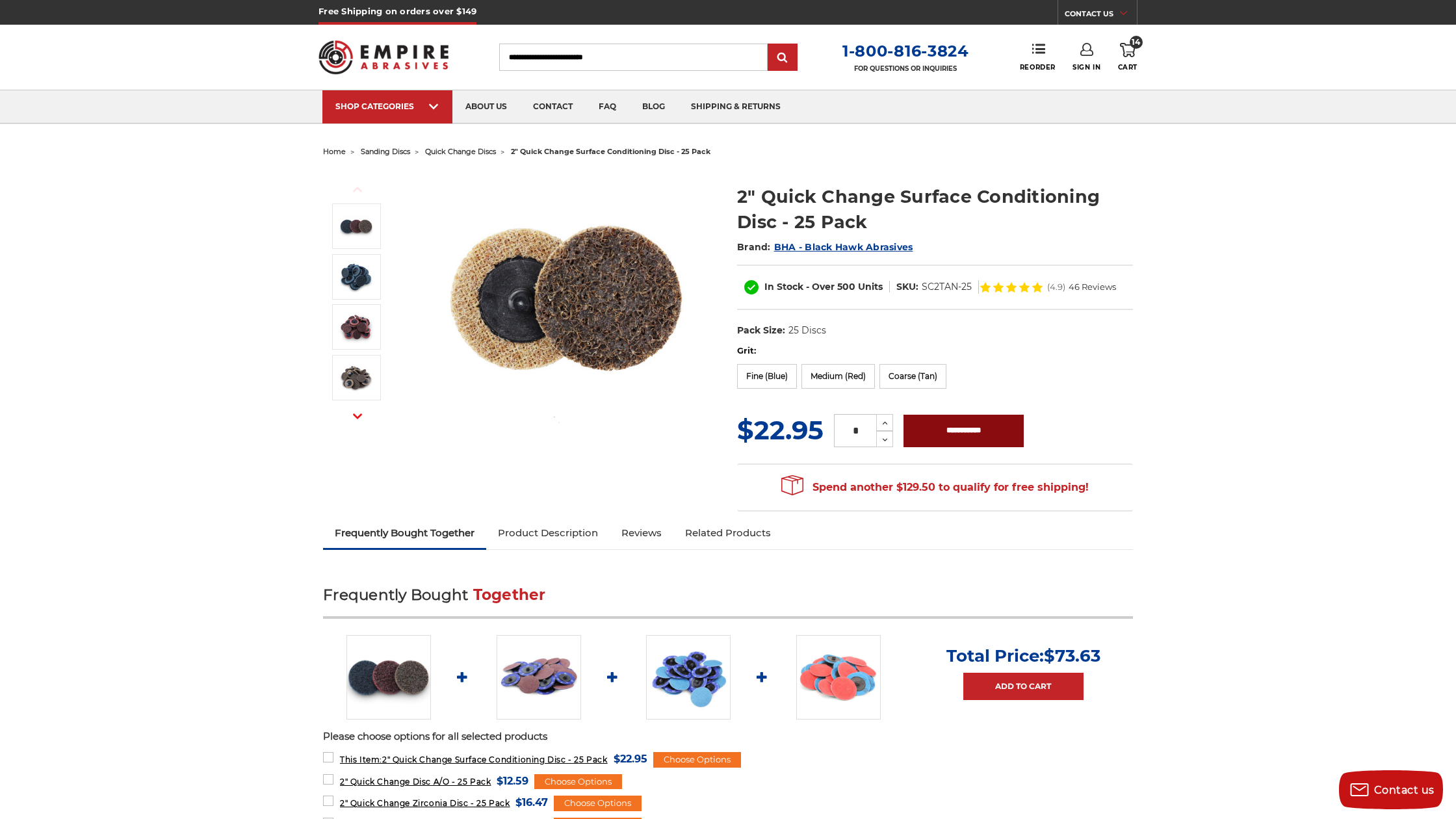 click on "**********" at bounding box center [963, 431] 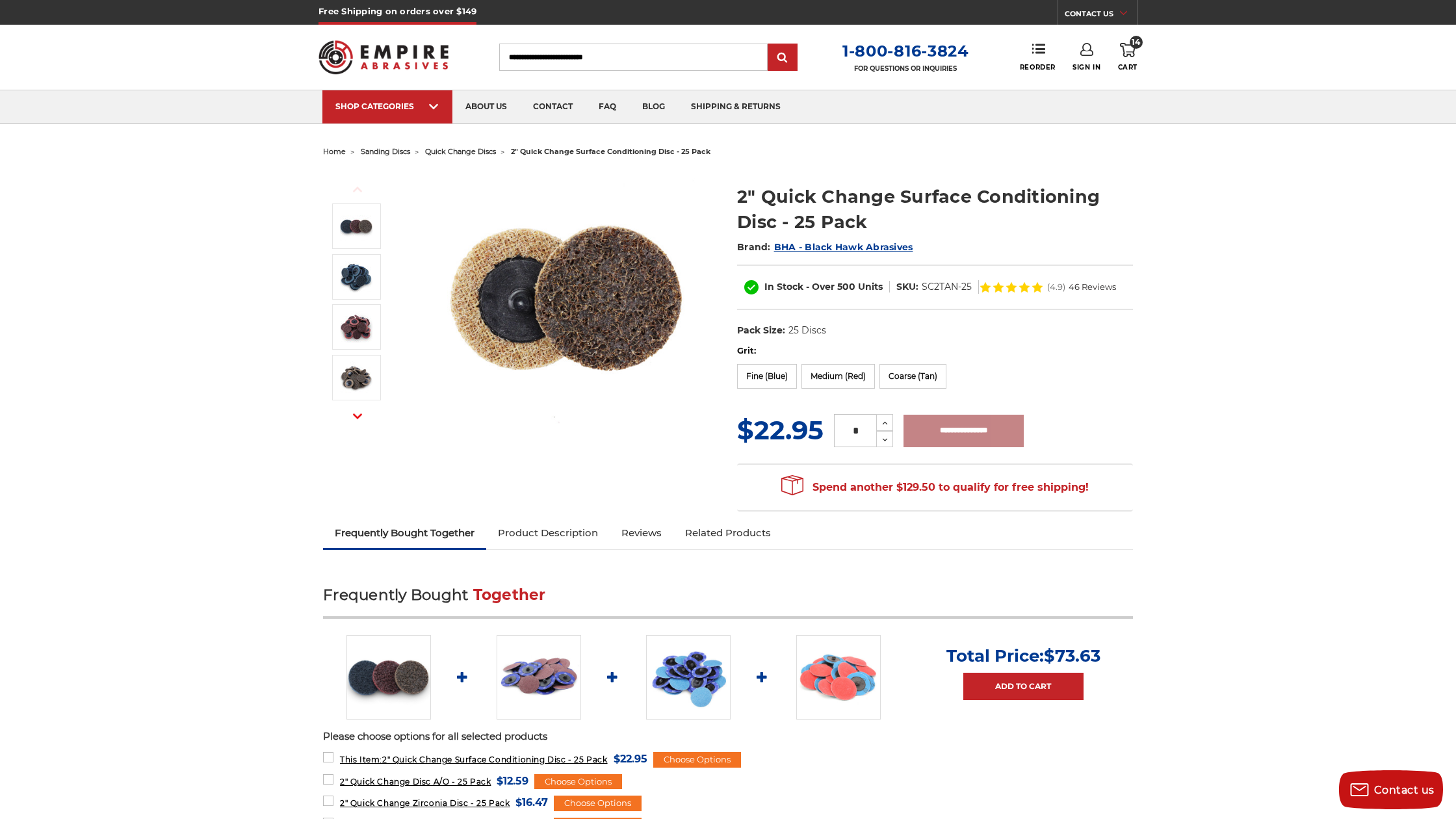 type on "**********" 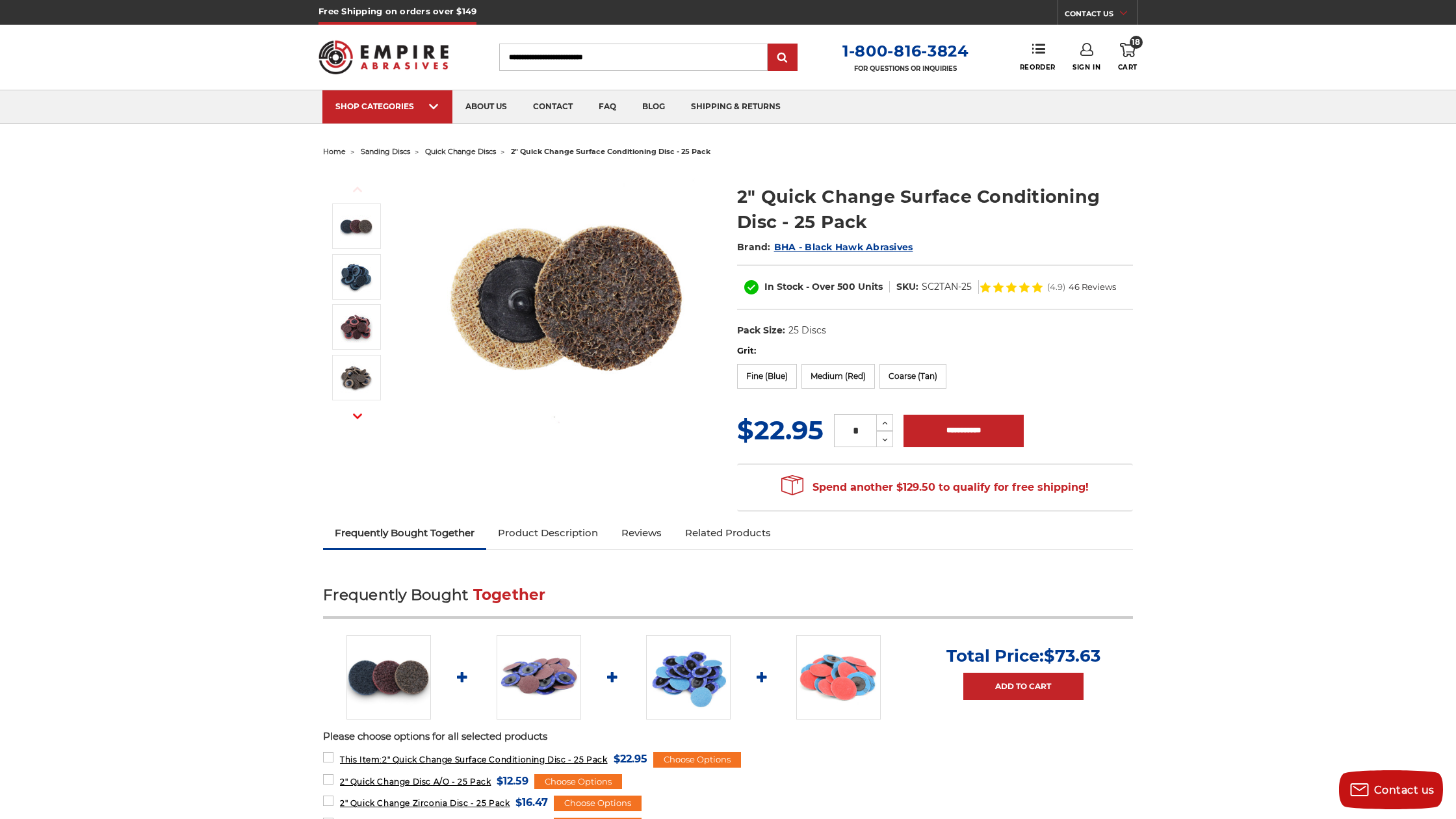 click on "18
Cart" at bounding box center [1128, 57] 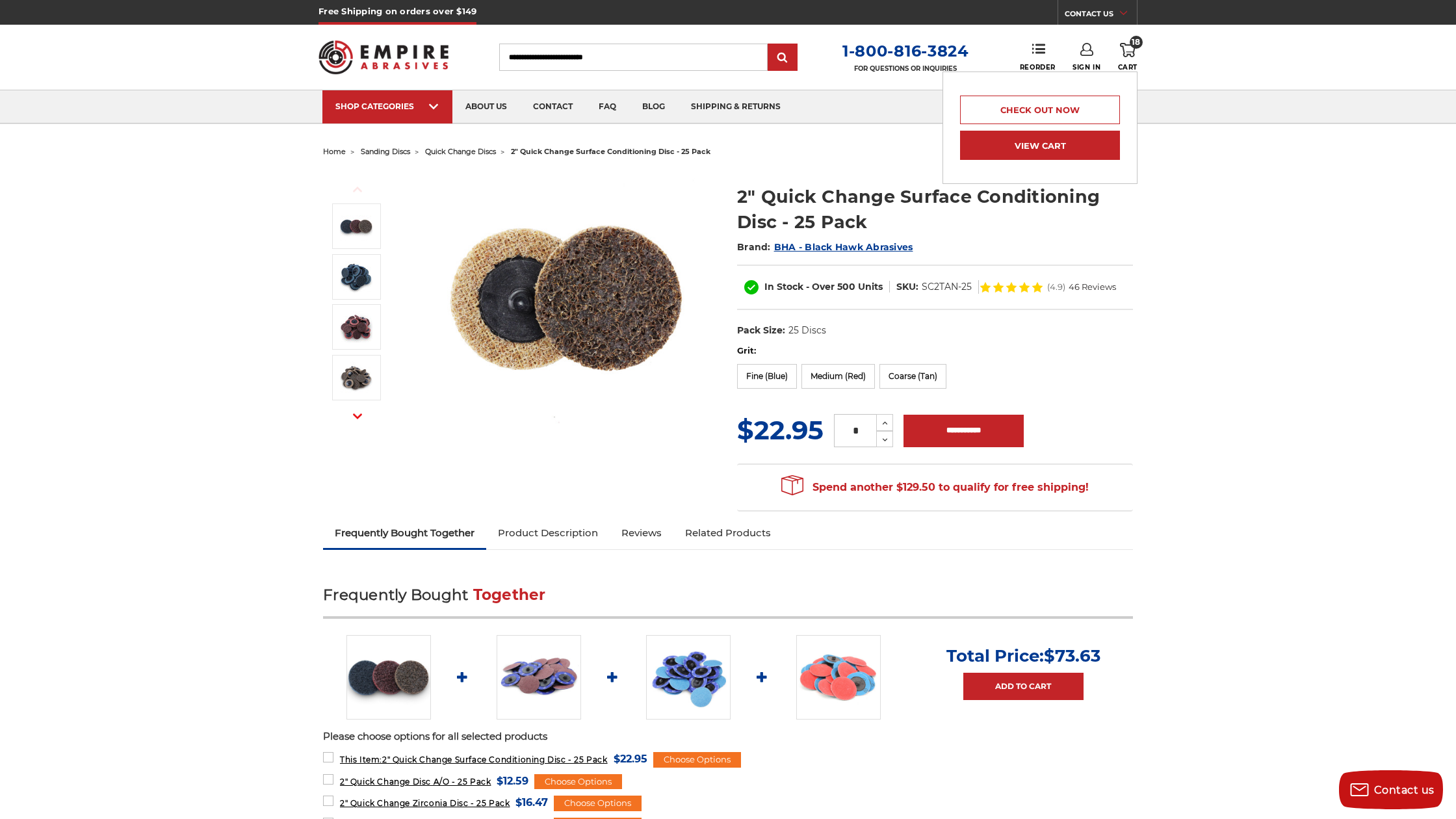 click on "View Cart" at bounding box center [1040, 145] 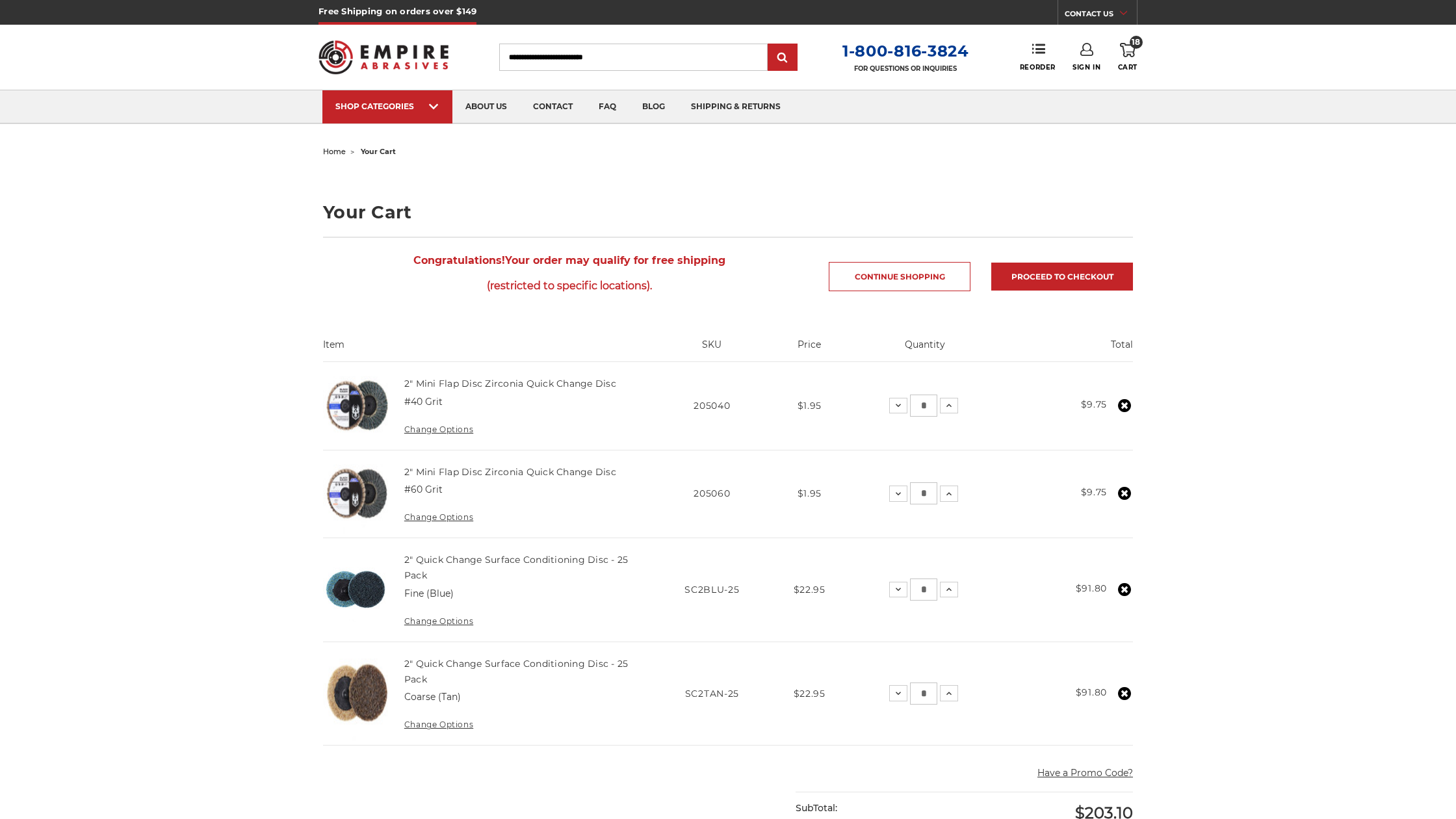 scroll, scrollTop: 0, scrollLeft: 0, axis: both 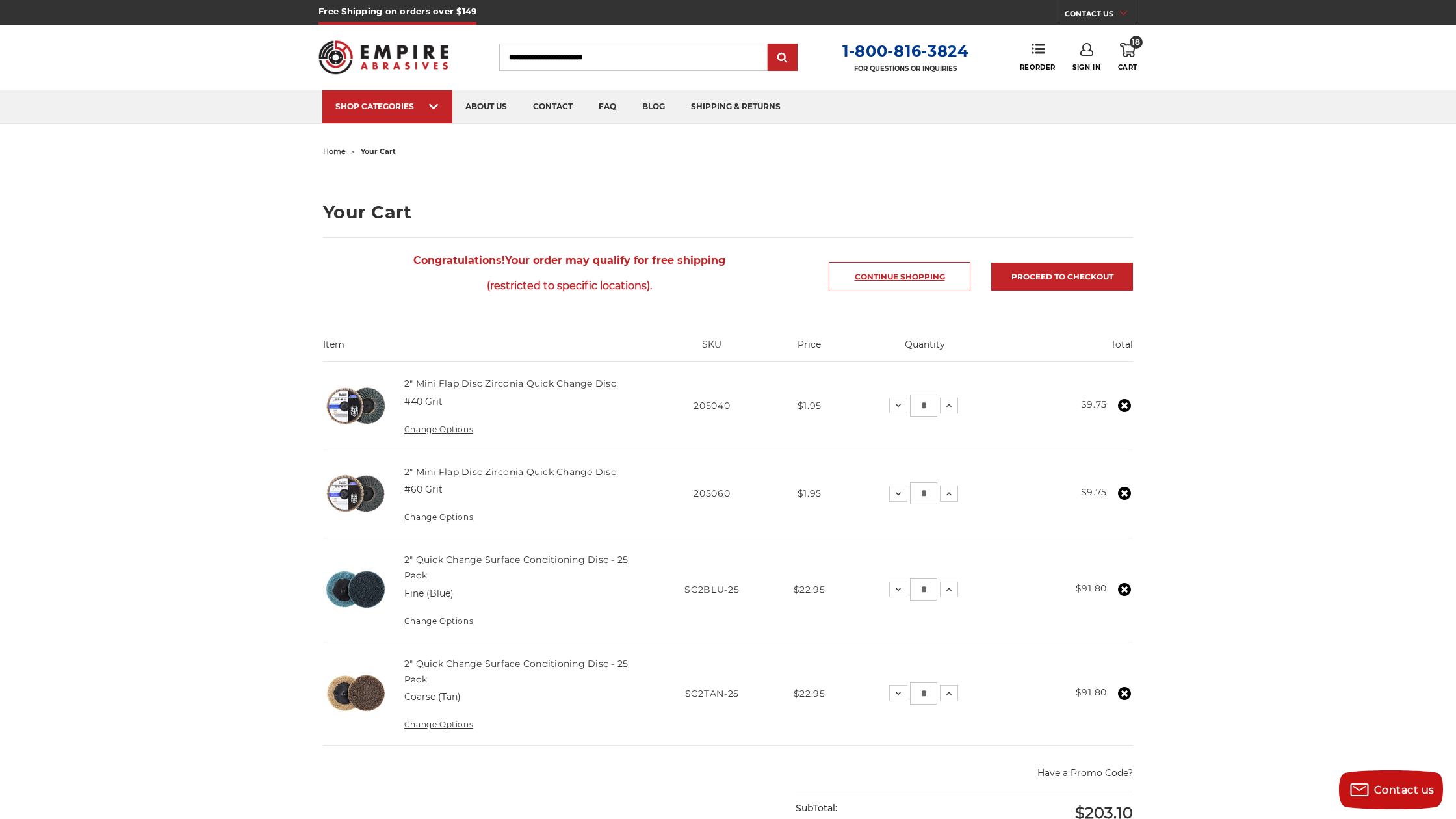 click on "Continue Shopping" at bounding box center [900, 276] 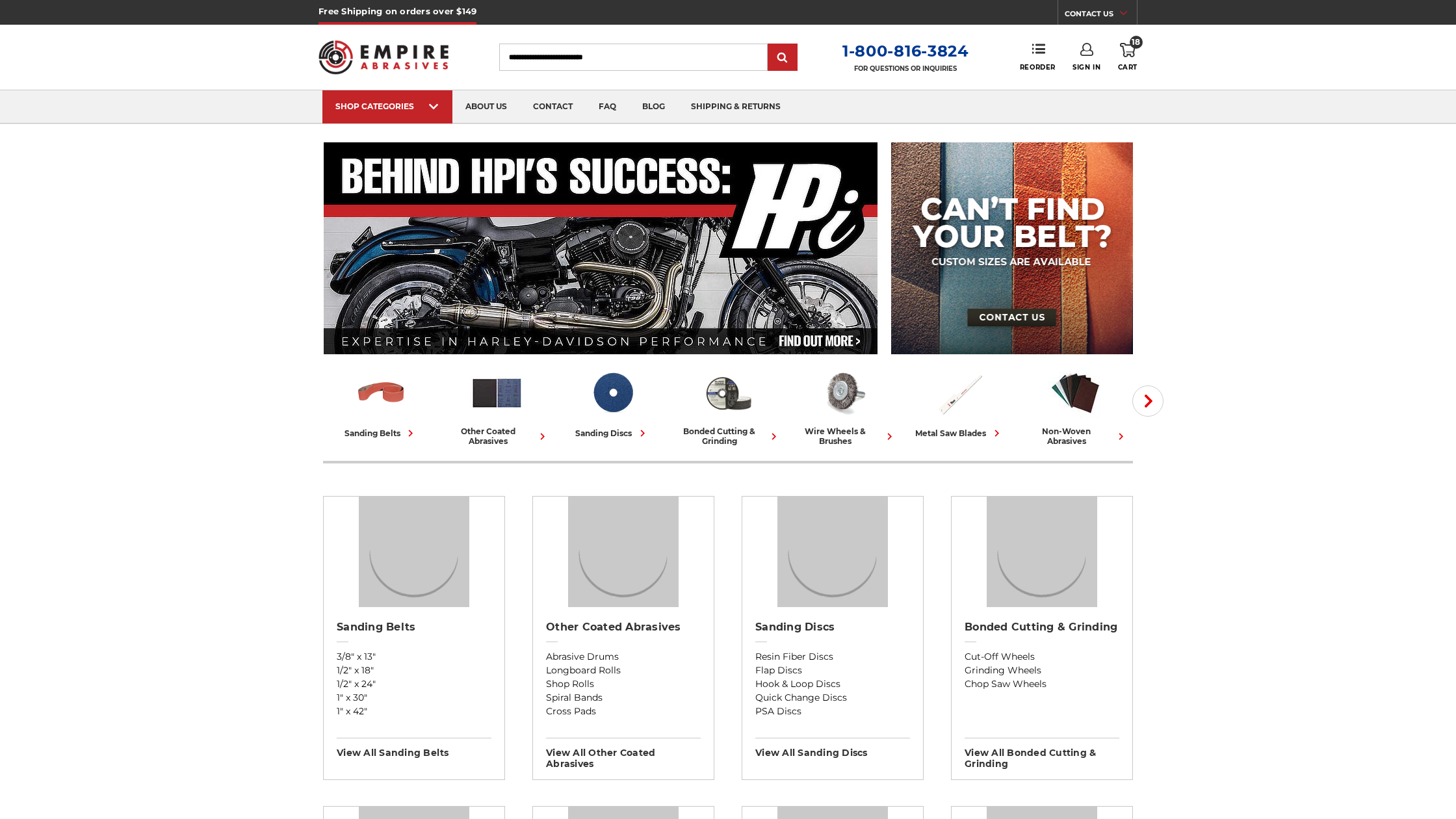 scroll, scrollTop: 0, scrollLeft: 0, axis: both 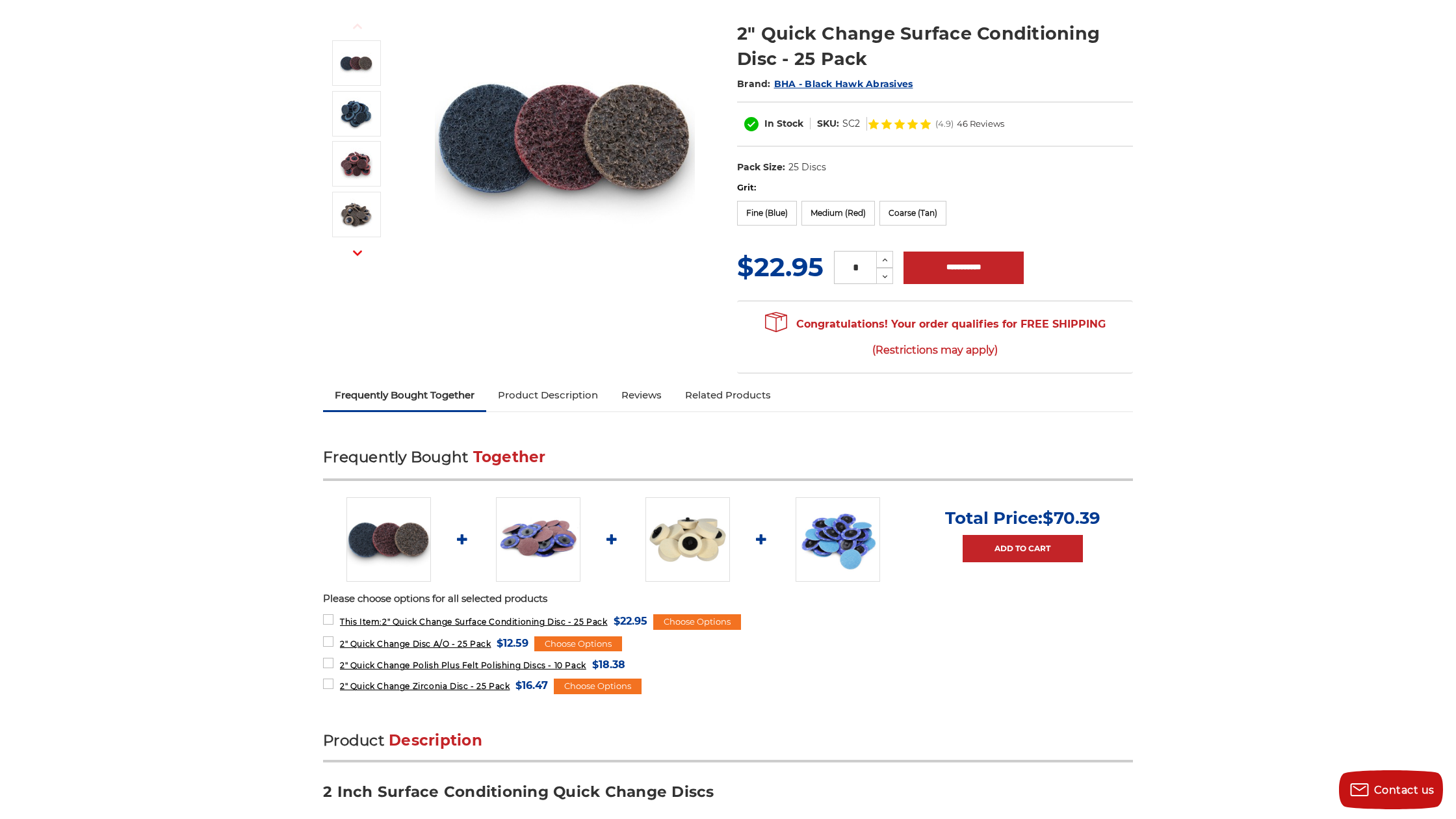 click at bounding box center (688, 540) 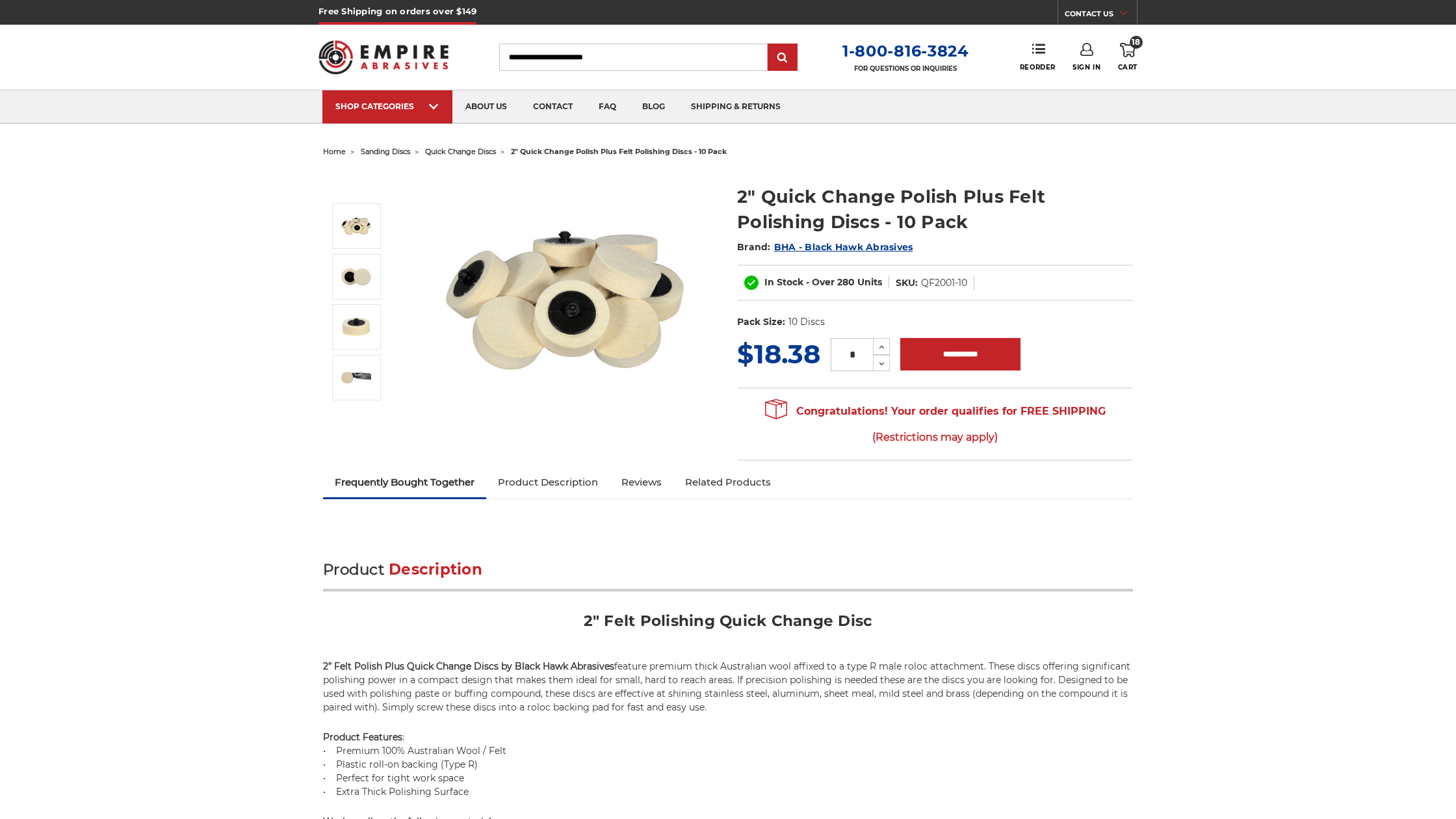 scroll, scrollTop: 0, scrollLeft: 0, axis: both 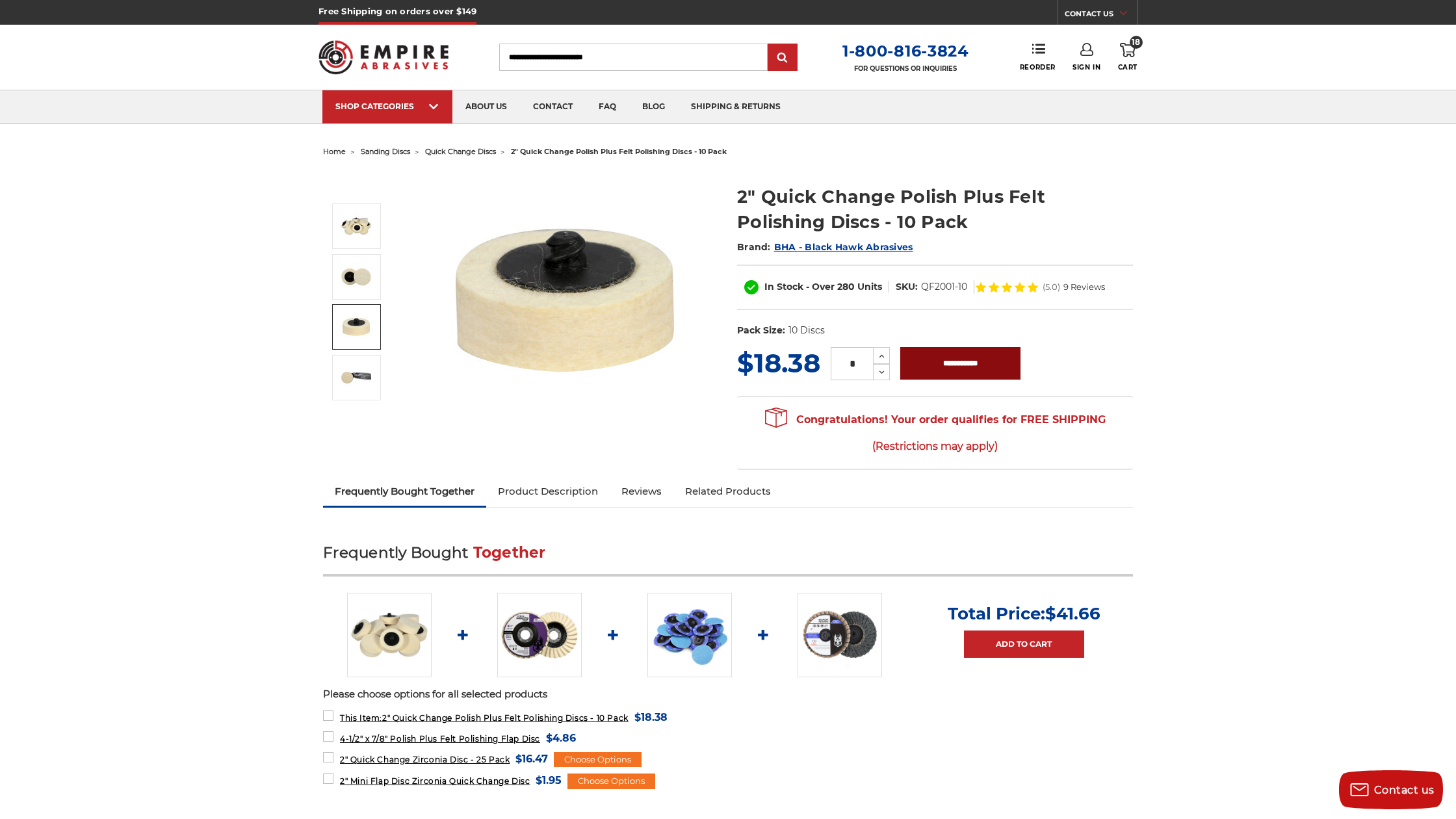 click on "**********" at bounding box center (960, 363) 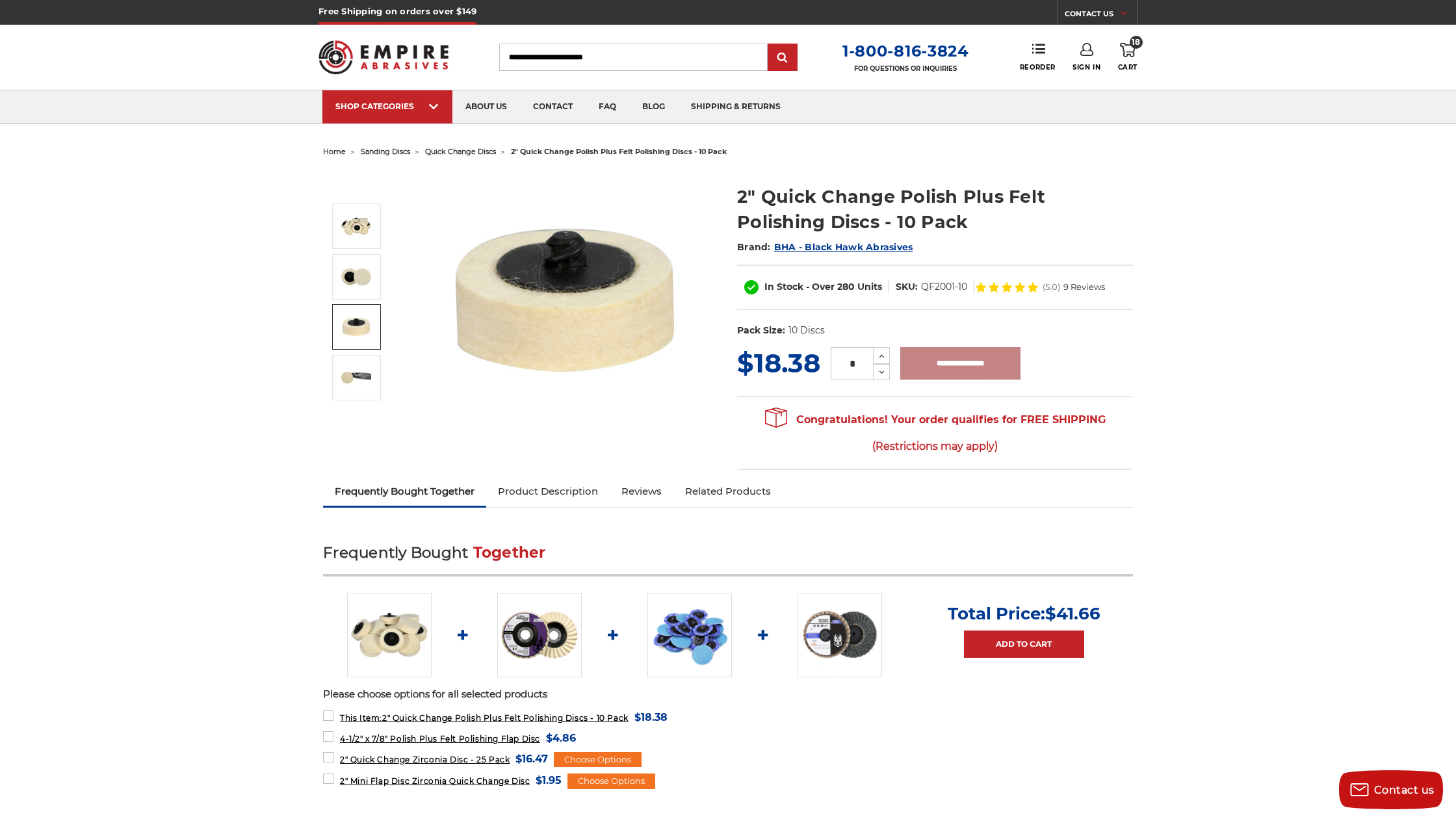 type on "**********" 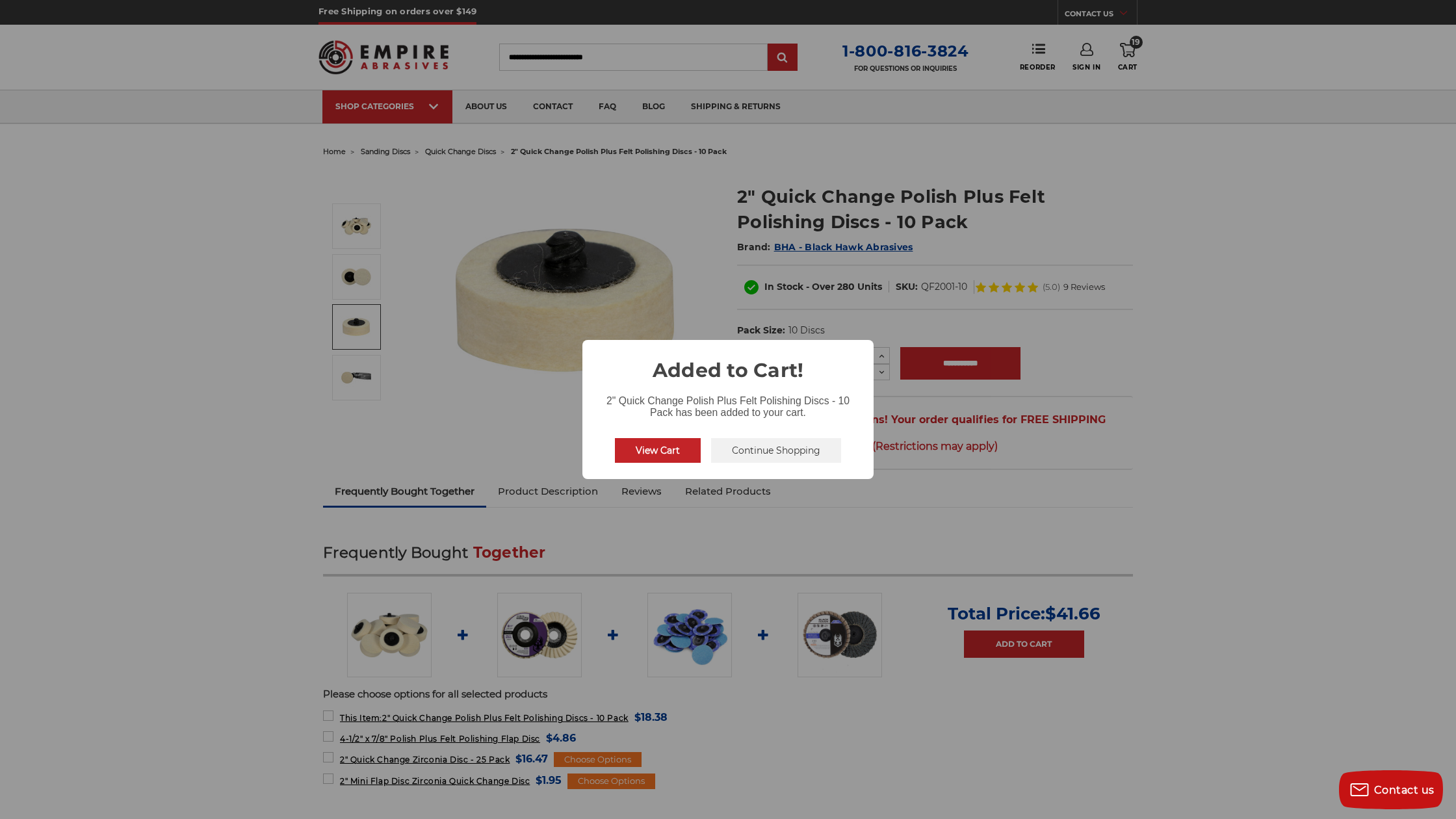 click on "View Cart No Continue Shopping" at bounding box center (728, 450) 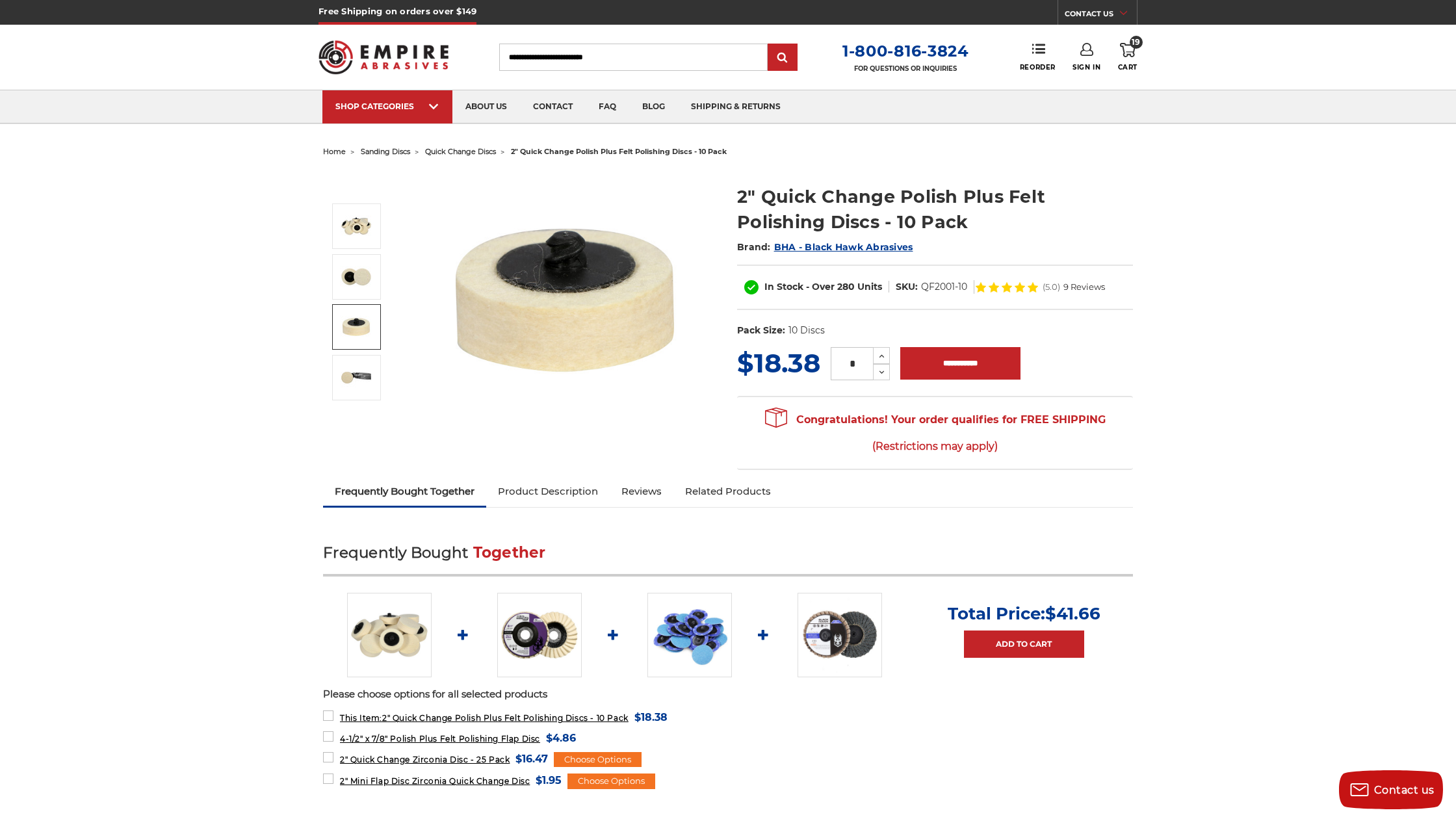 click at bounding box center [540, 635] 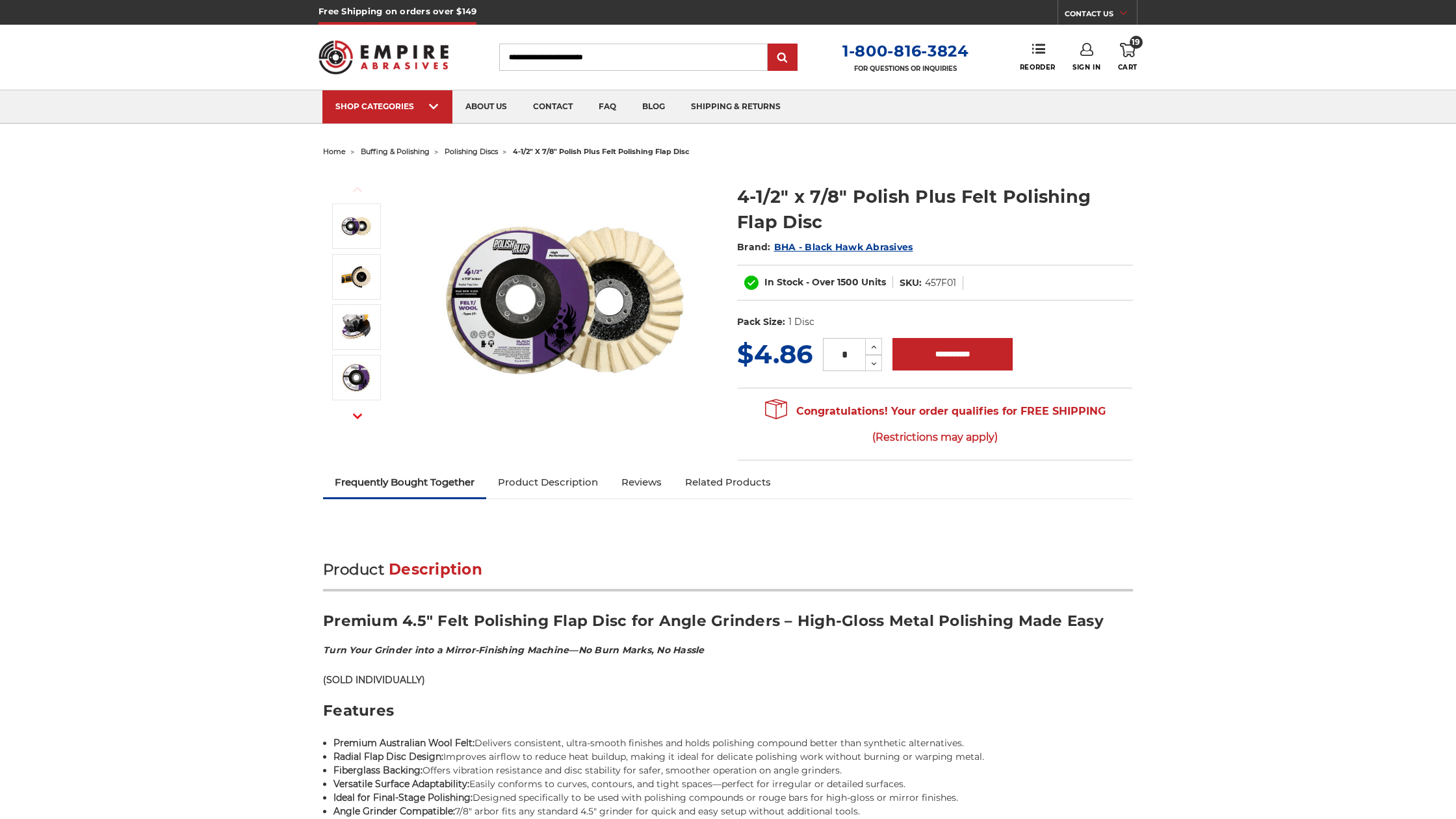 scroll, scrollTop: 0, scrollLeft: 0, axis: both 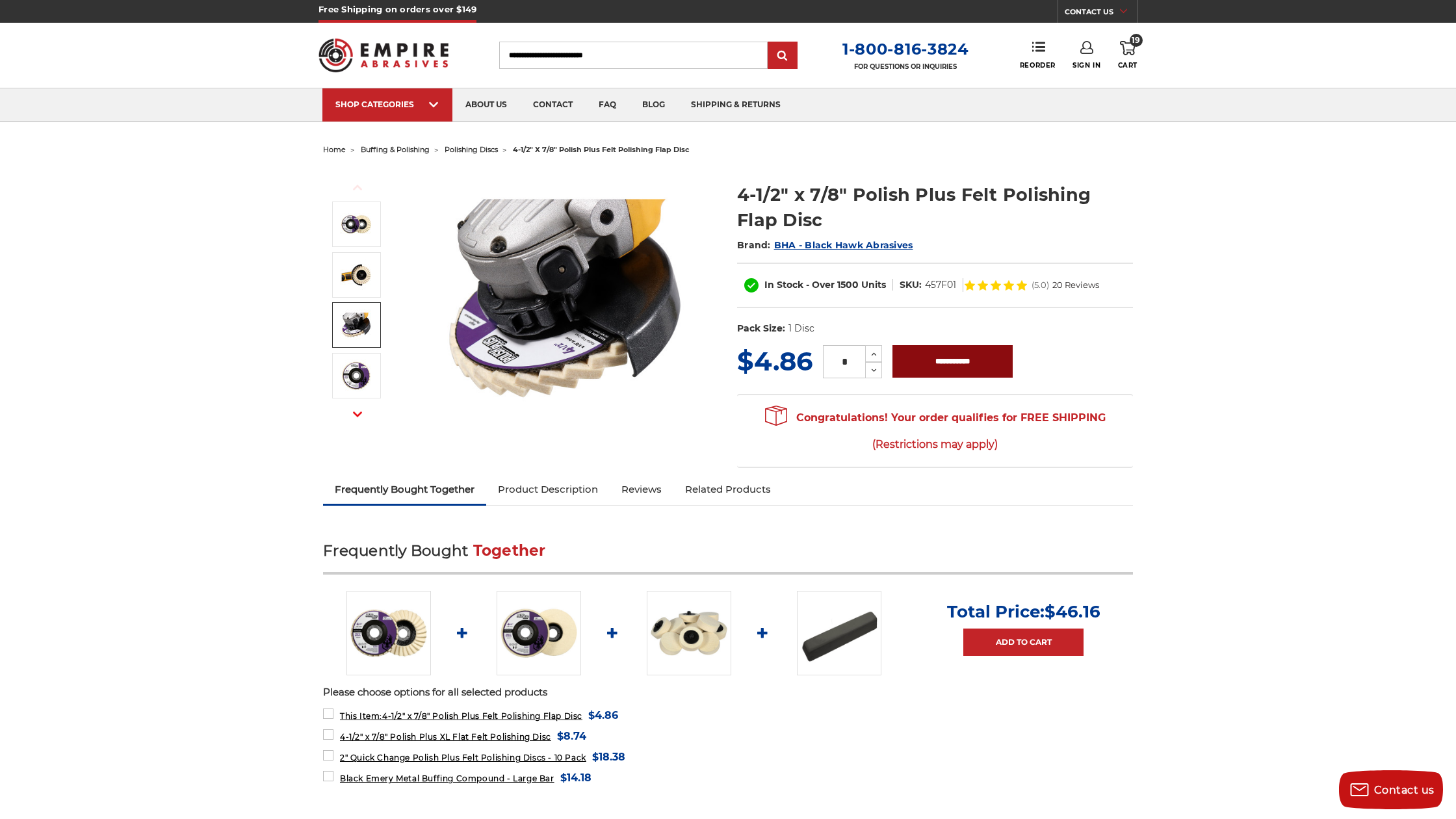 click on "**********" at bounding box center (952, 361) 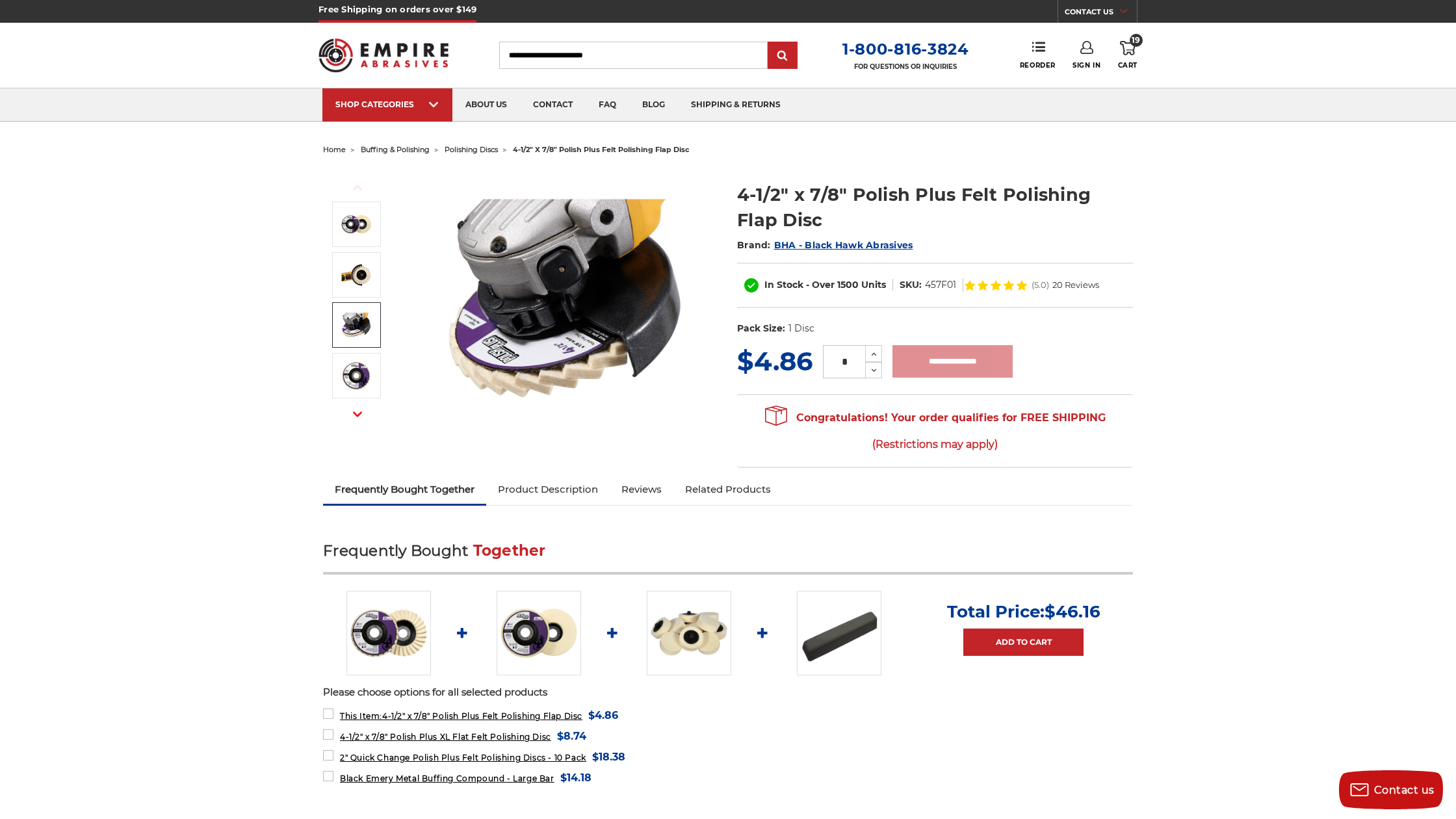 type on "**********" 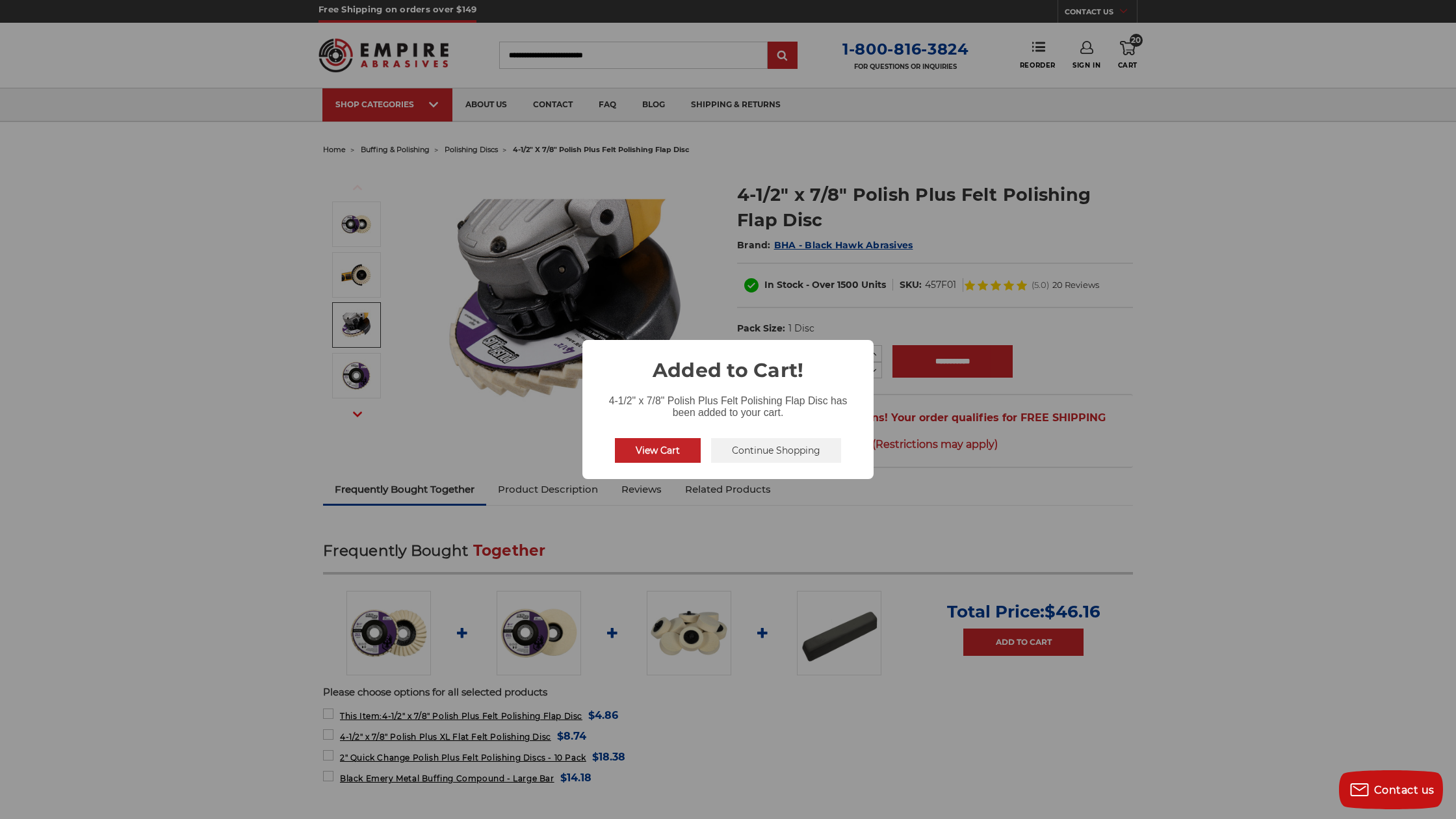 click on "View Cart" at bounding box center [658, 450] 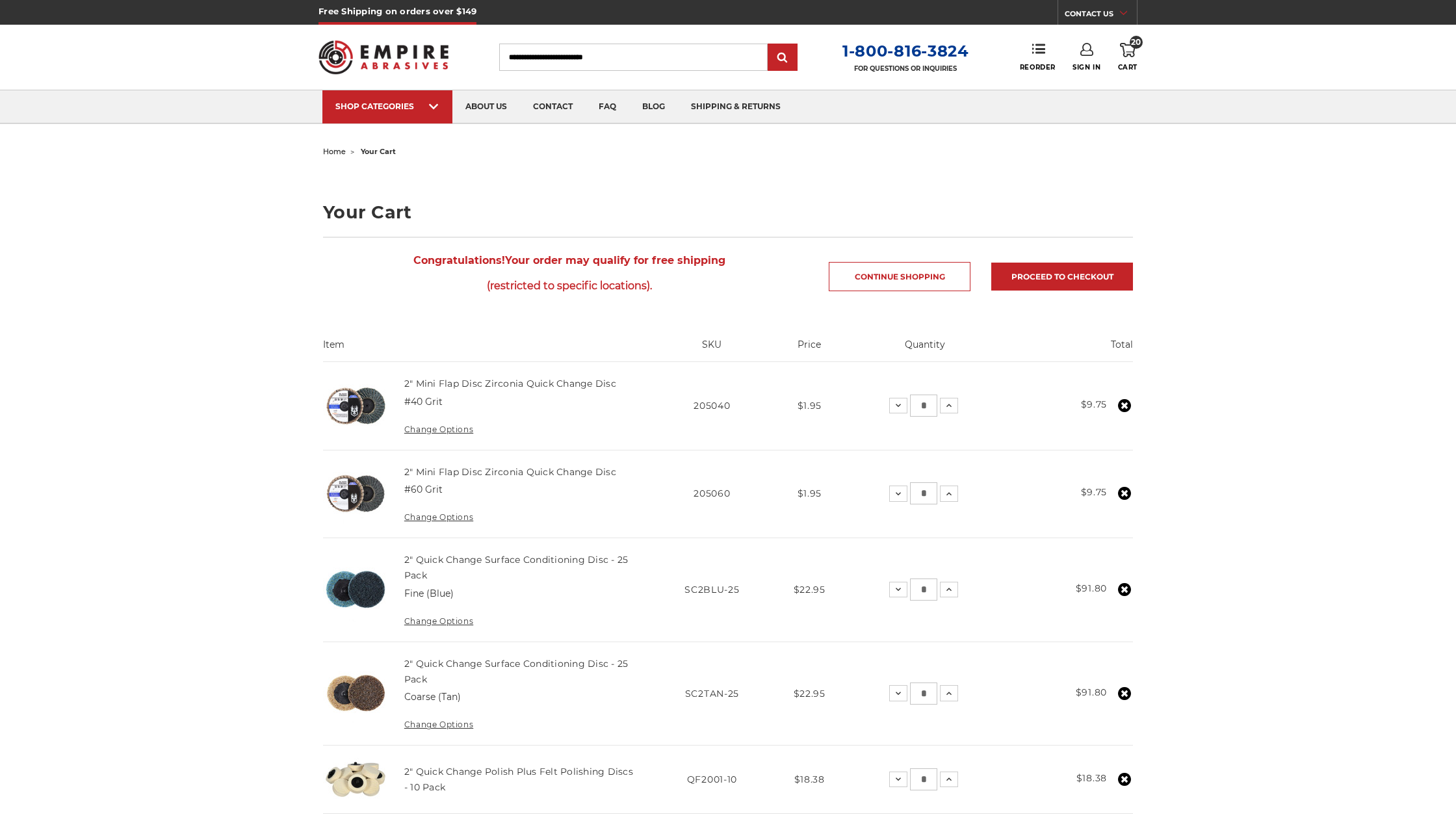 scroll, scrollTop: 0, scrollLeft: 0, axis: both 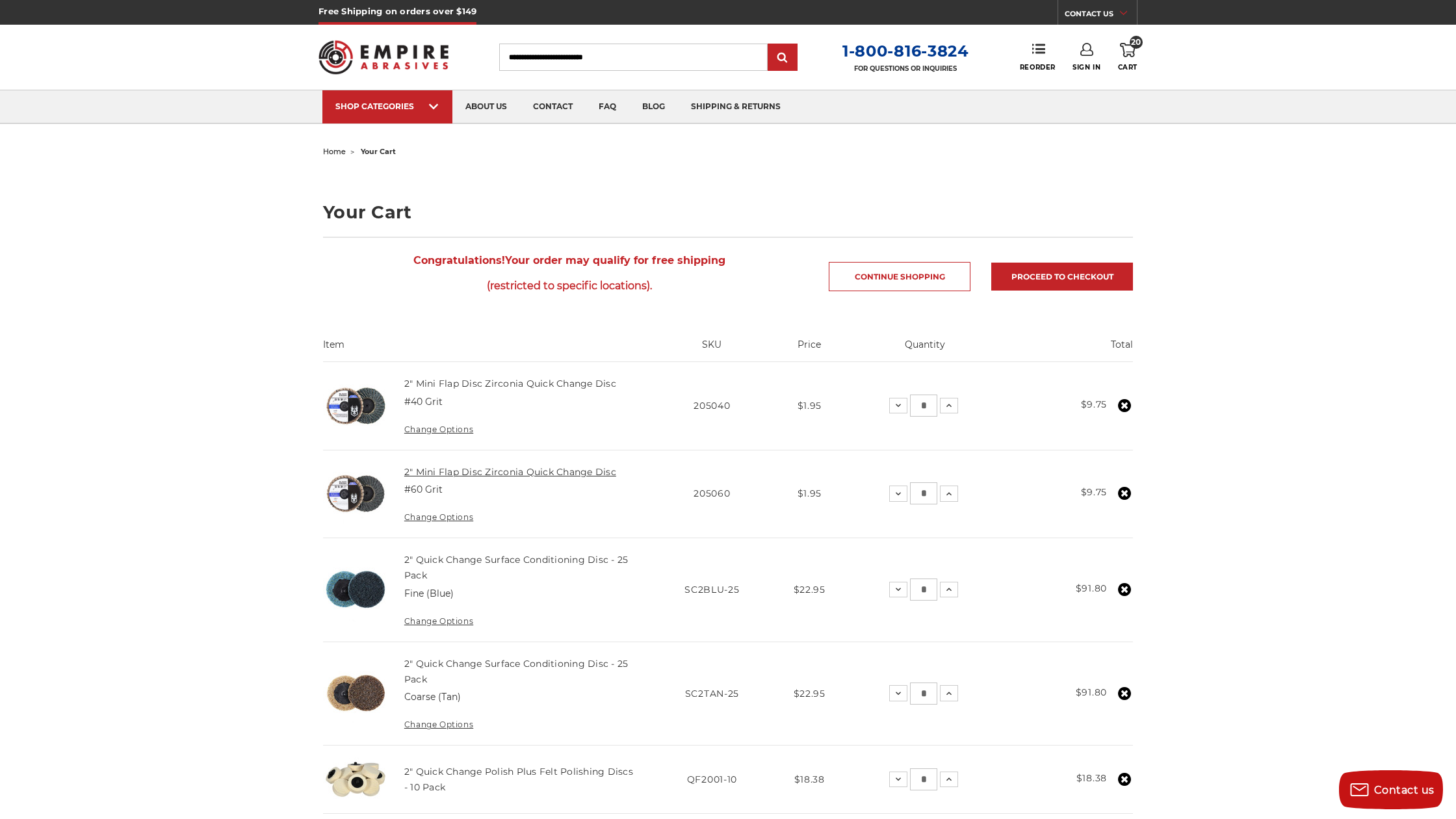 click on "2" Mini Flap Disc Zirconia Quick Change Disc" at bounding box center (510, 472) 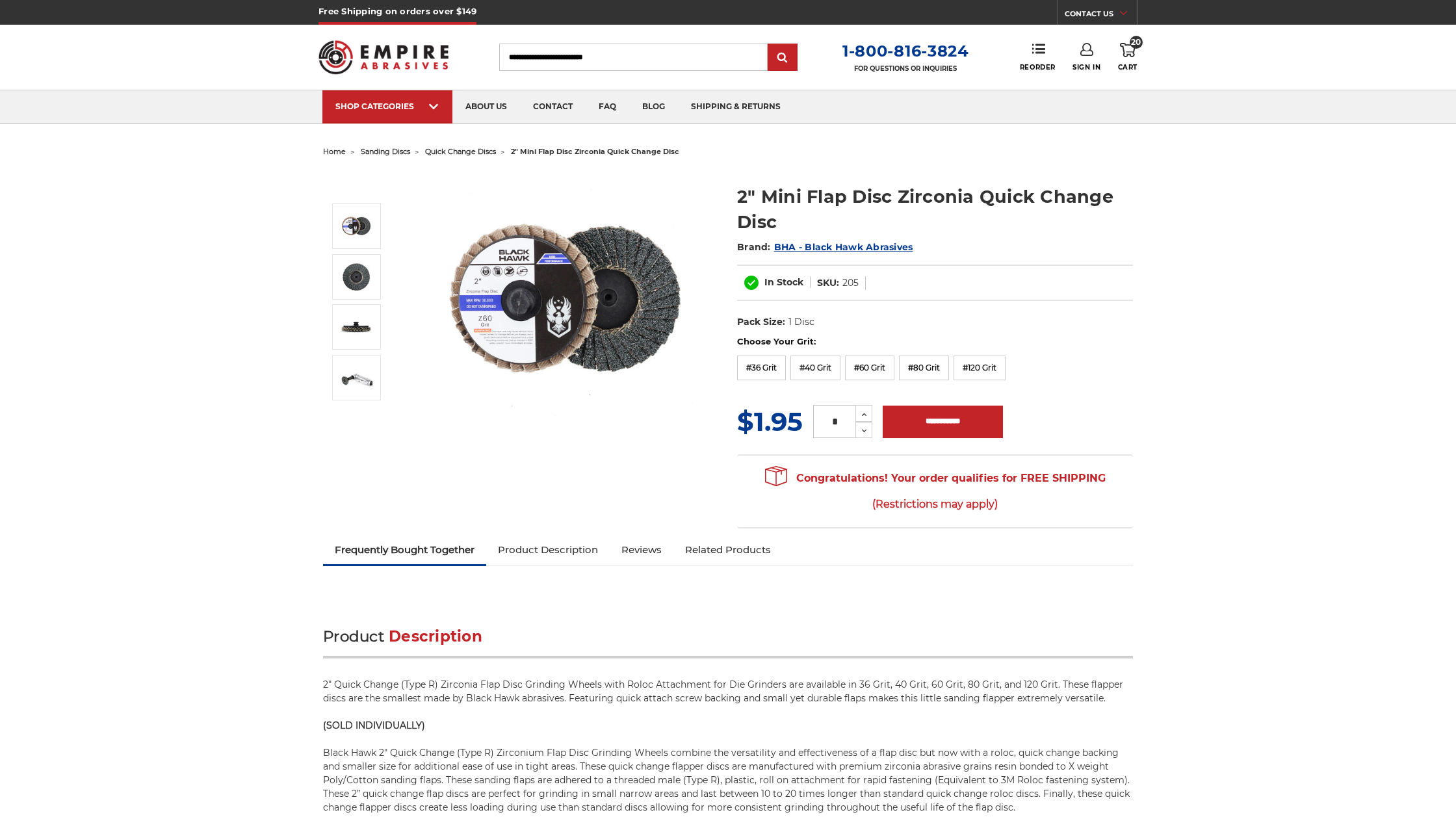scroll, scrollTop: 0, scrollLeft: 0, axis: both 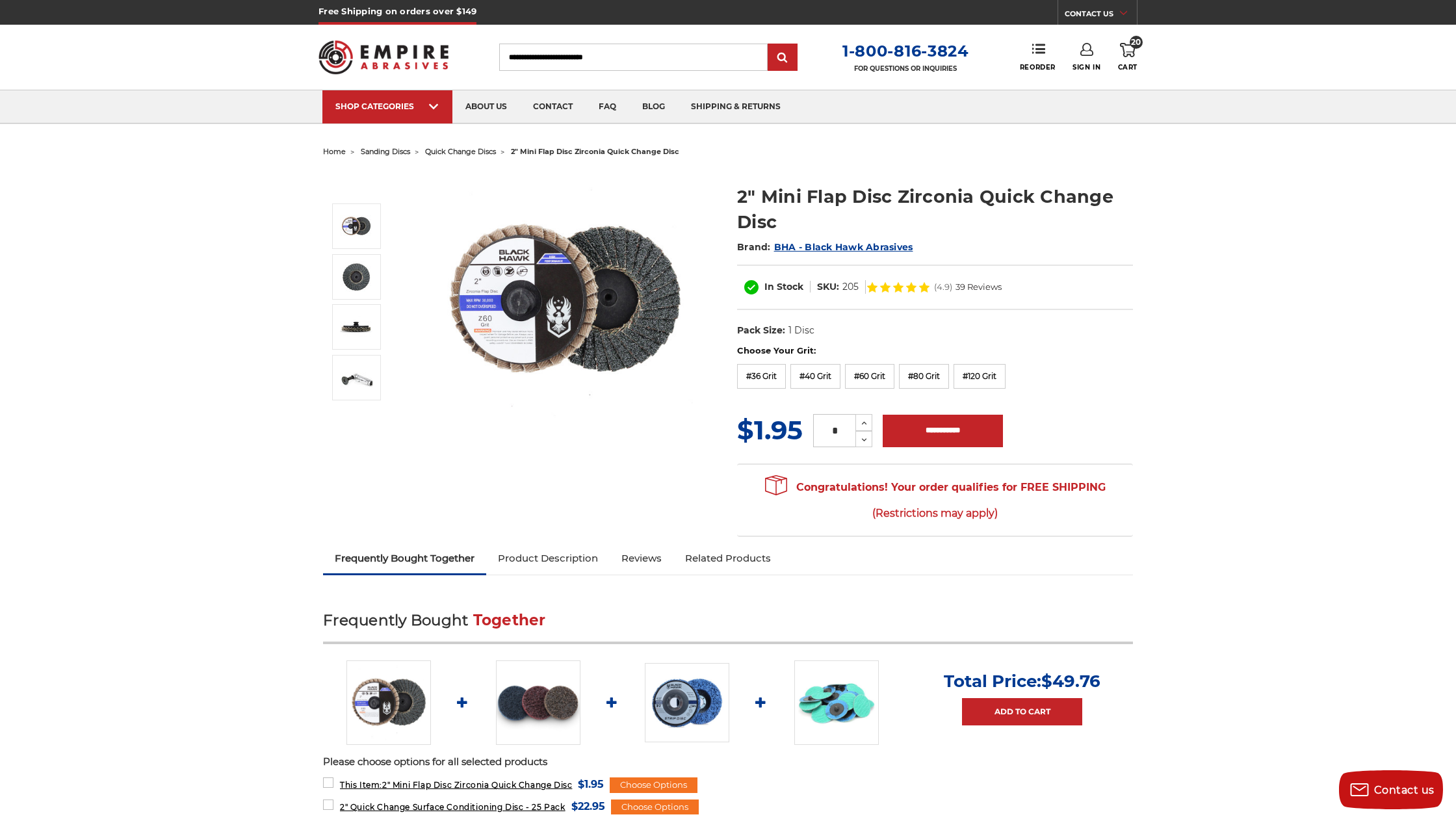 click at bounding box center (837, 703) 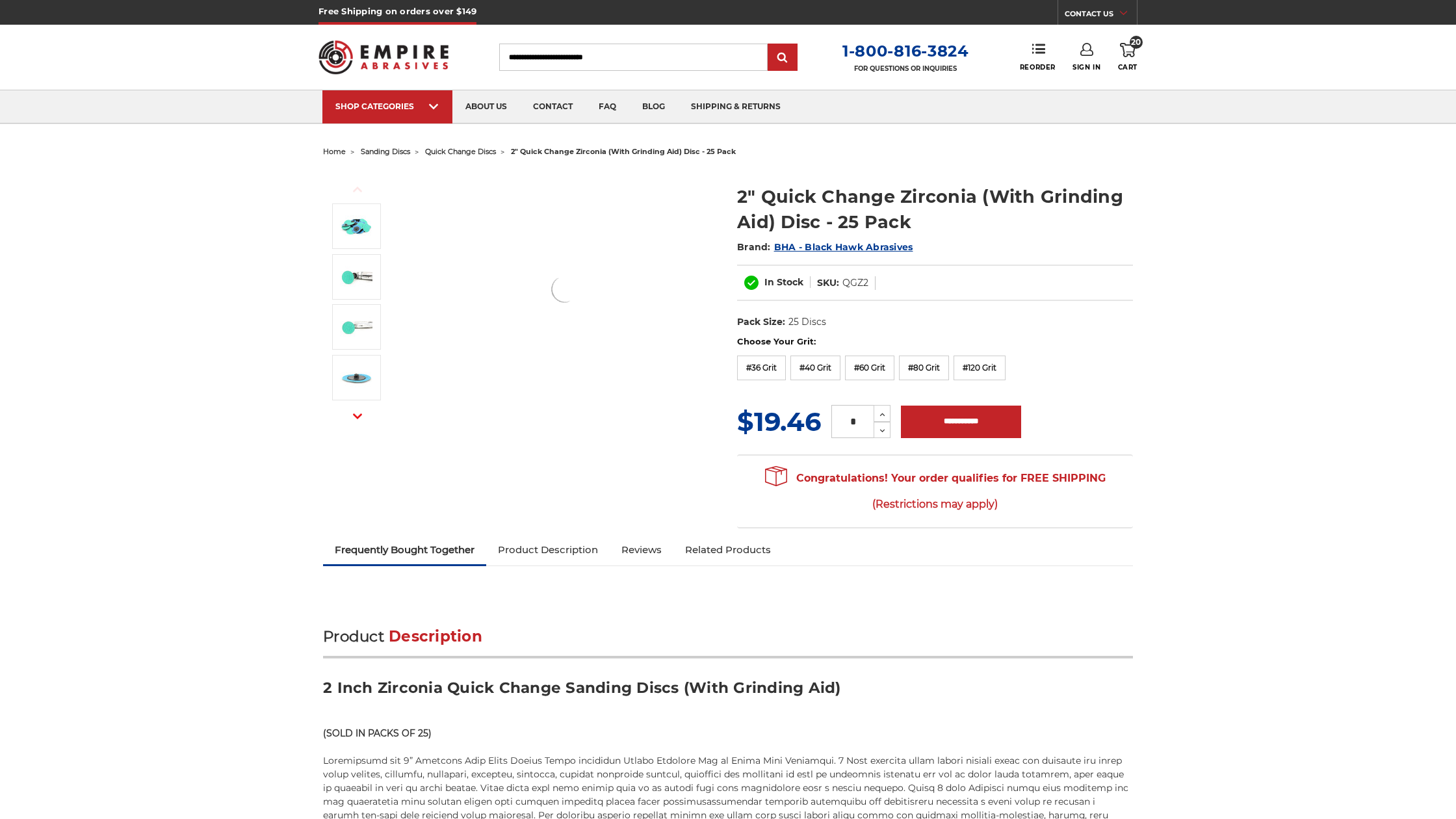 scroll, scrollTop: 0, scrollLeft: 0, axis: both 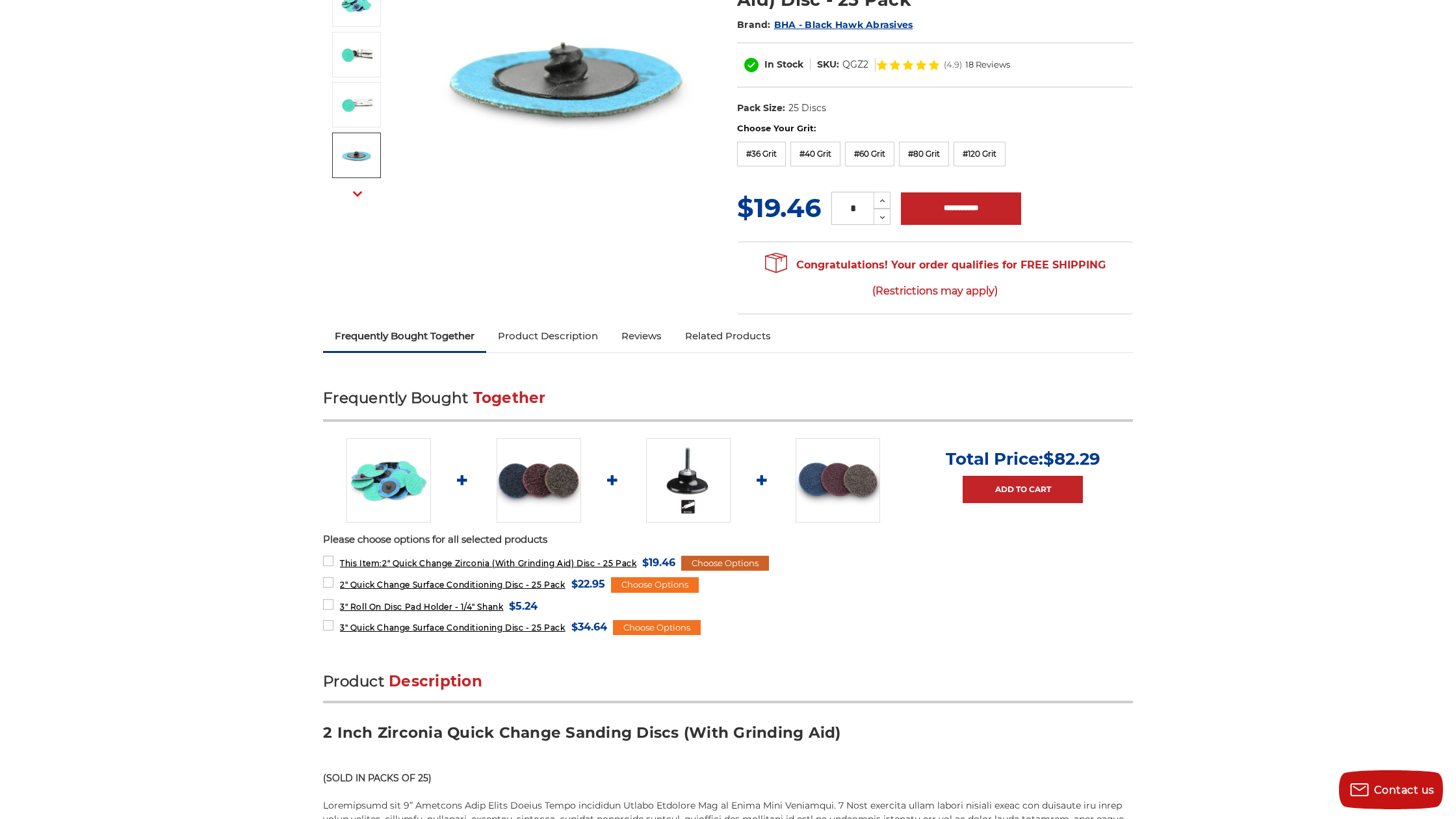 click on "Choose Options" at bounding box center [725, 564] 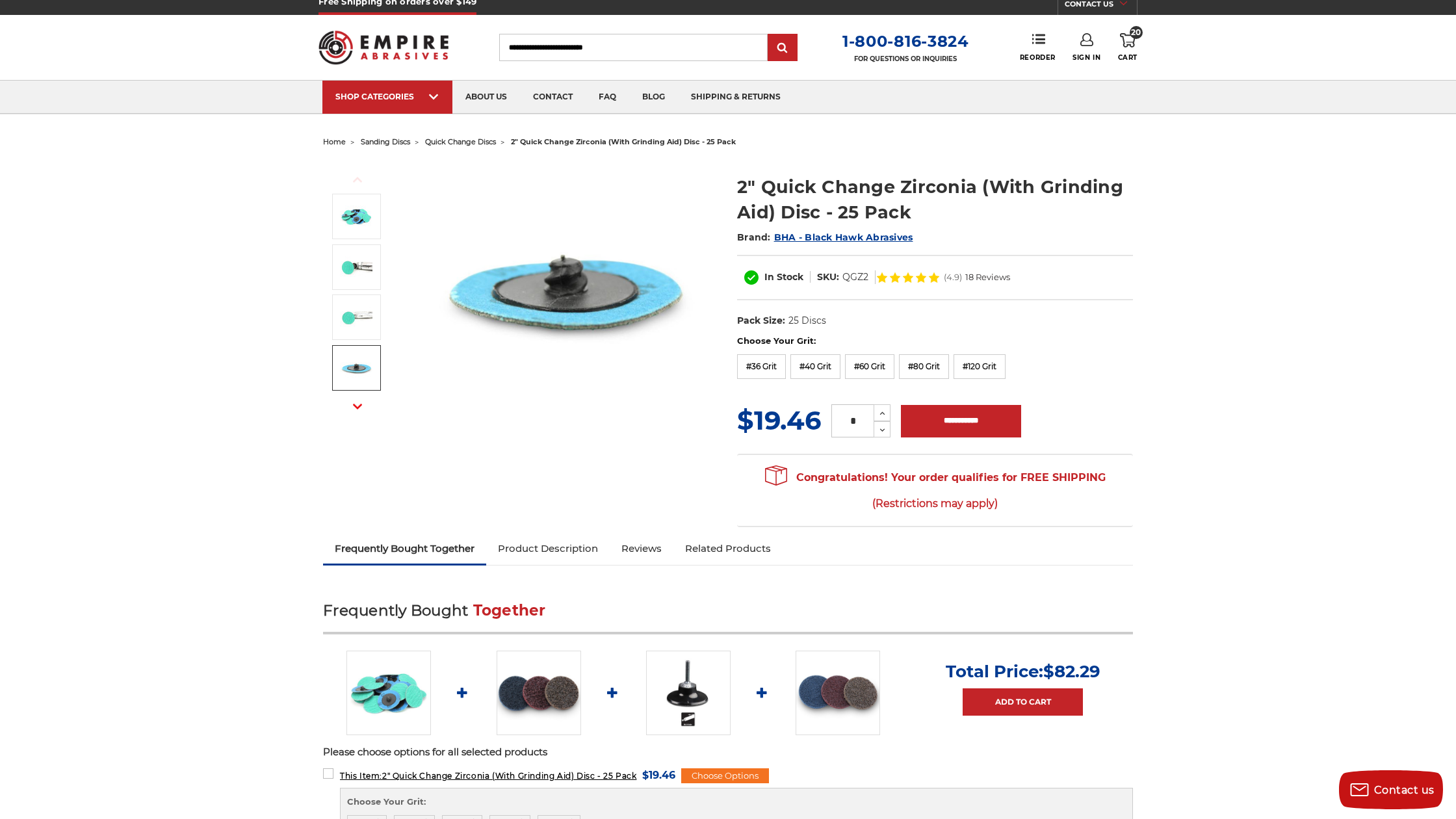 scroll, scrollTop: 0, scrollLeft: 0, axis: both 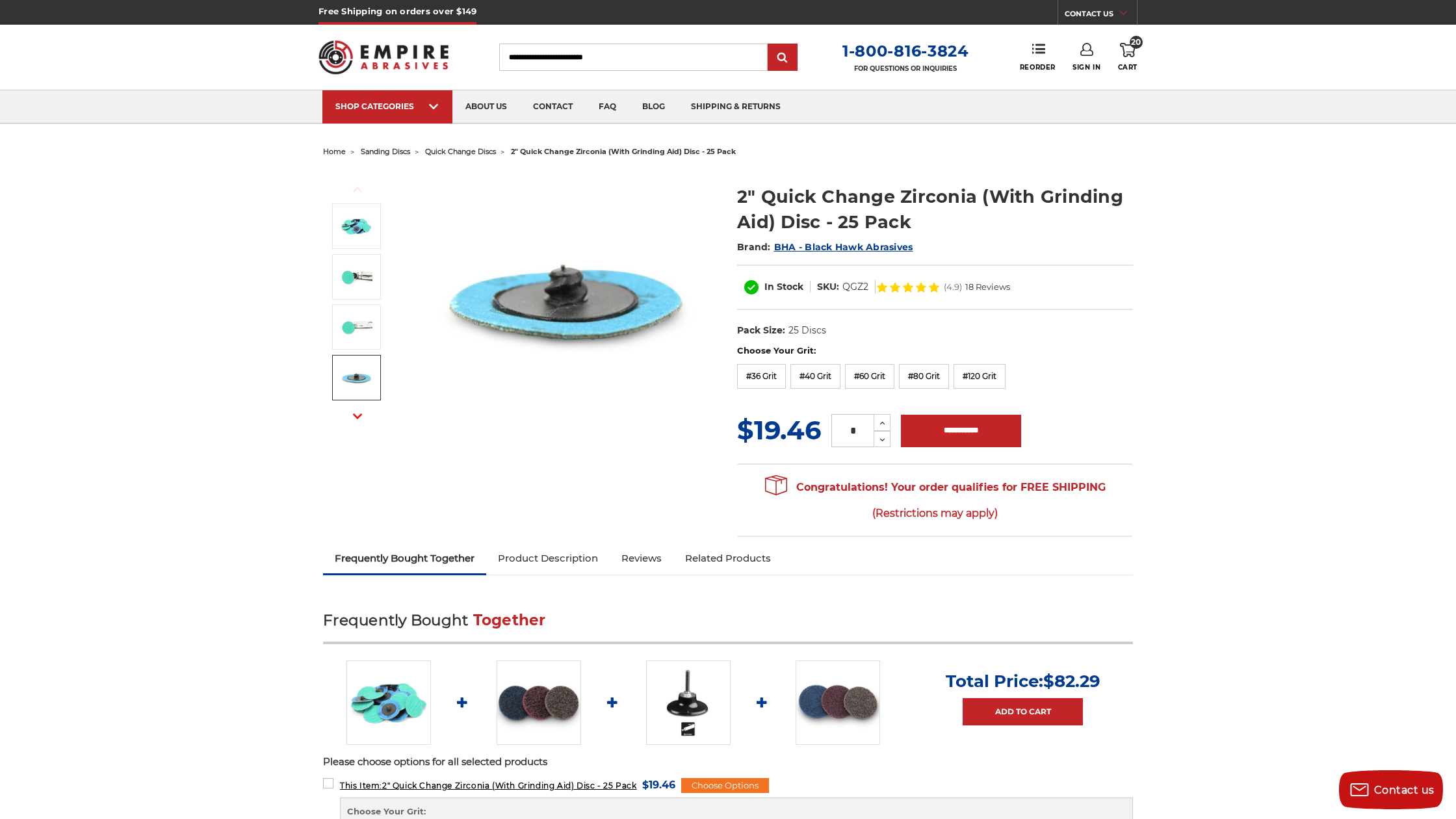click 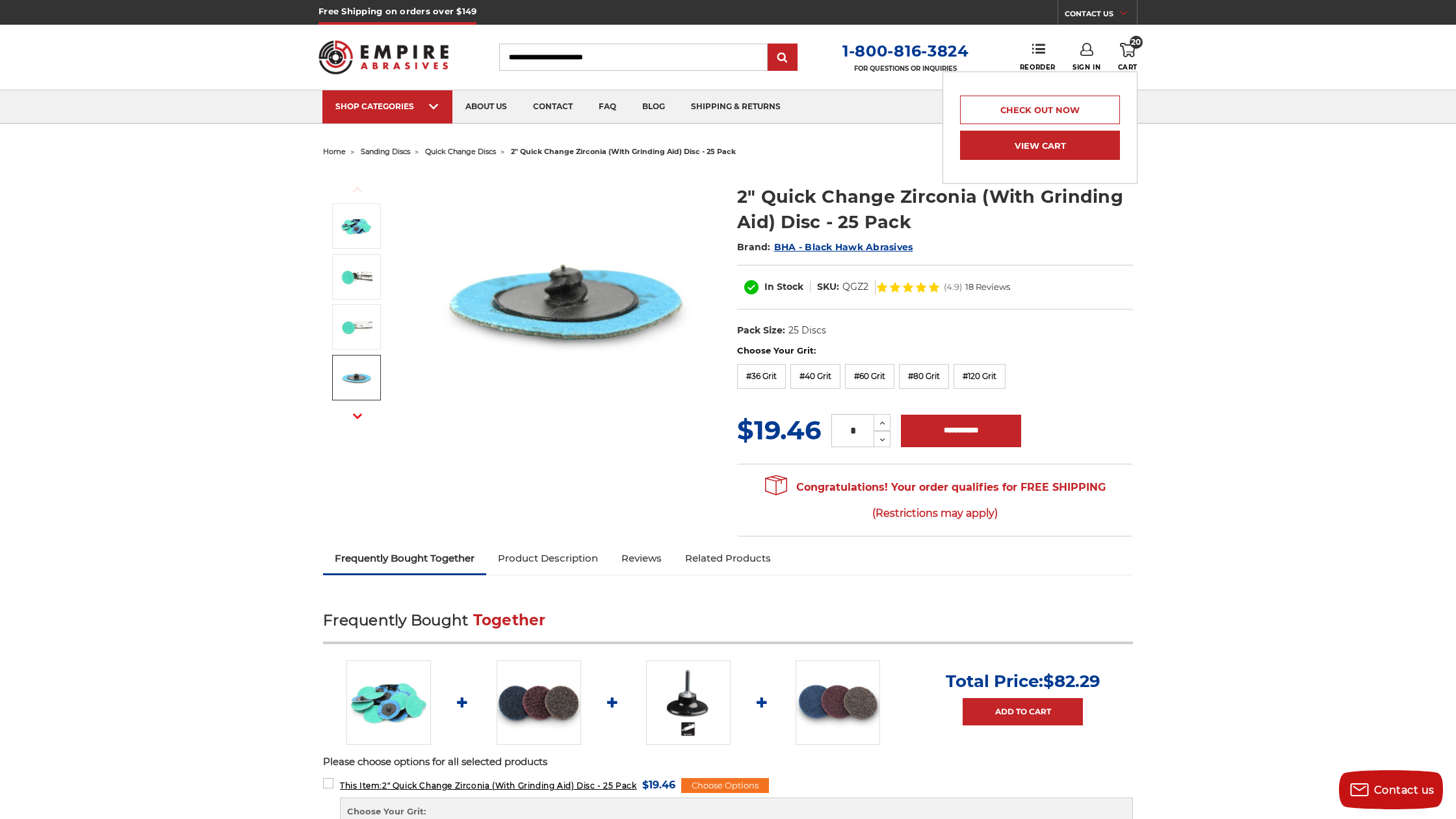 click on "View Cart" at bounding box center [1040, 145] 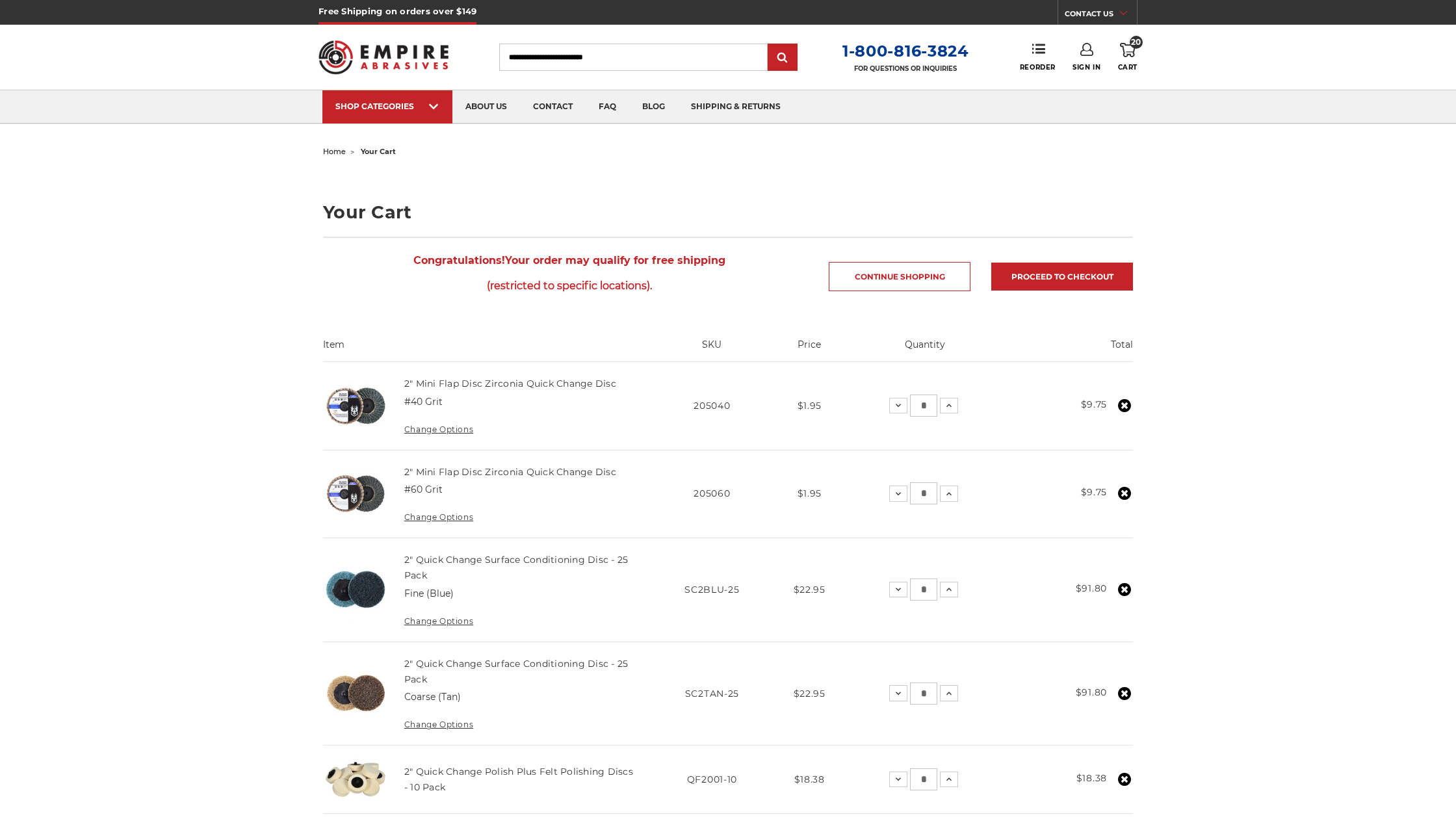 scroll, scrollTop: 0, scrollLeft: 0, axis: both 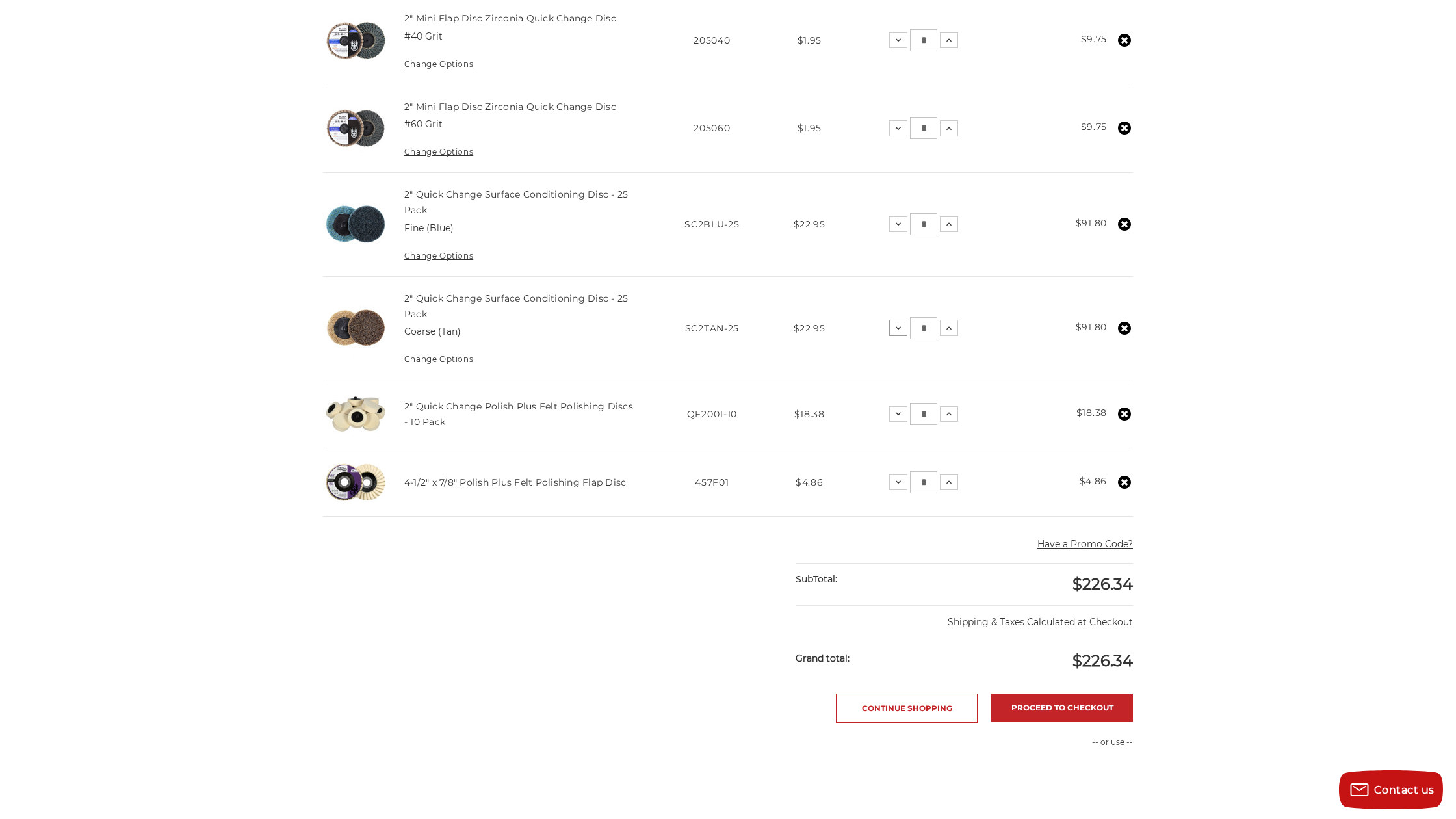 click 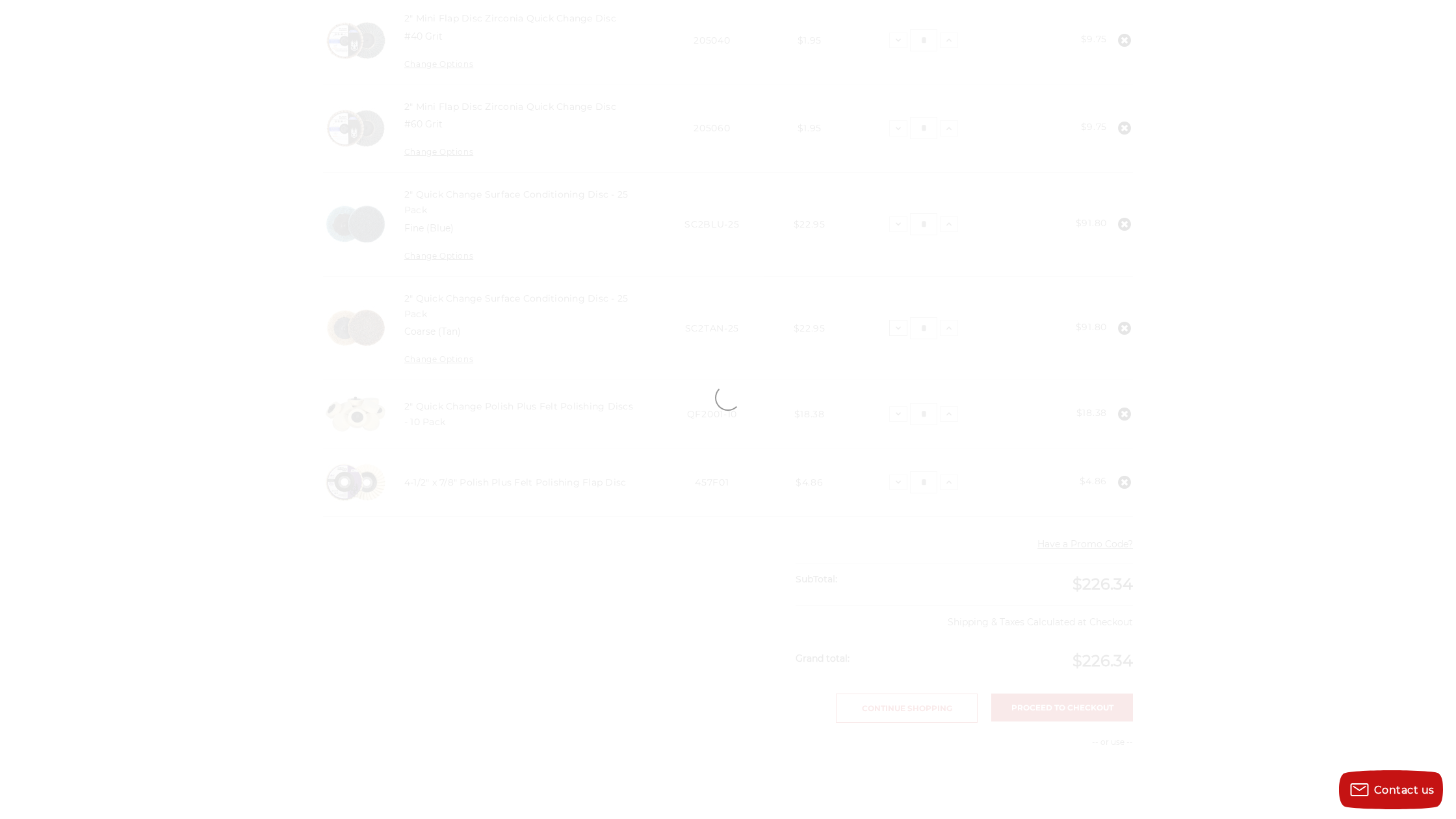 click at bounding box center [728, 398] 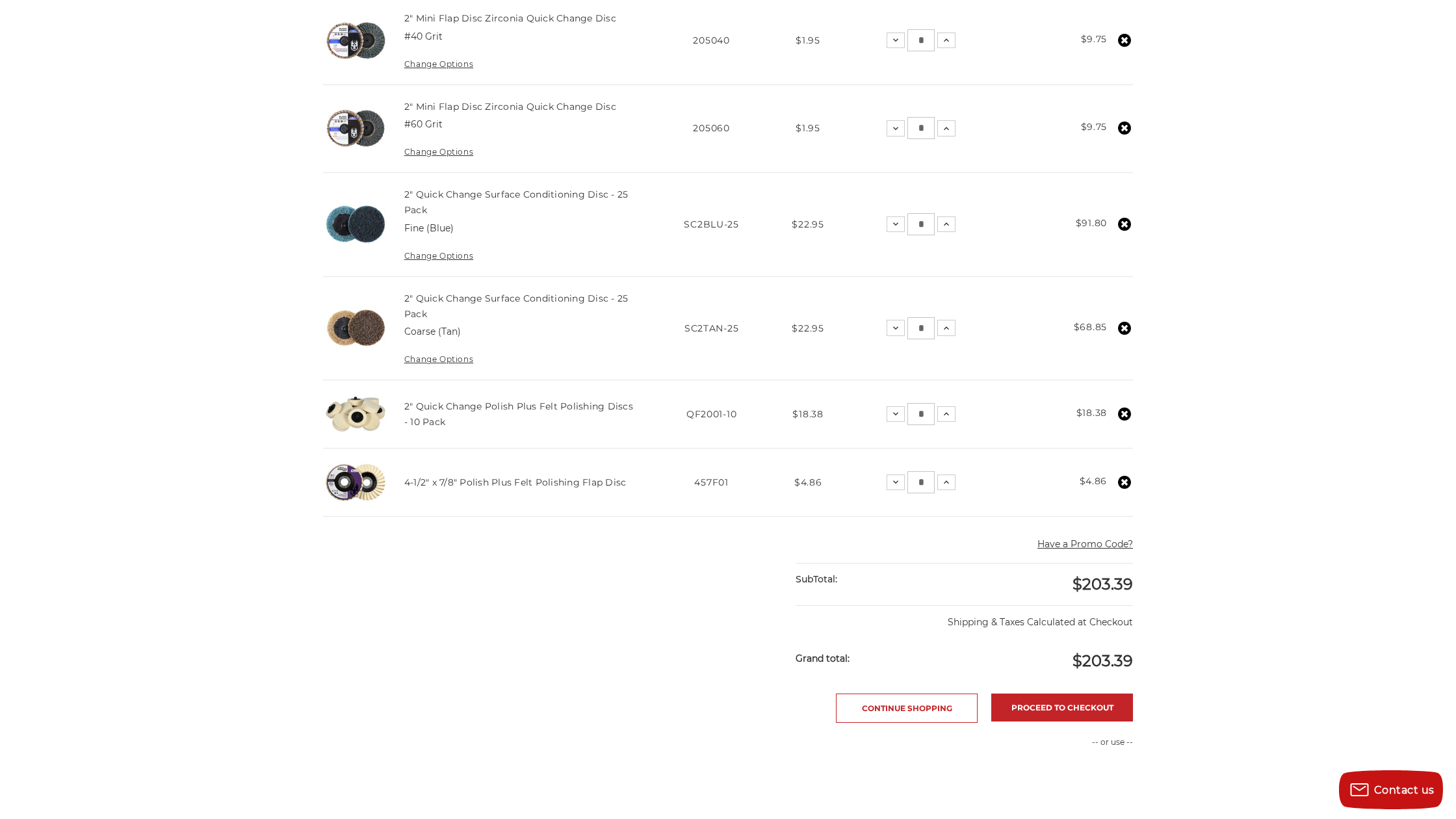 drag, startPoint x: 924, startPoint y: 326, endPoint x: 911, endPoint y: 324, distance: 13.152946 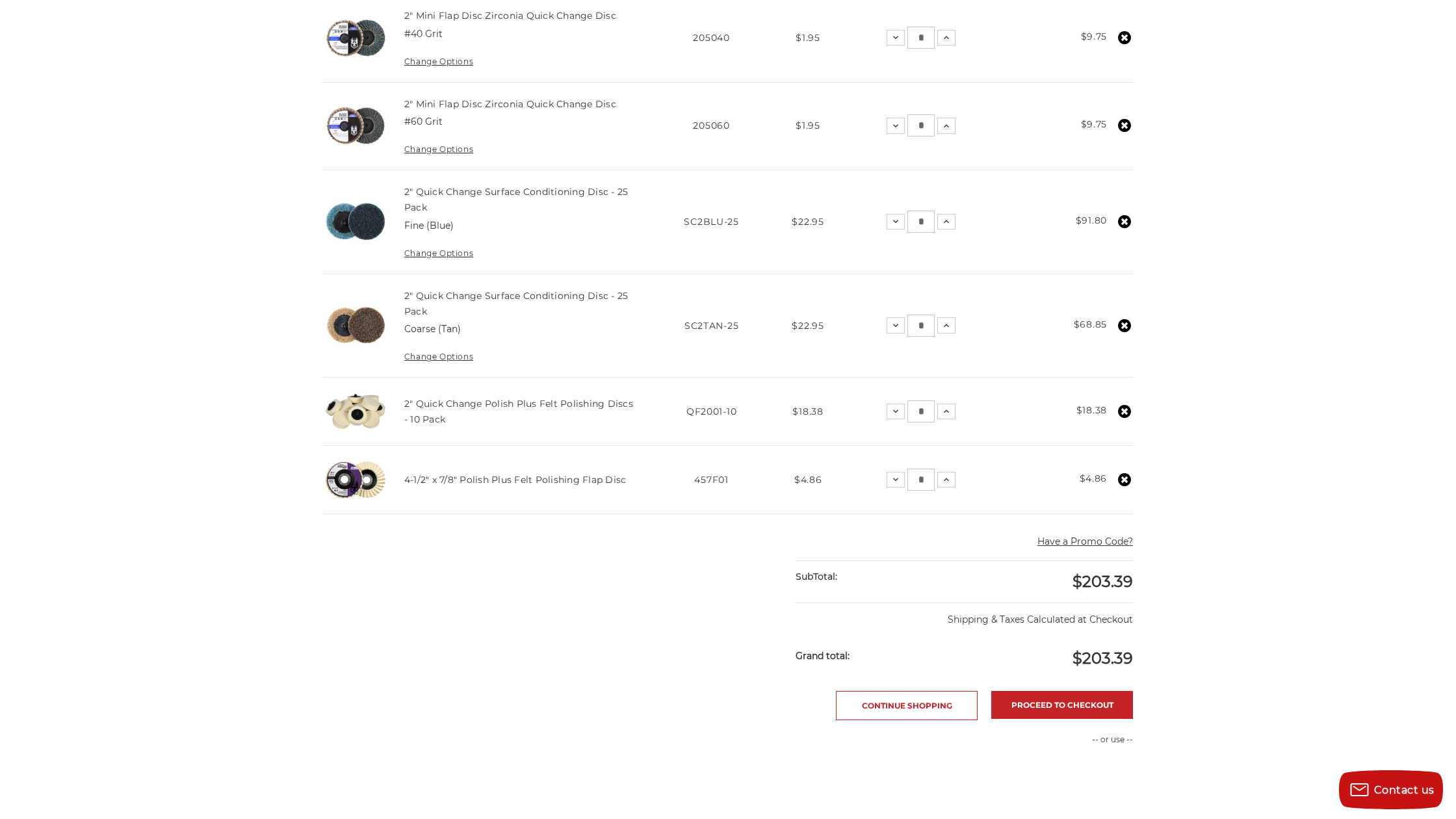 type on "*" 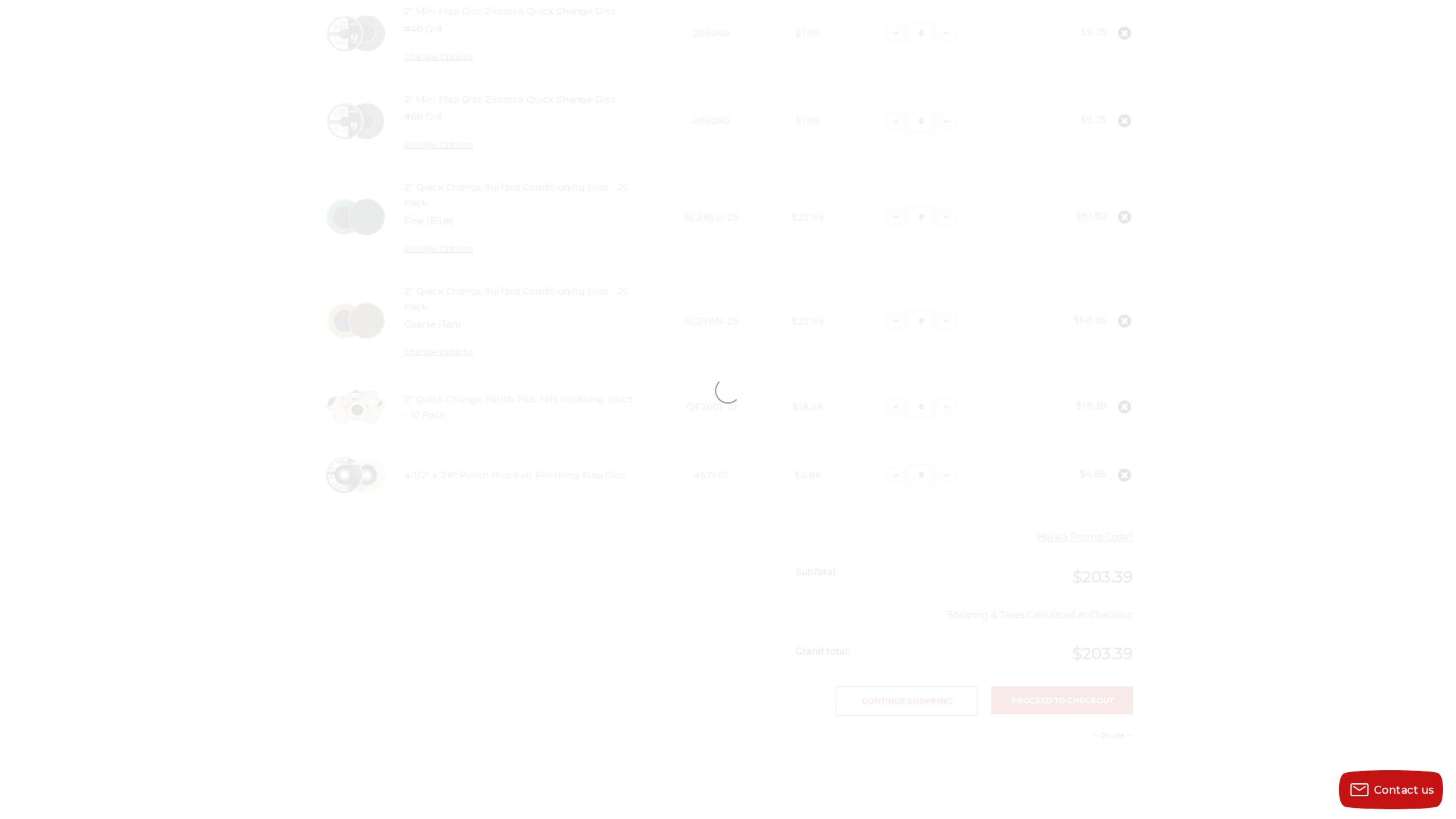 drag, startPoint x: 928, startPoint y: 223, endPoint x: 918, endPoint y: 222, distance: 10.049876 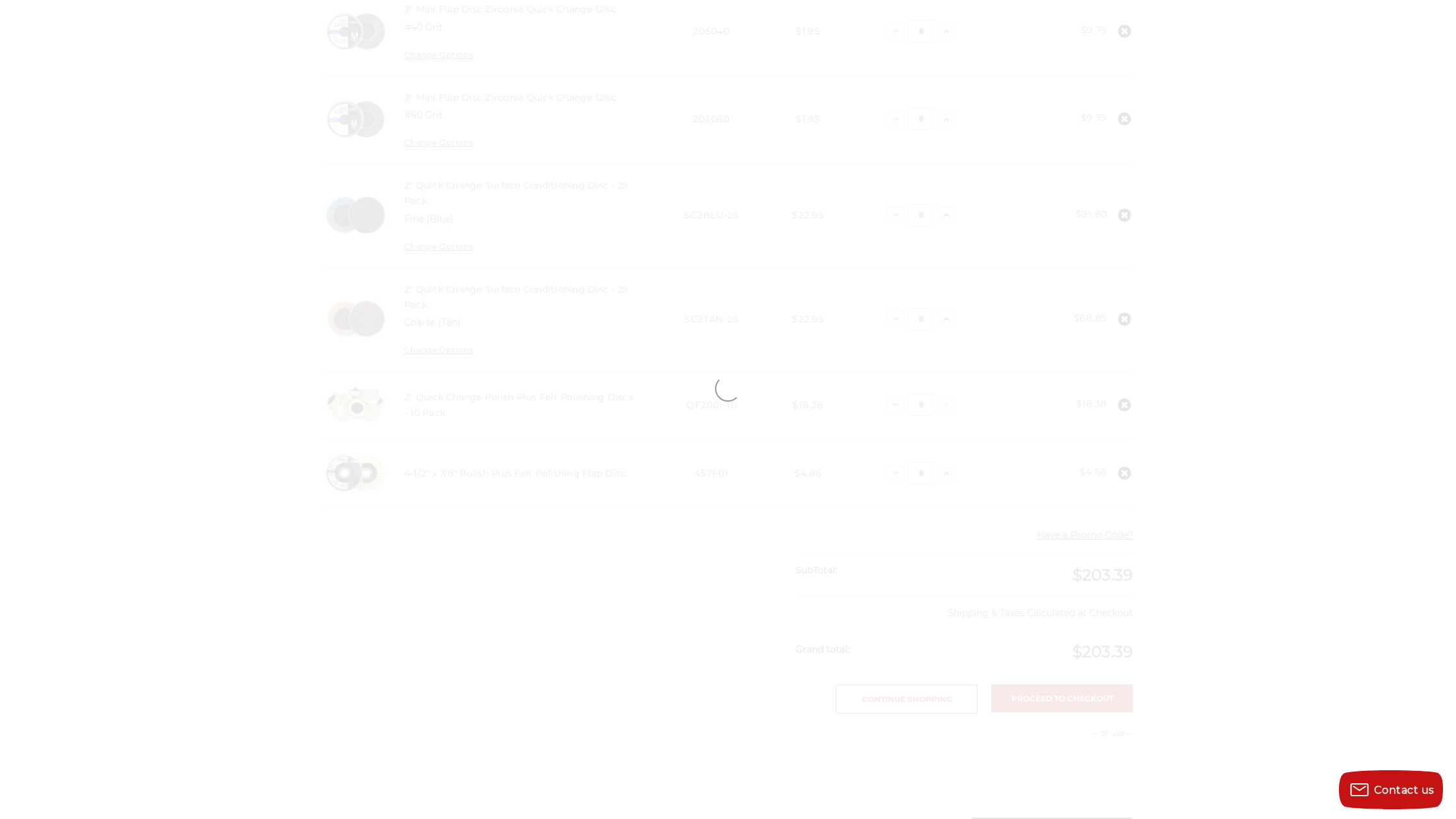 scroll, scrollTop: 376, scrollLeft: 0, axis: vertical 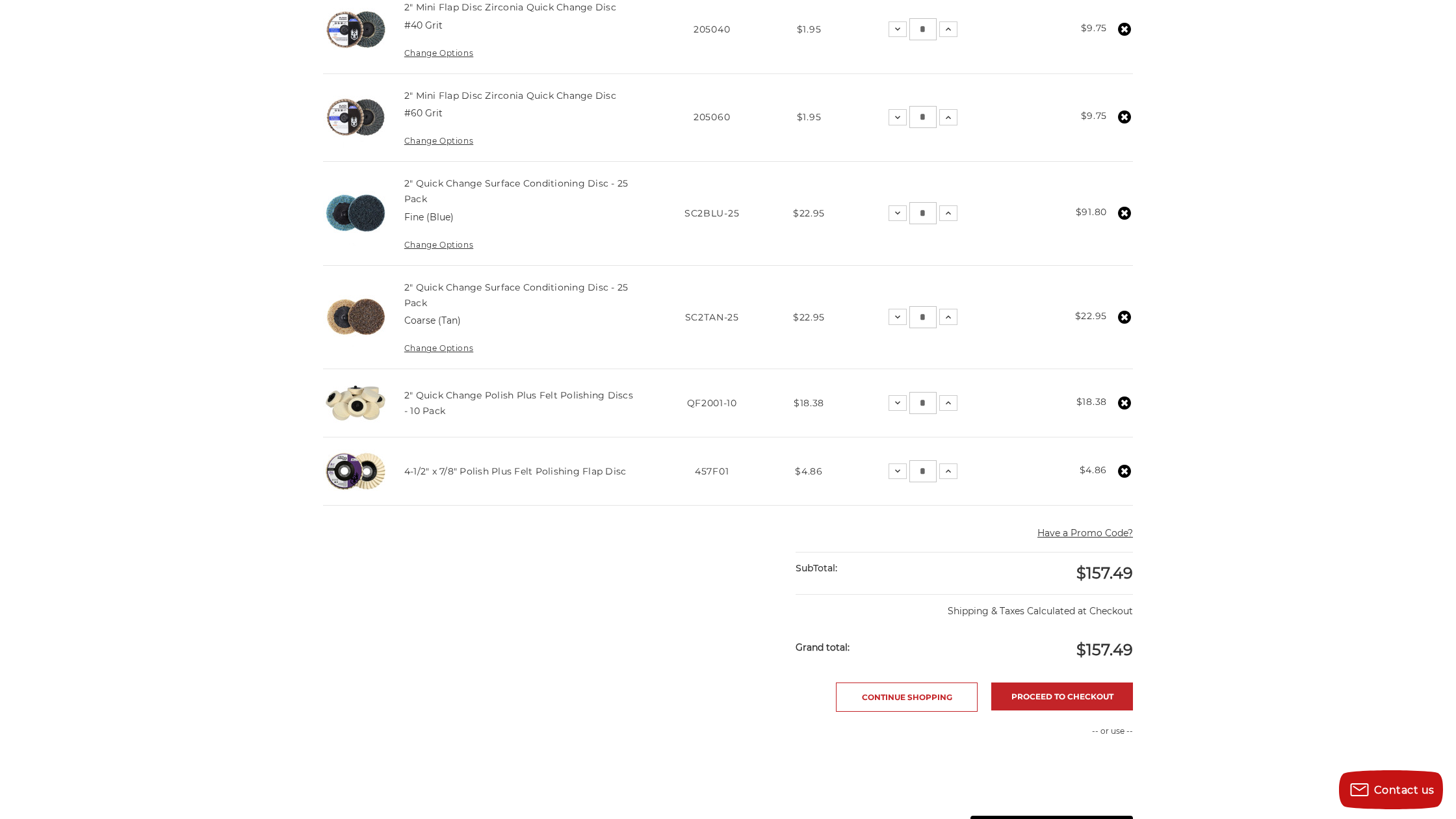 drag, startPoint x: 930, startPoint y: 212, endPoint x: 915, endPoint y: 212, distance: 15 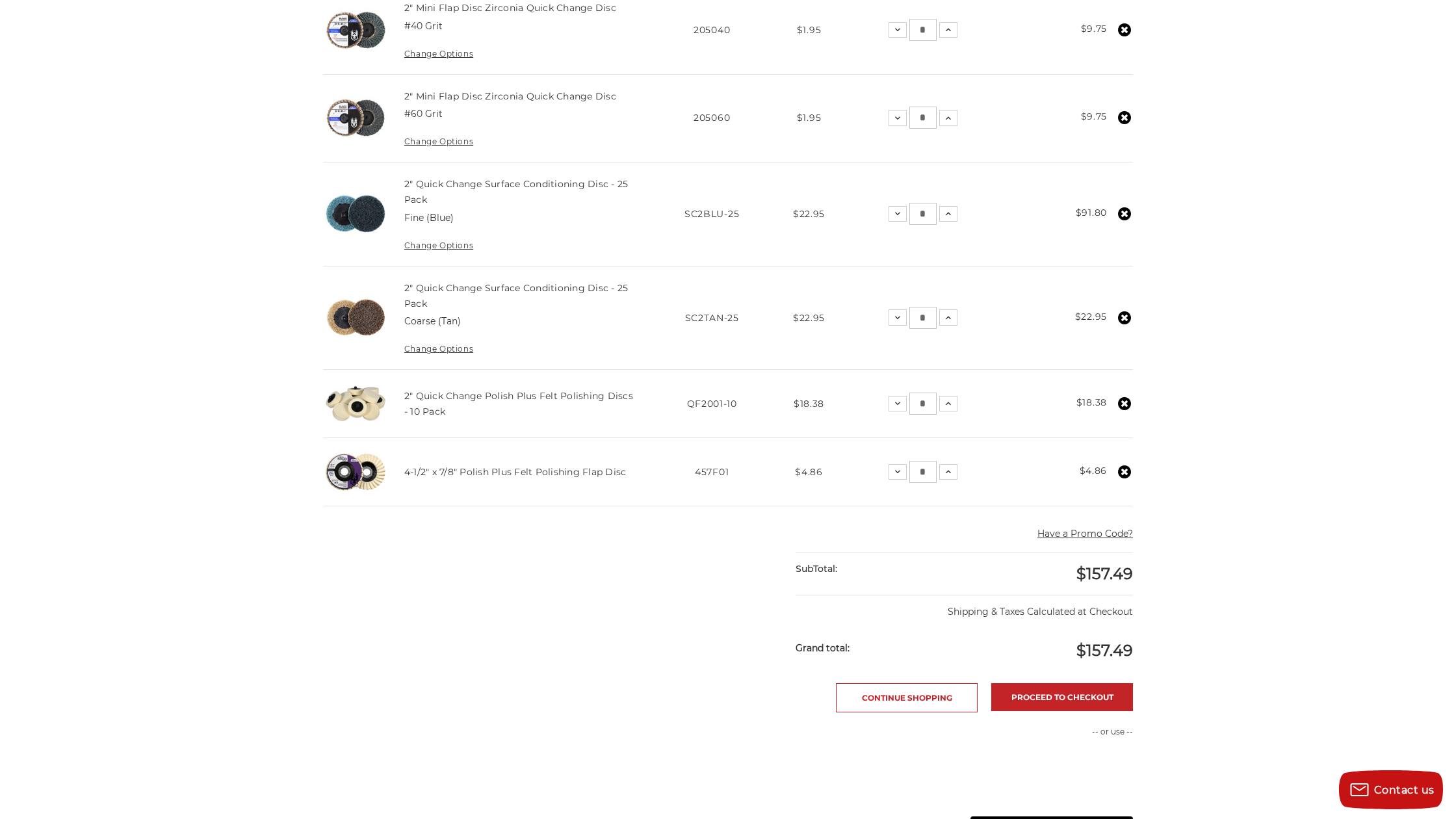 scroll, scrollTop: 375, scrollLeft: 0, axis: vertical 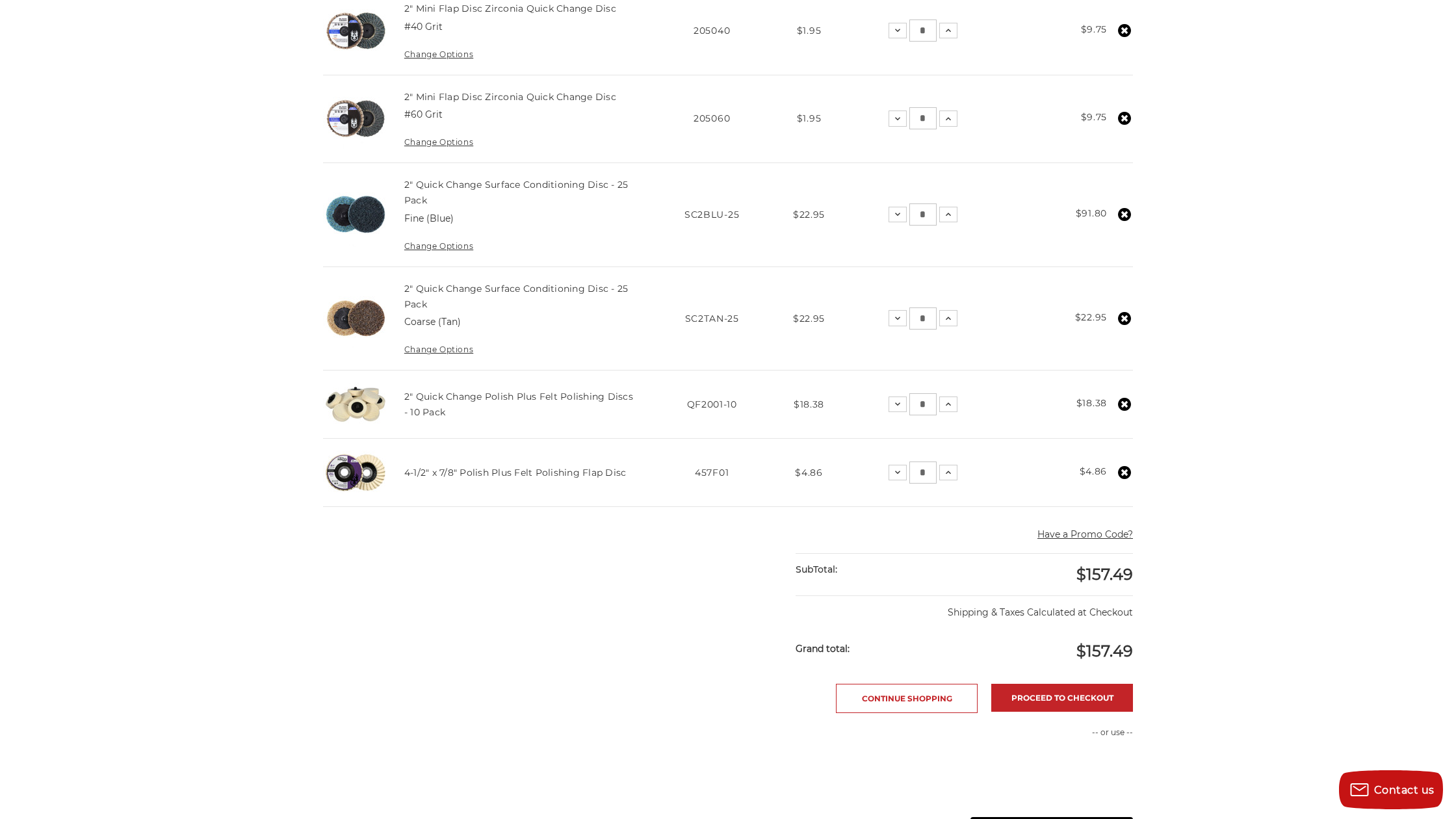 type on "*" 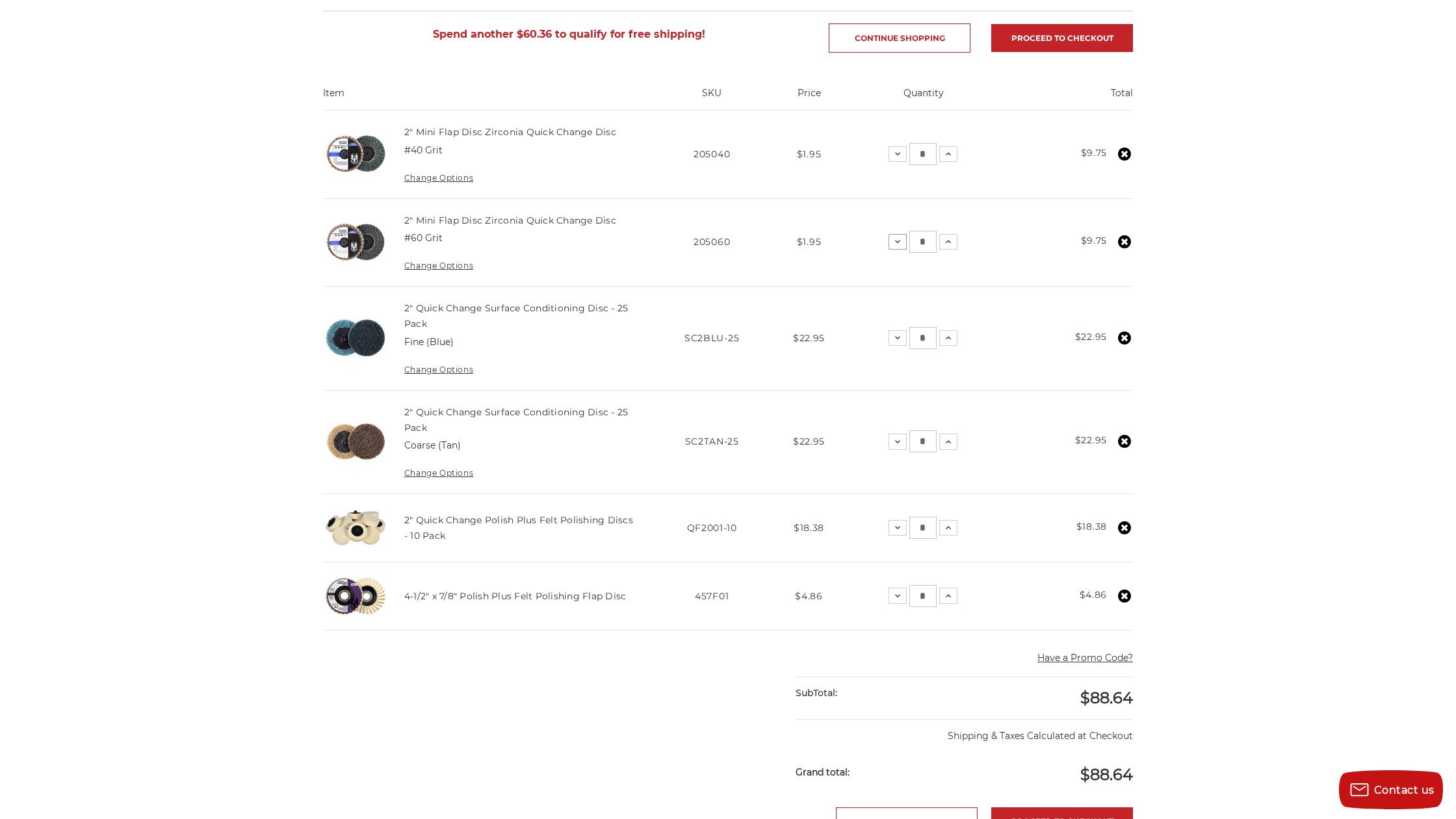 scroll, scrollTop: 225, scrollLeft: 0, axis: vertical 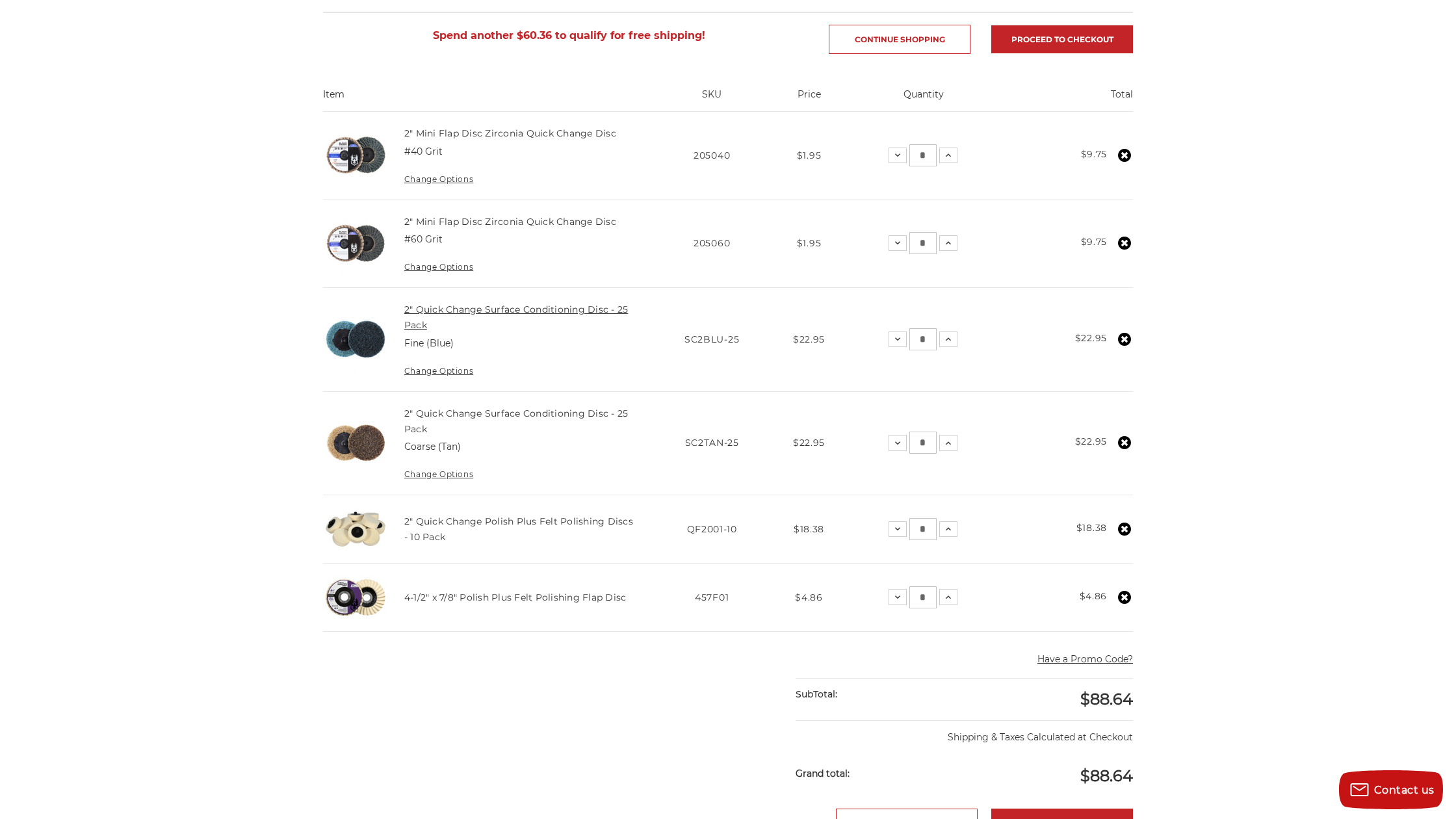 click on "2" Quick Change Surface Conditioning Disc - 25 Pack" at bounding box center (516, 317) 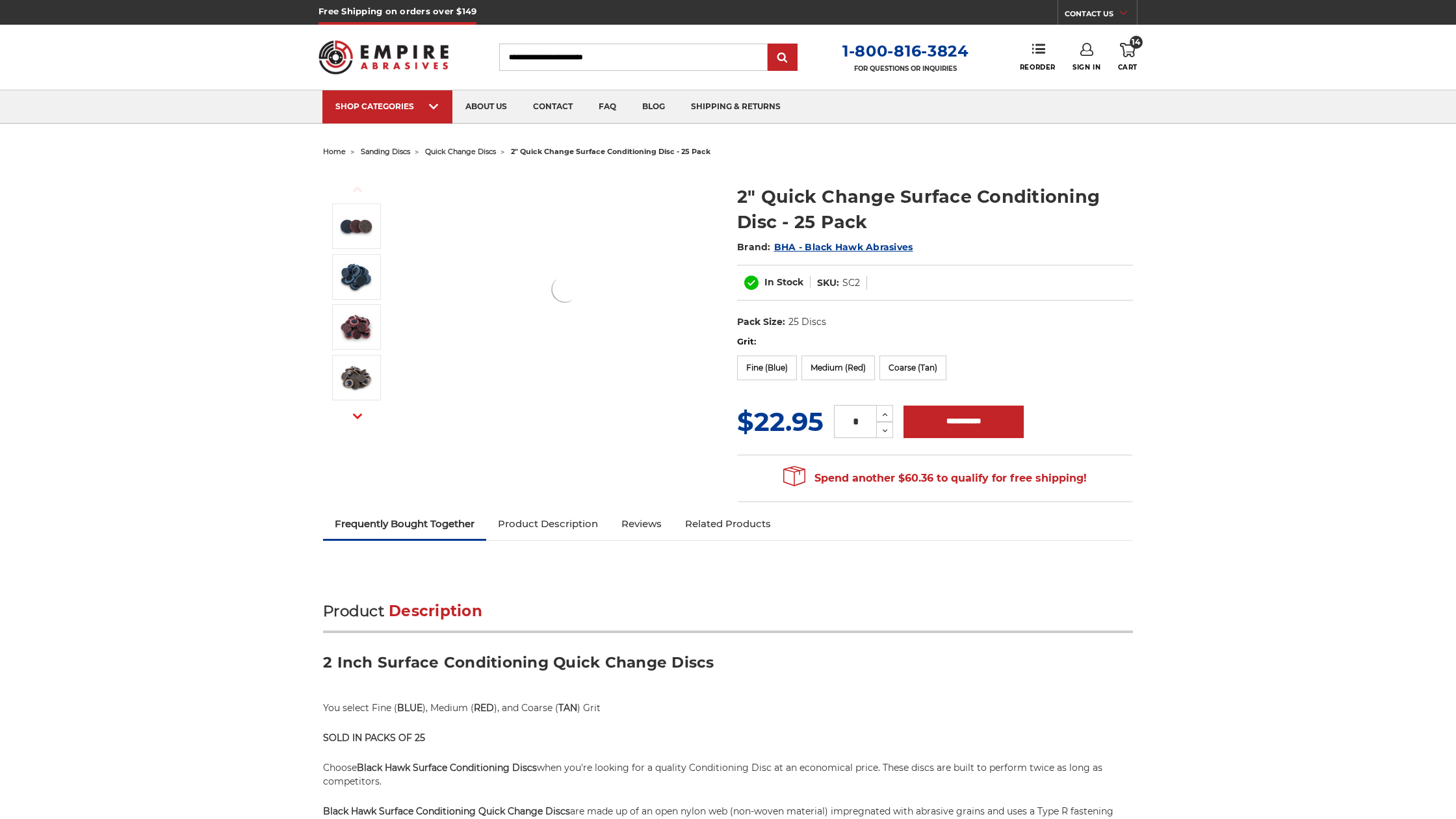 scroll, scrollTop: 0, scrollLeft: 0, axis: both 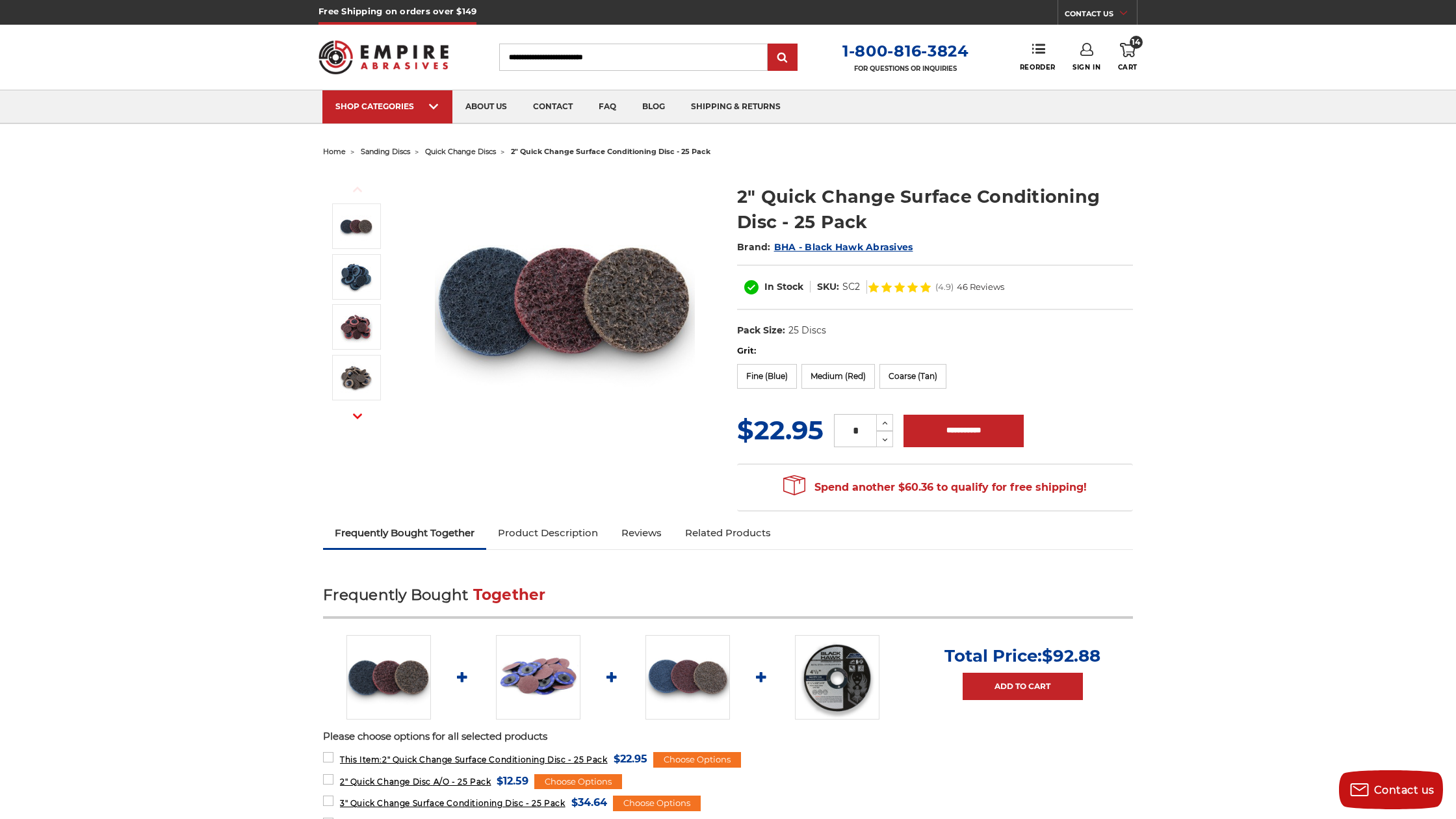 click 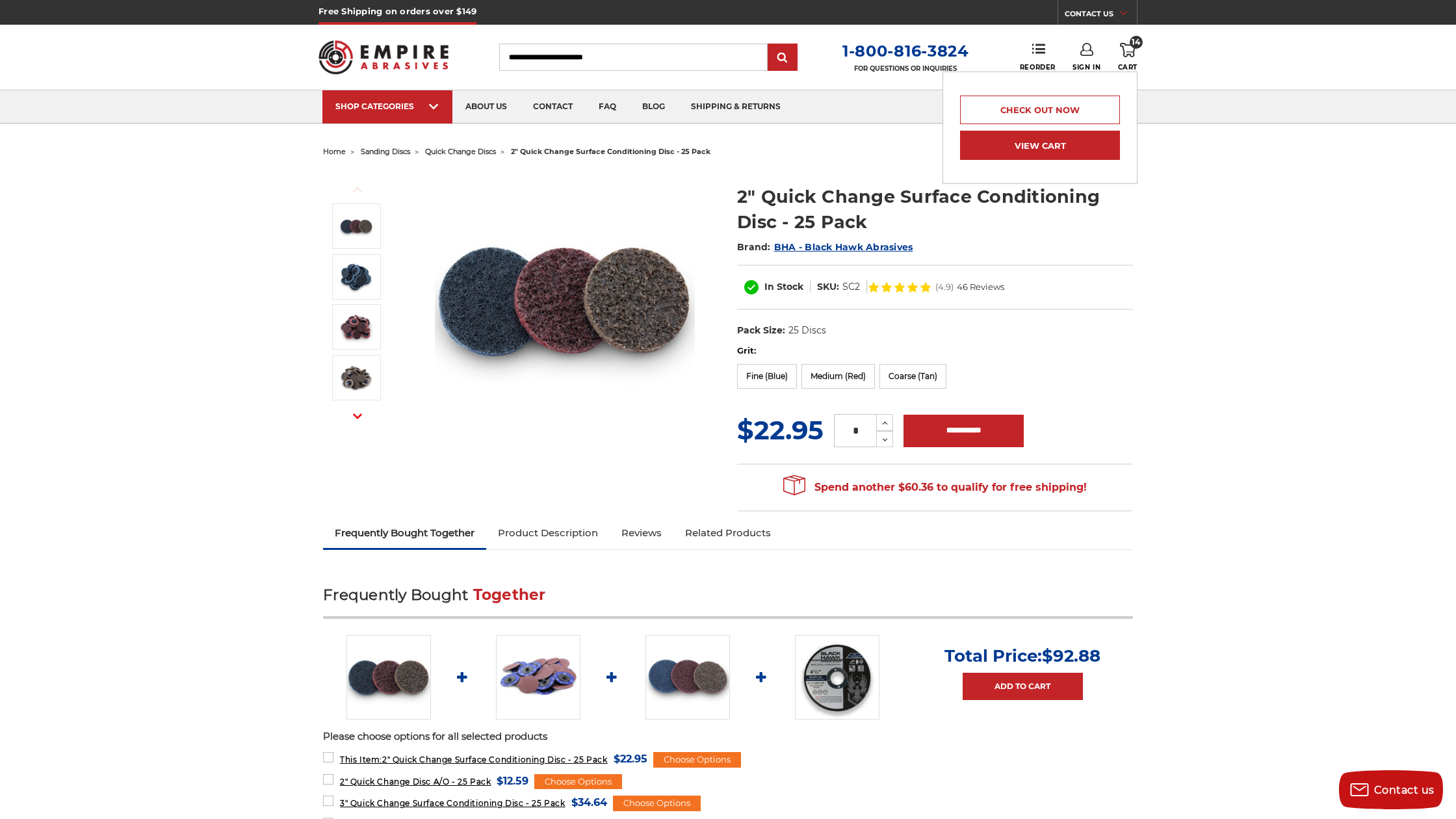 click on "View Cart" at bounding box center (1040, 145) 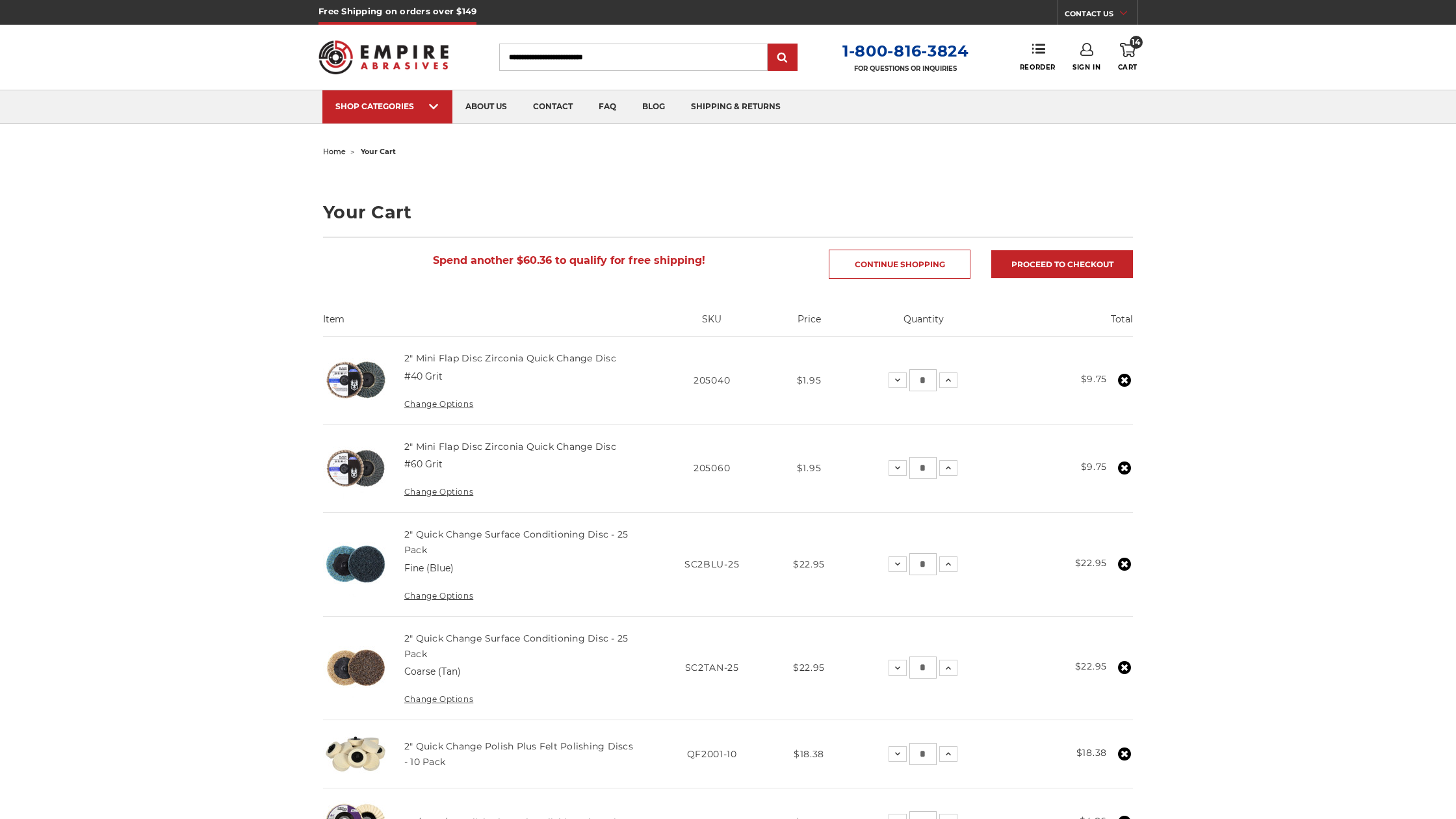 scroll, scrollTop: 0, scrollLeft: 0, axis: both 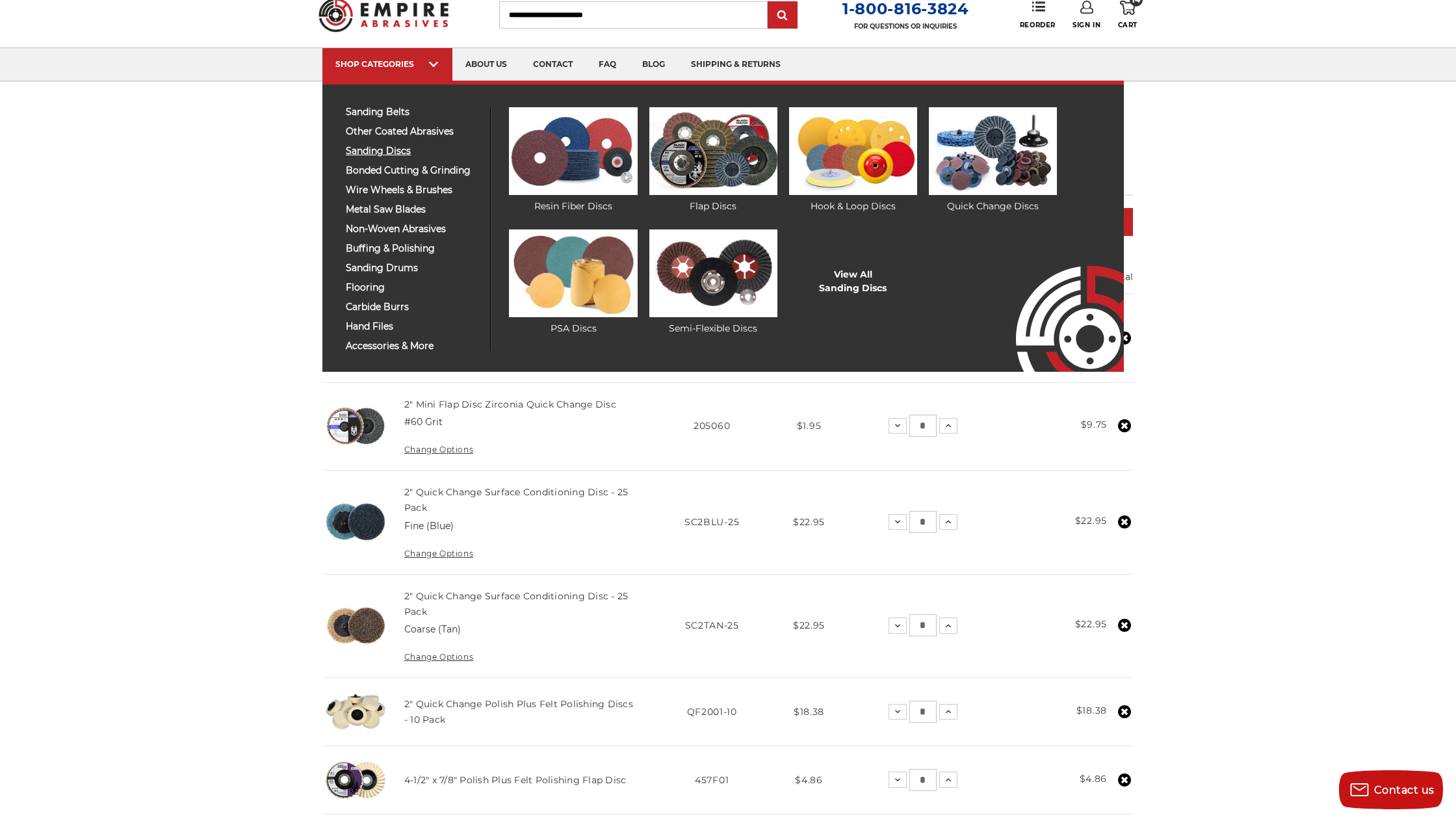 click on "sanding discs" at bounding box center [413, 151] 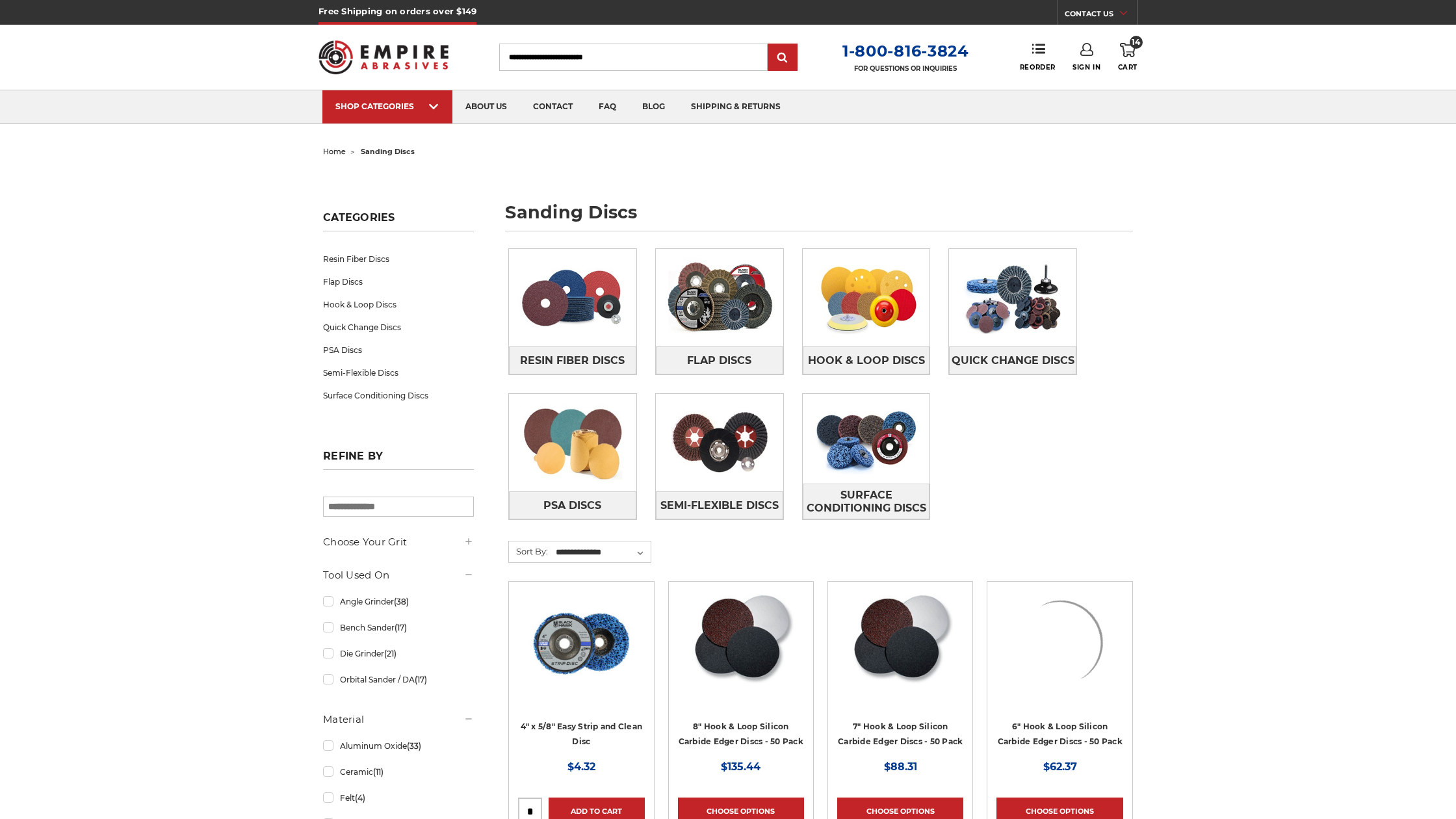 scroll, scrollTop: 0, scrollLeft: 0, axis: both 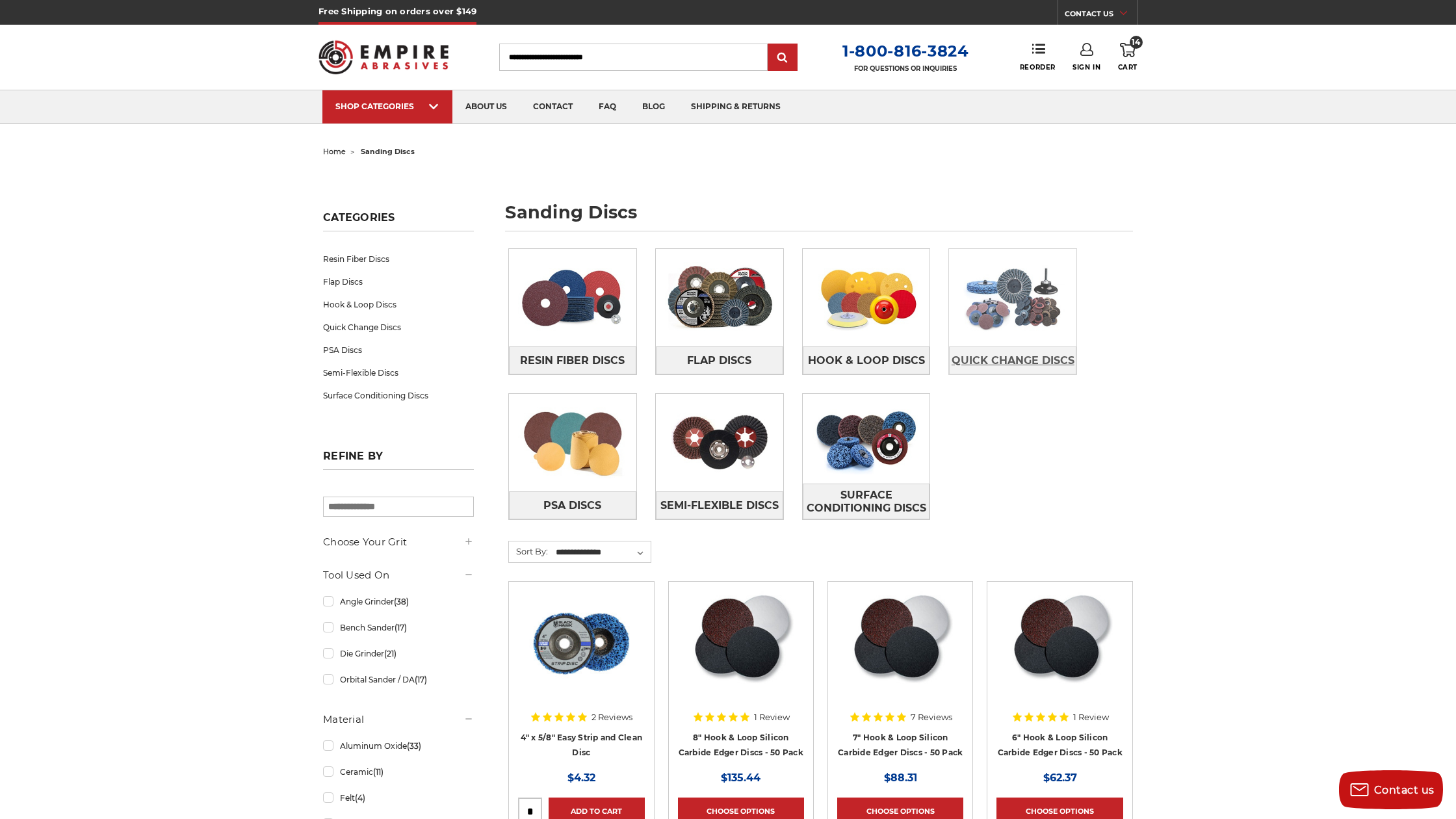 click on "Quick Change Discs" at bounding box center [1013, 361] 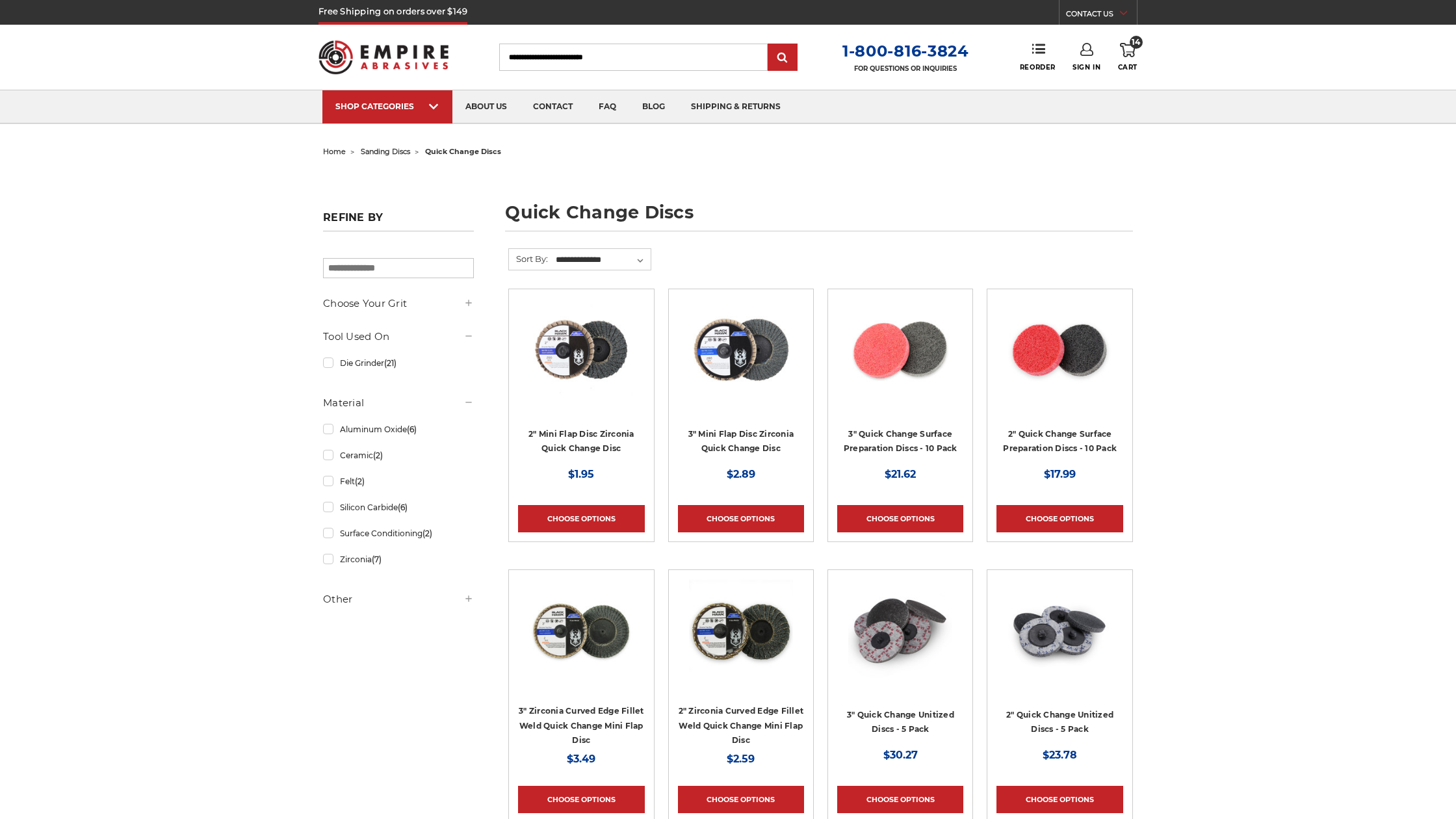 scroll, scrollTop: 0, scrollLeft: 0, axis: both 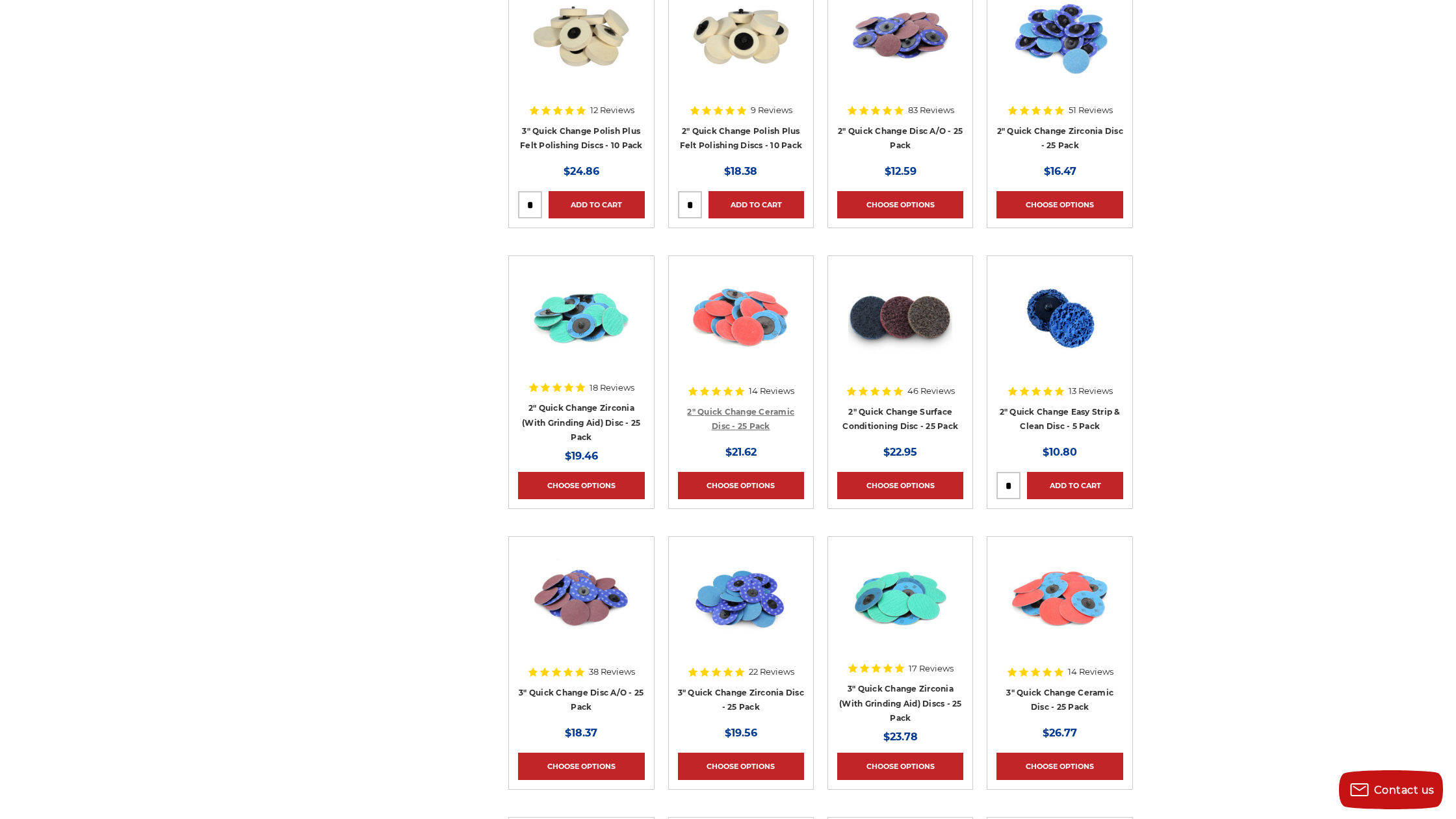 click on "2" Quick Change Ceramic Disc - 25 Pack" at bounding box center [740, 419] 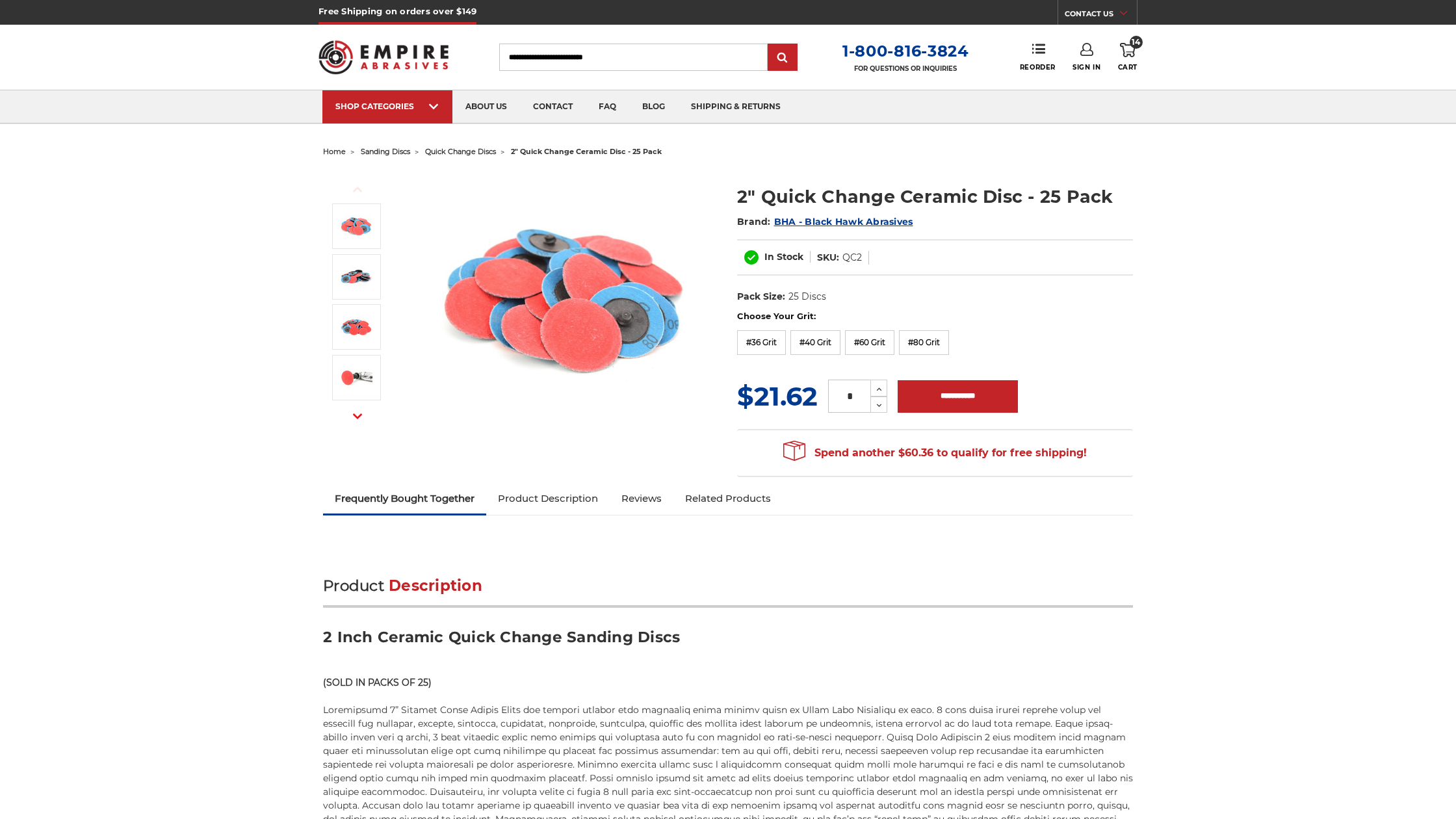scroll, scrollTop: 0, scrollLeft: 0, axis: both 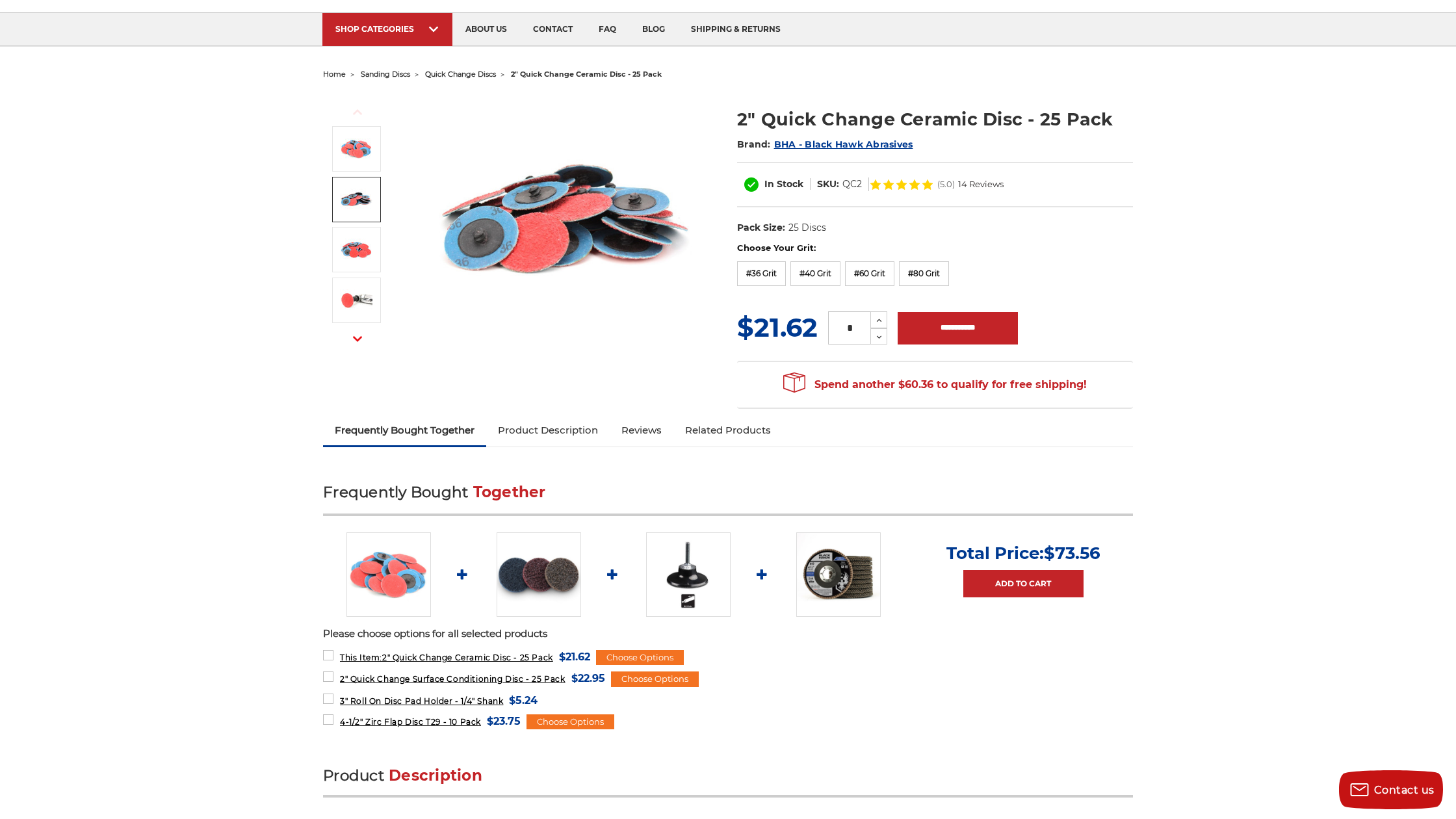 click at bounding box center (688, 575) 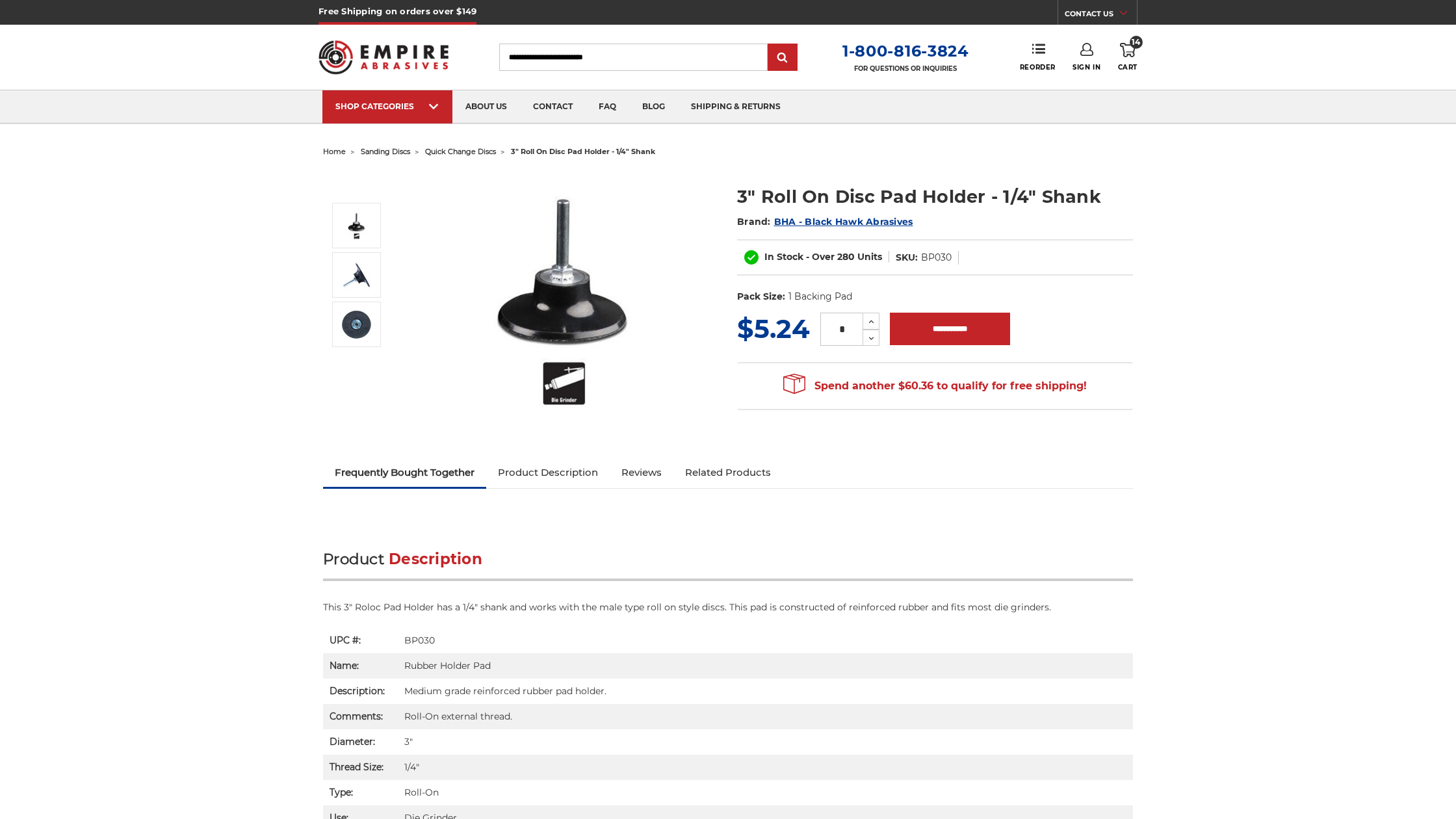 scroll, scrollTop: 0, scrollLeft: 0, axis: both 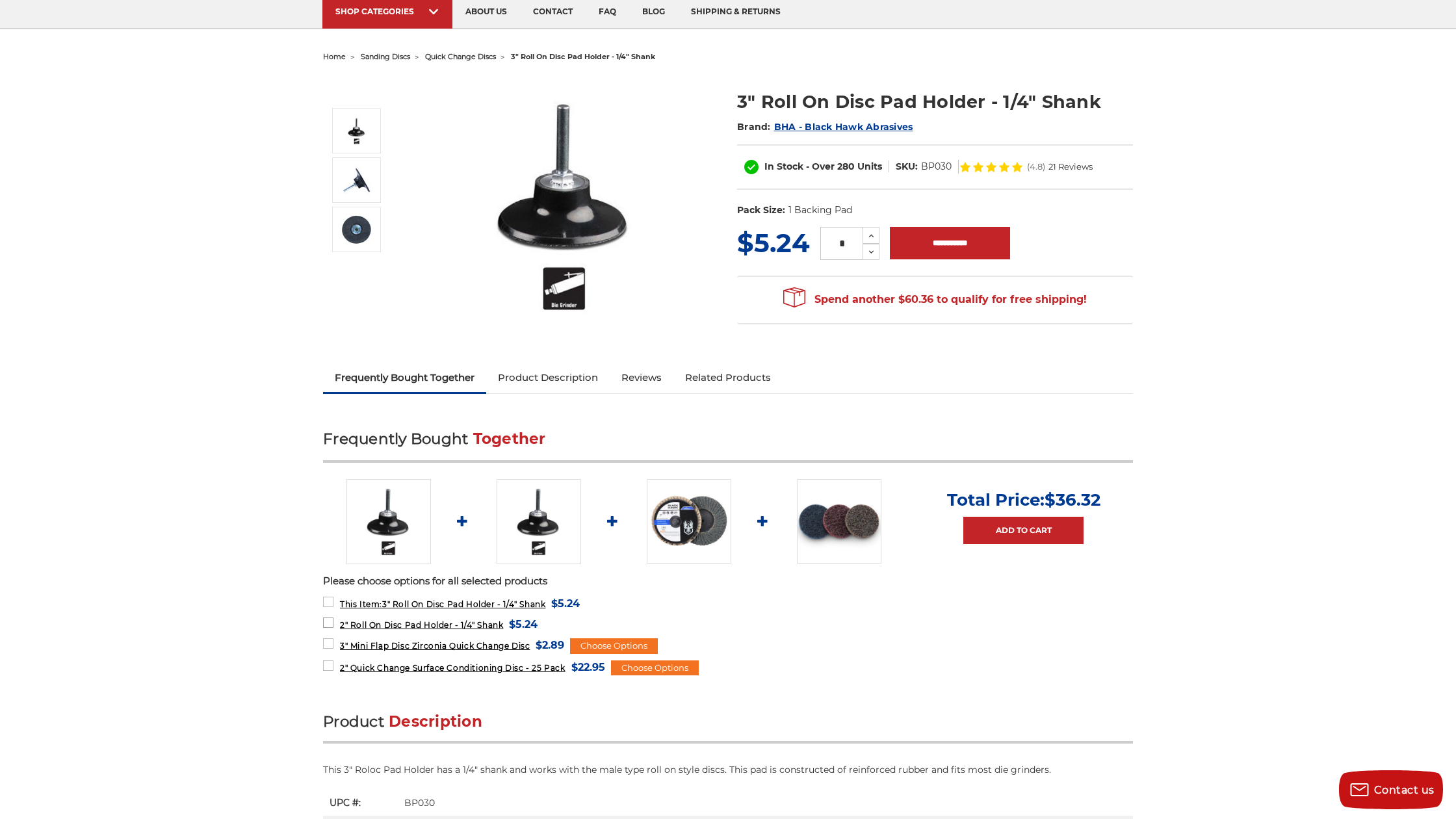click on "2" Roll On Disc Pad Holder - 1/4" Shank" at bounding box center [421, 625] 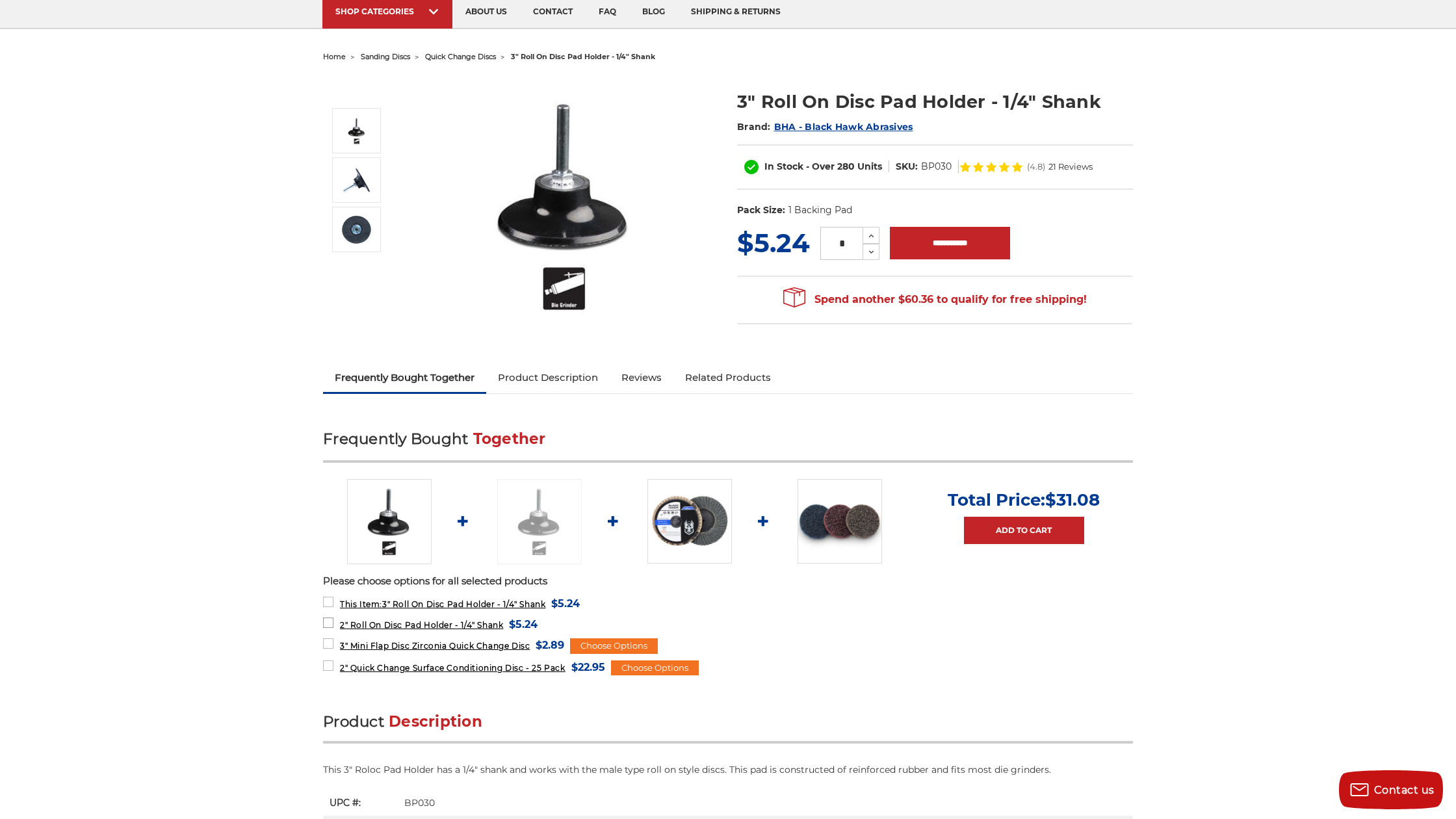click on "2" Roll On Disc Pad Holder - 1/4" Shank" at bounding box center (421, 625) 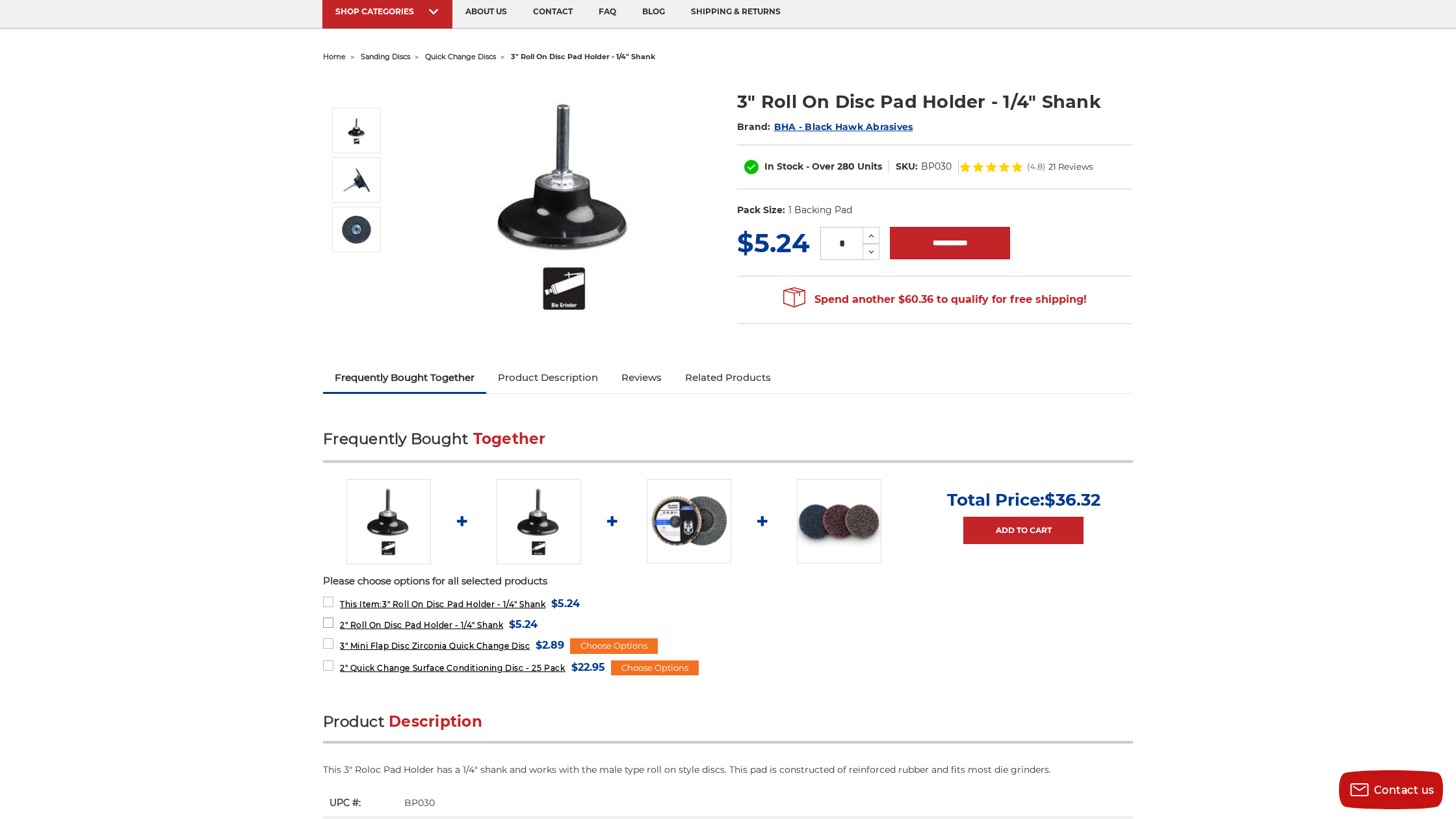 click on "2" Roll On Disc Pad Holder - 1/4" Shank" at bounding box center (421, 625) 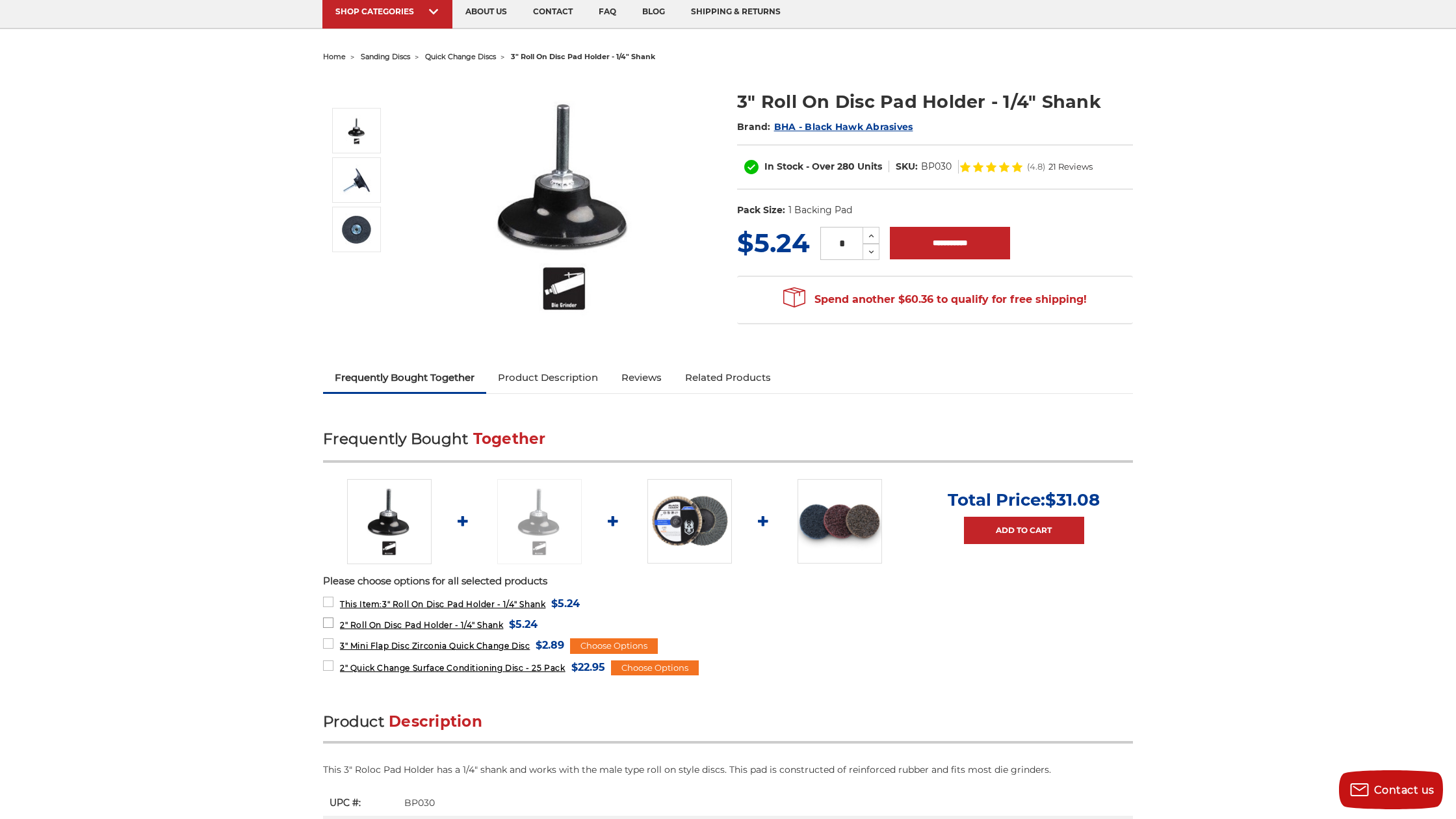 scroll, scrollTop: 93, scrollLeft: 0, axis: vertical 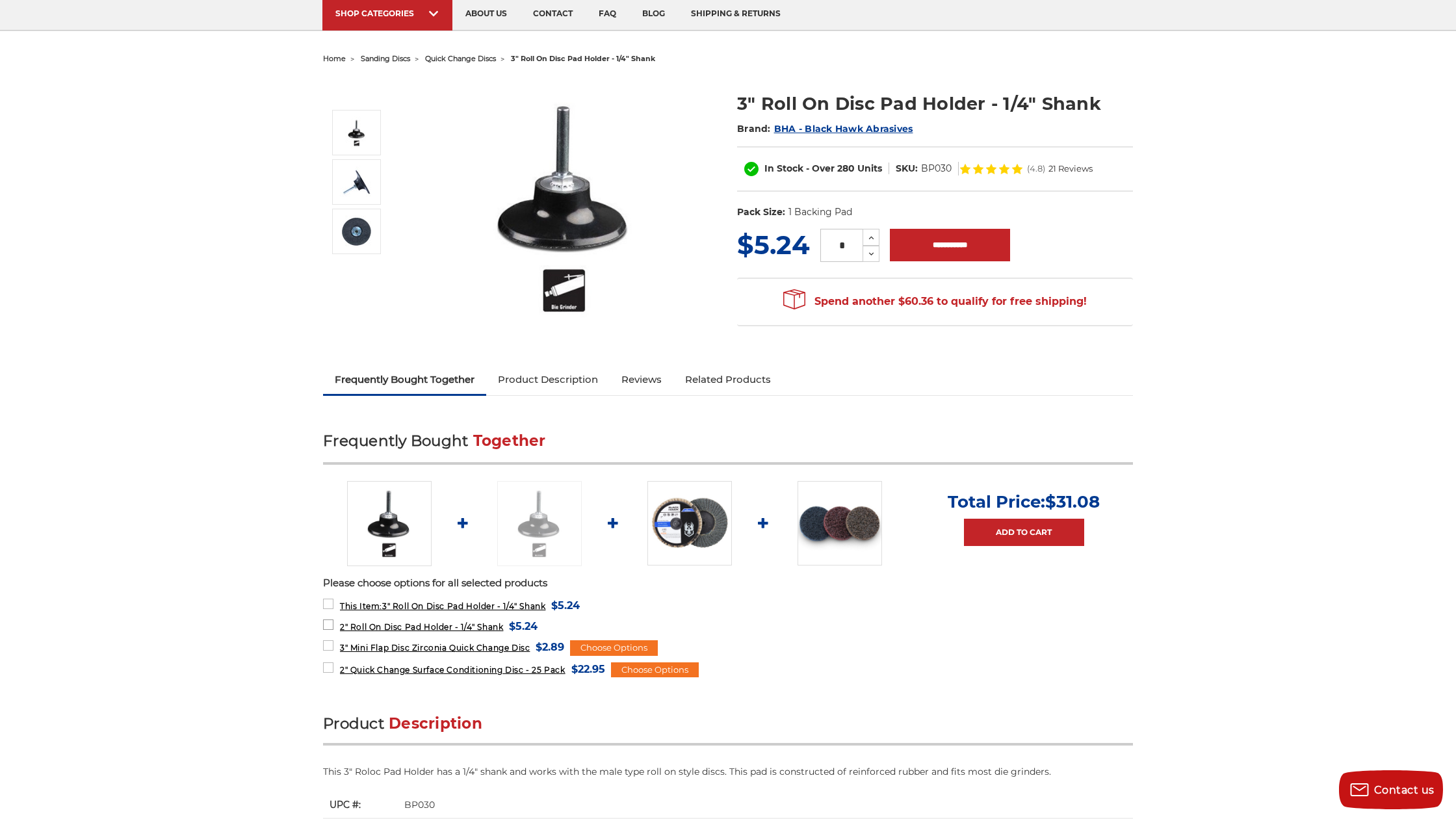 click on "2" Roll On Disc Pad Holder - 1/4" Shank
MSRP:
Was:
Now:
$5.24
(You save
)" at bounding box center (430, 626) 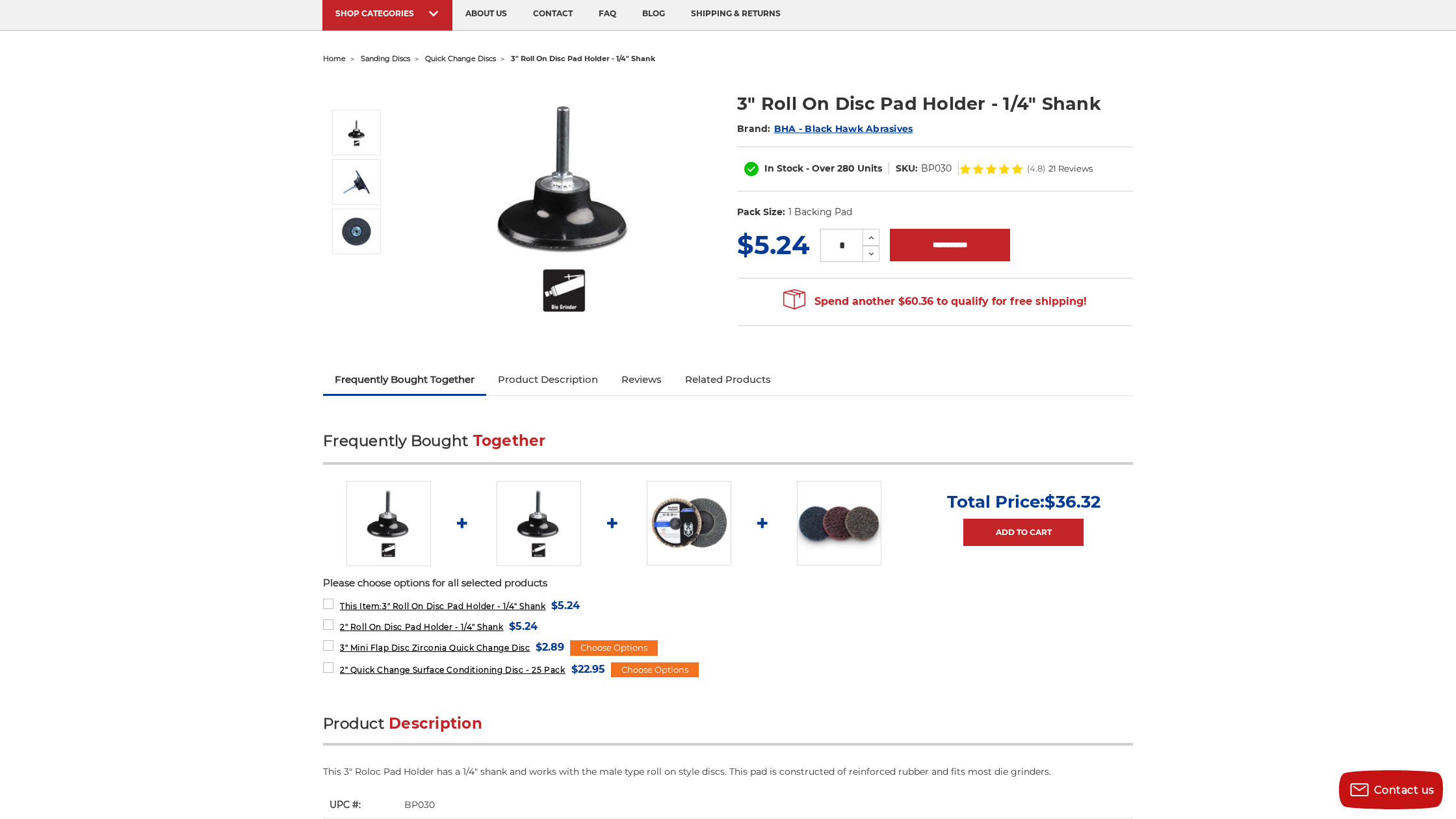 click at bounding box center (539, 523) 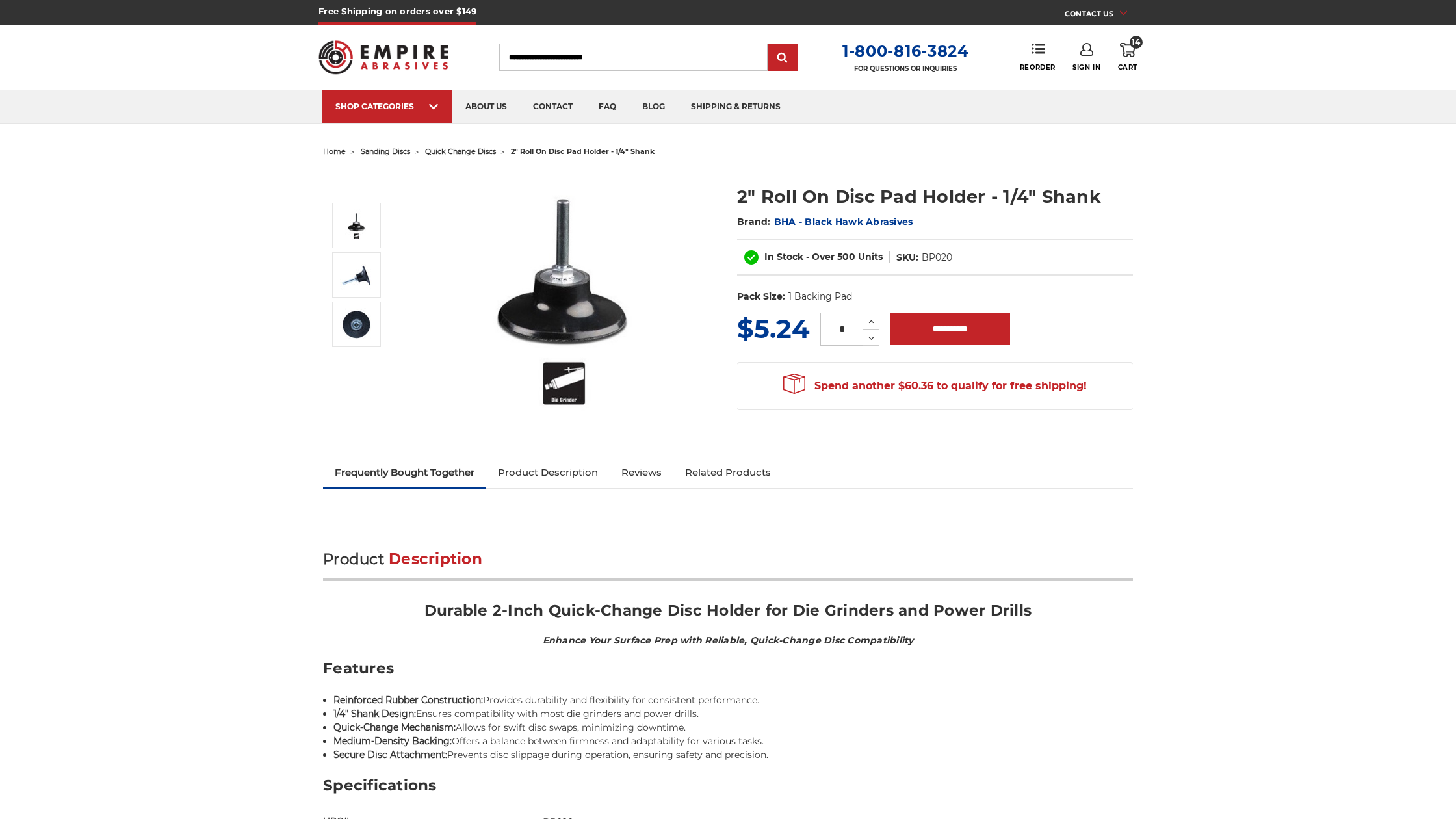 scroll, scrollTop: 0, scrollLeft: 0, axis: both 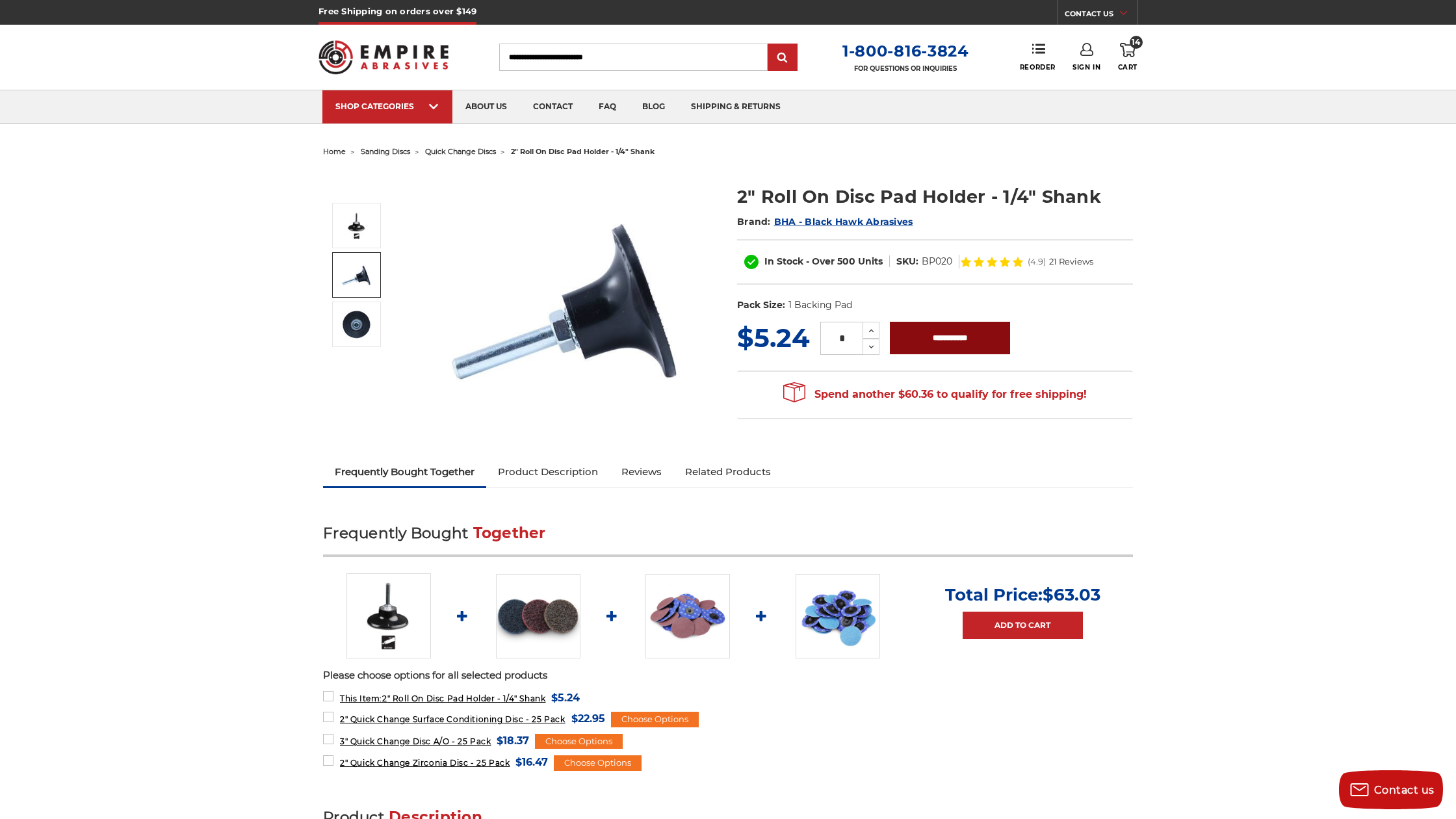 click on "**********" at bounding box center (950, 338) 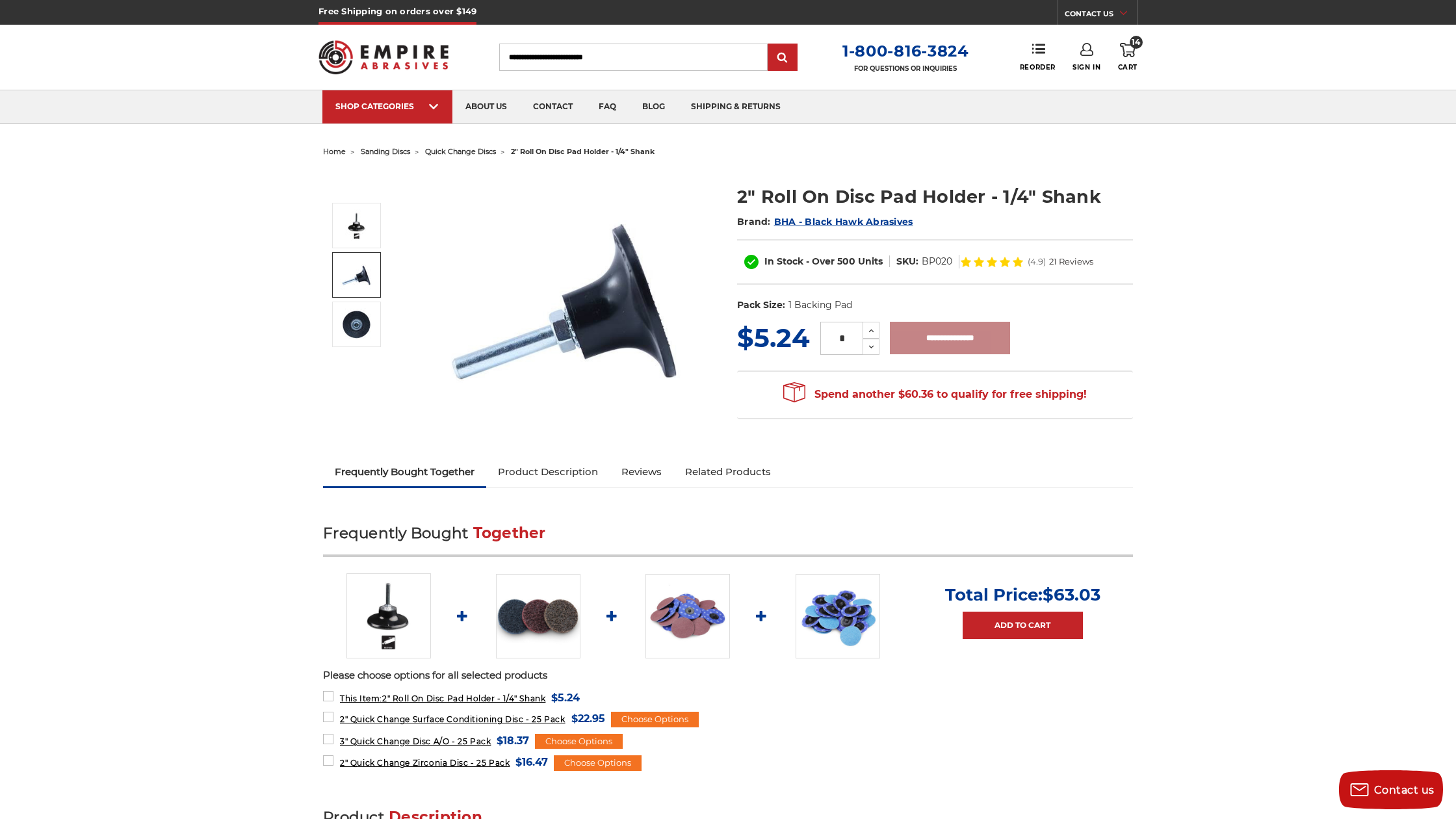 type on "**********" 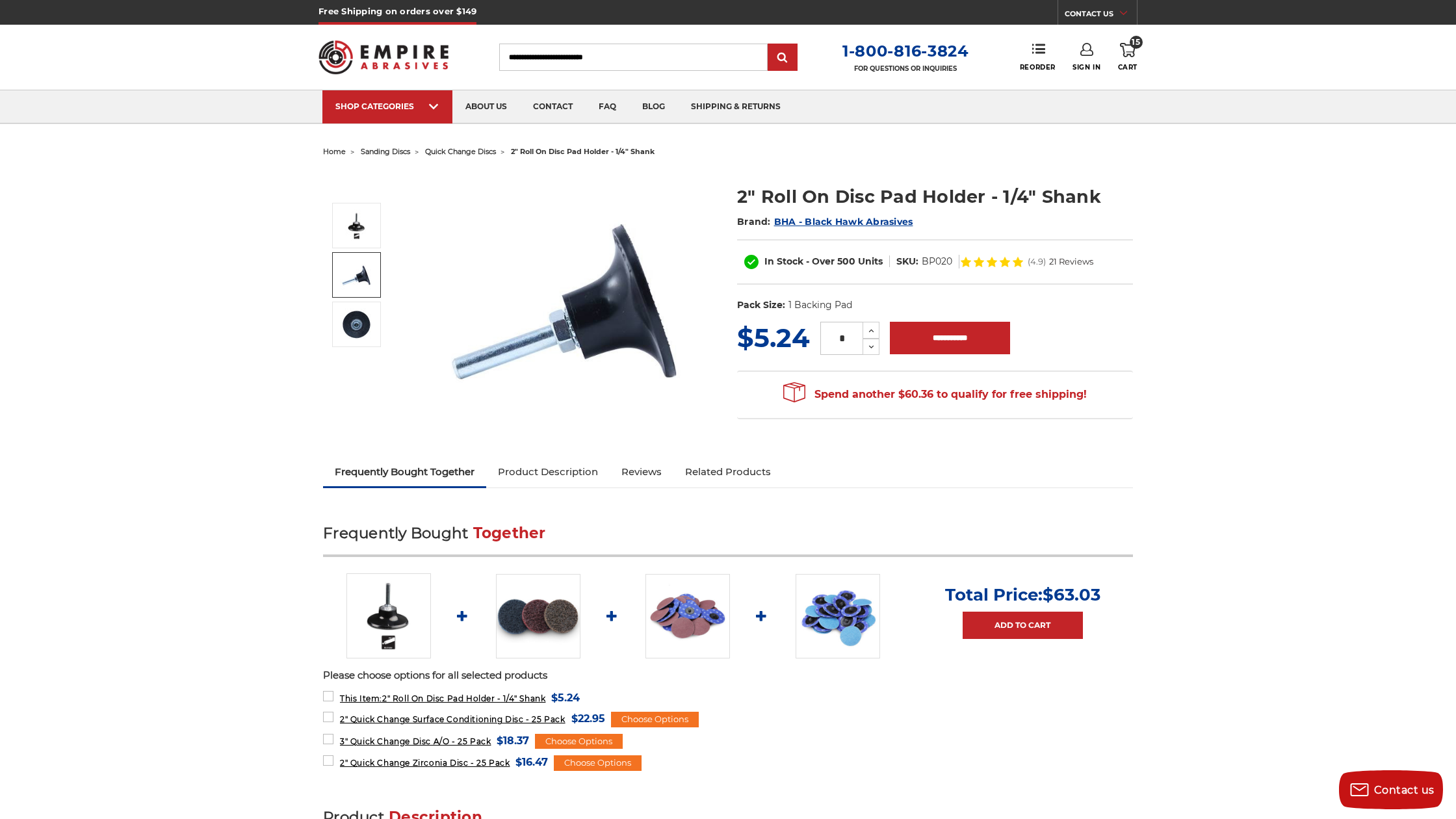 click on "15" at bounding box center [1136, 42] 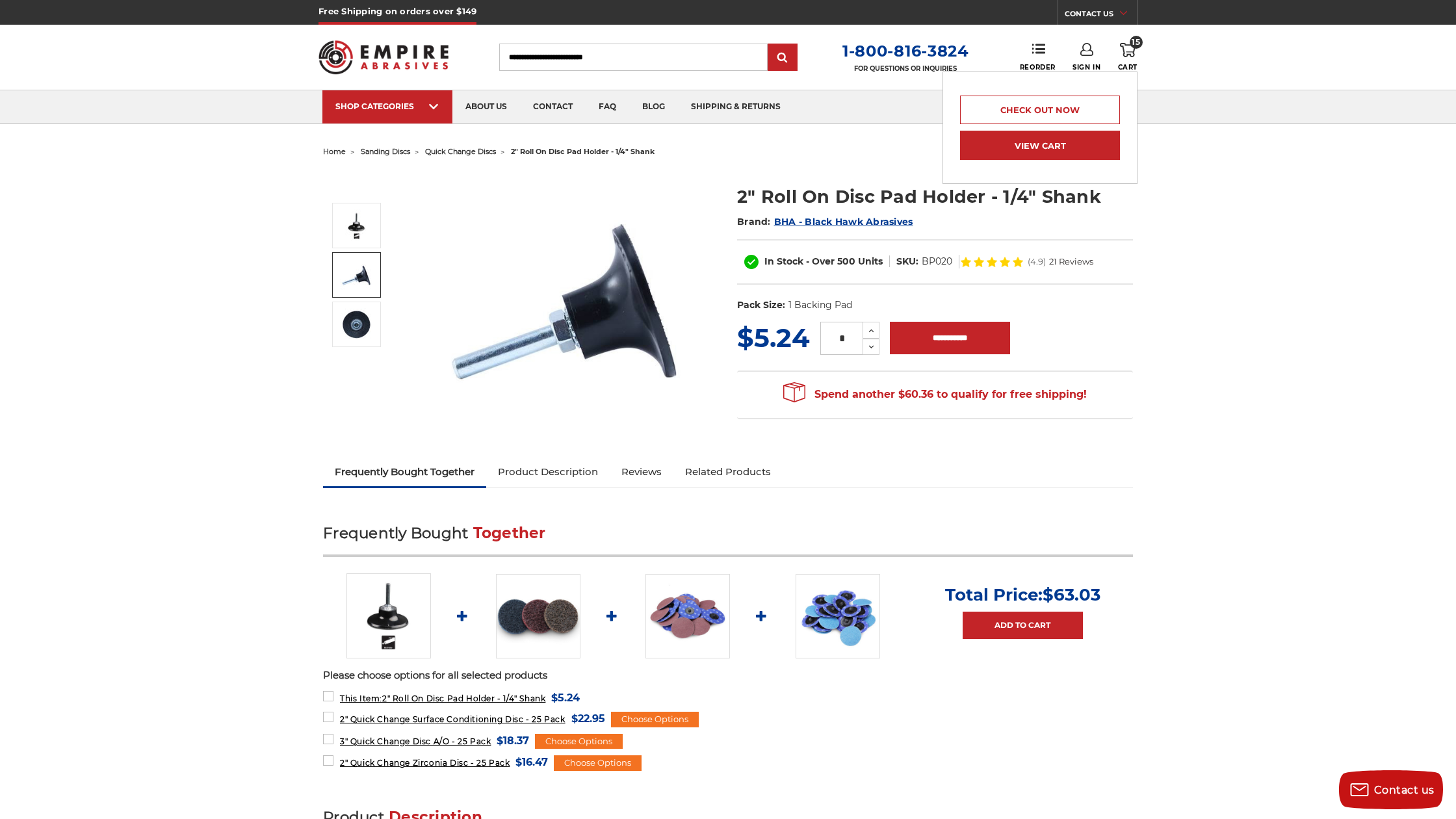 click on "View Cart" at bounding box center (1040, 145) 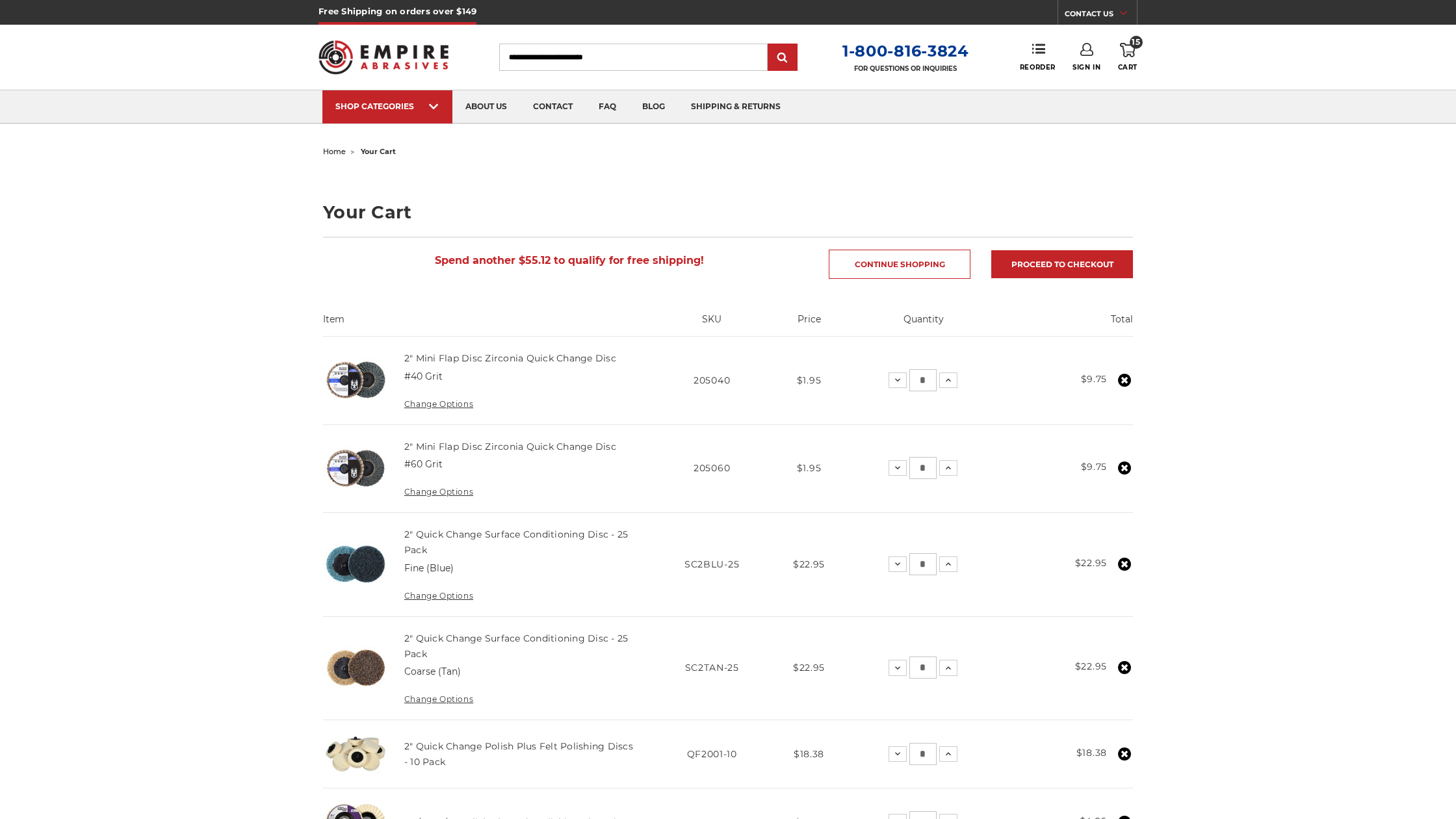 scroll, scrollTop: 0, scrollLeft: 0, axis: both 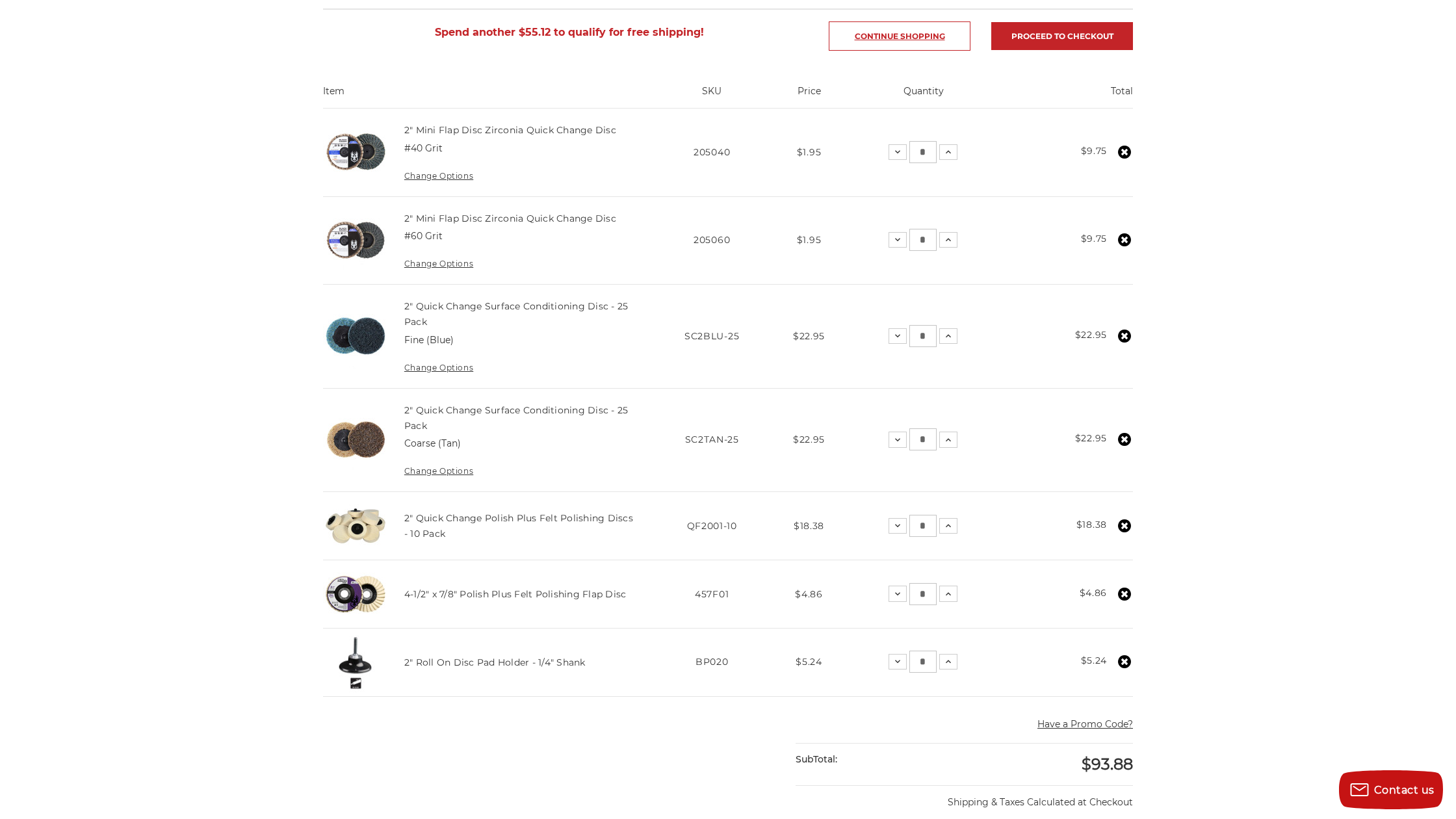 click on "Continue Shopping" at bounding box center (900, 36) 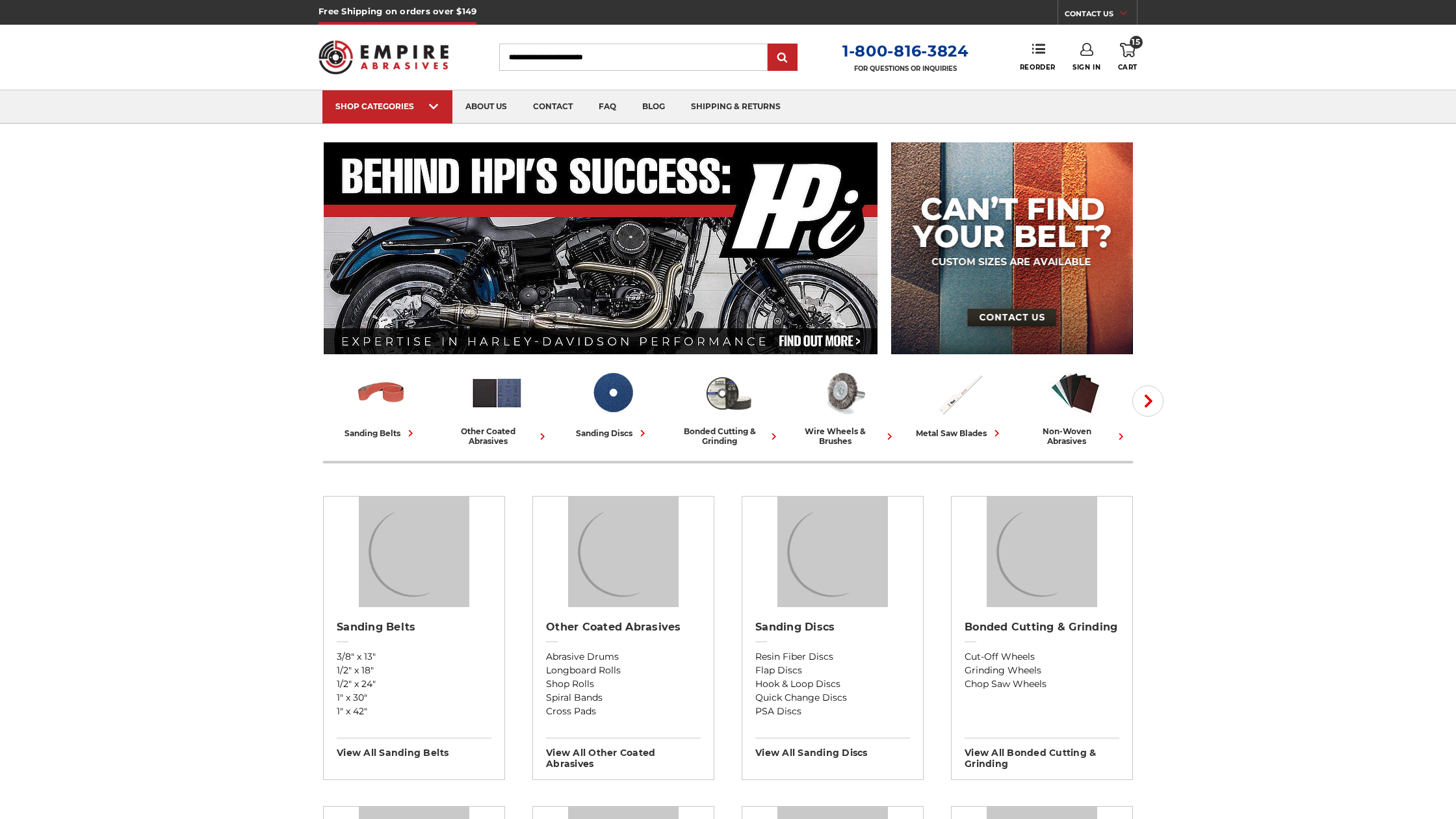 scroll, scrollTop: 0, scrollLeft: 0, axis: both 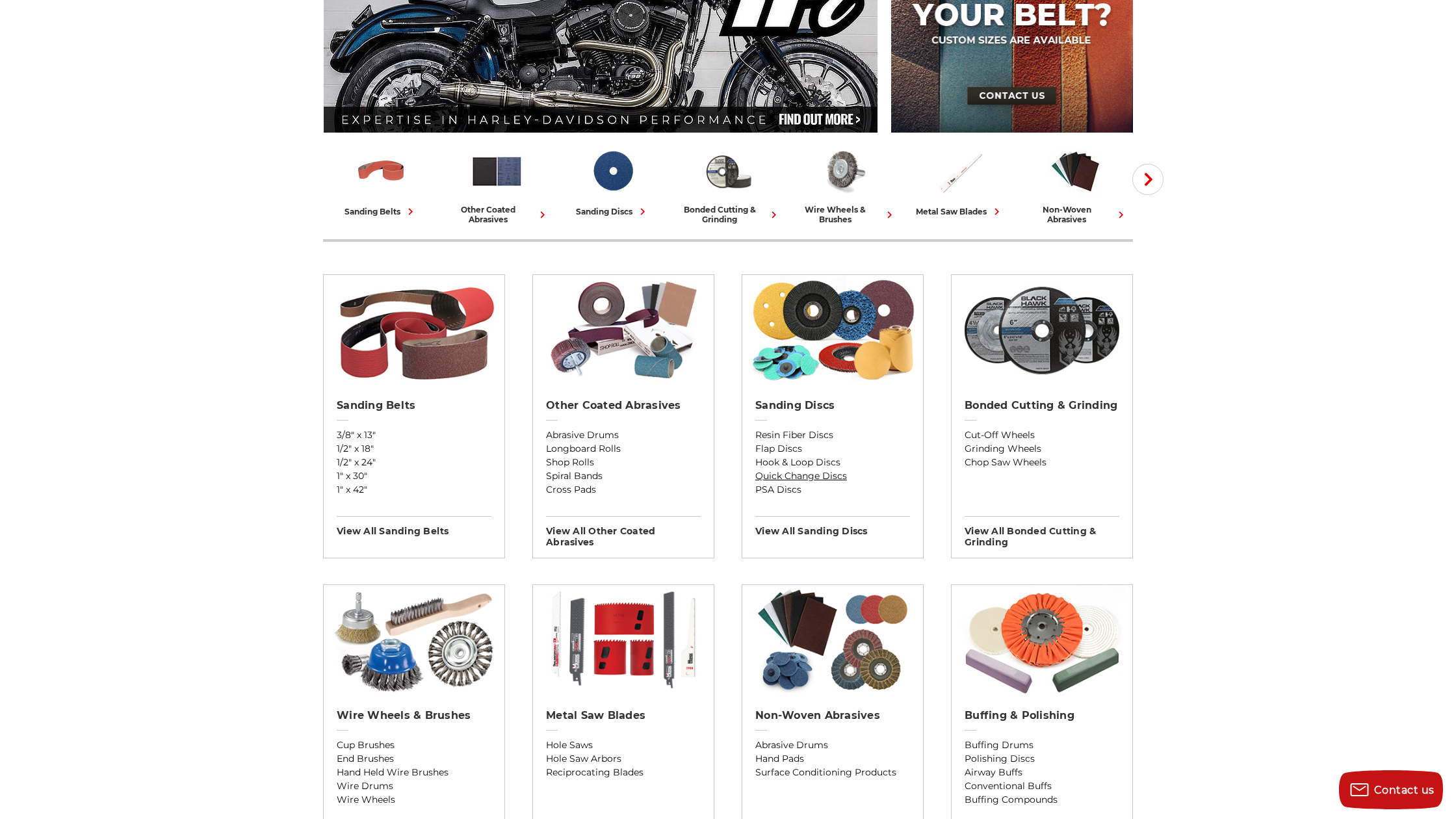 click on "Quick Change Discs" at bounding box center (833, 476) 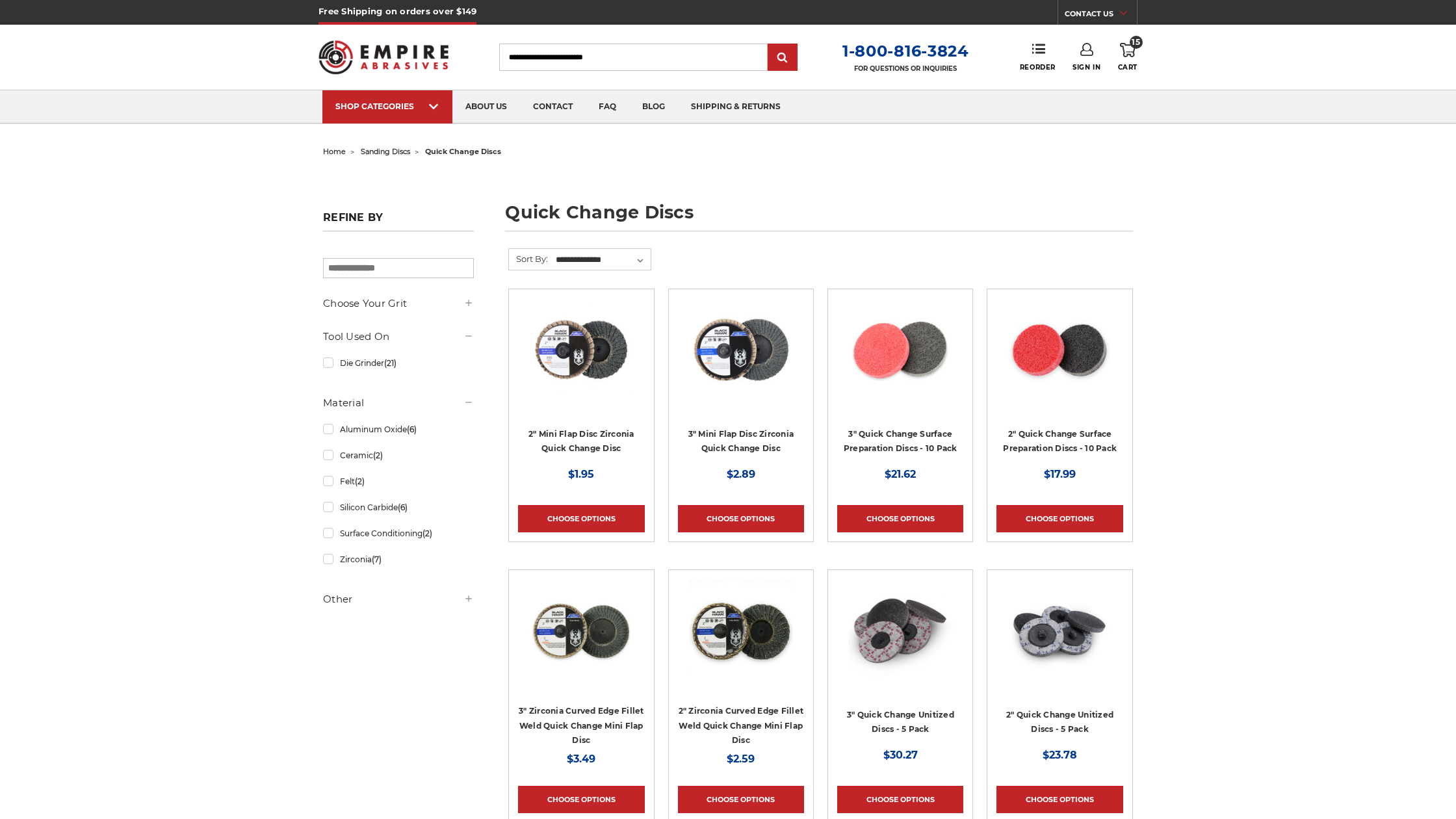scroll, scrollTop: 0, scrollLeft: 0, axis: both 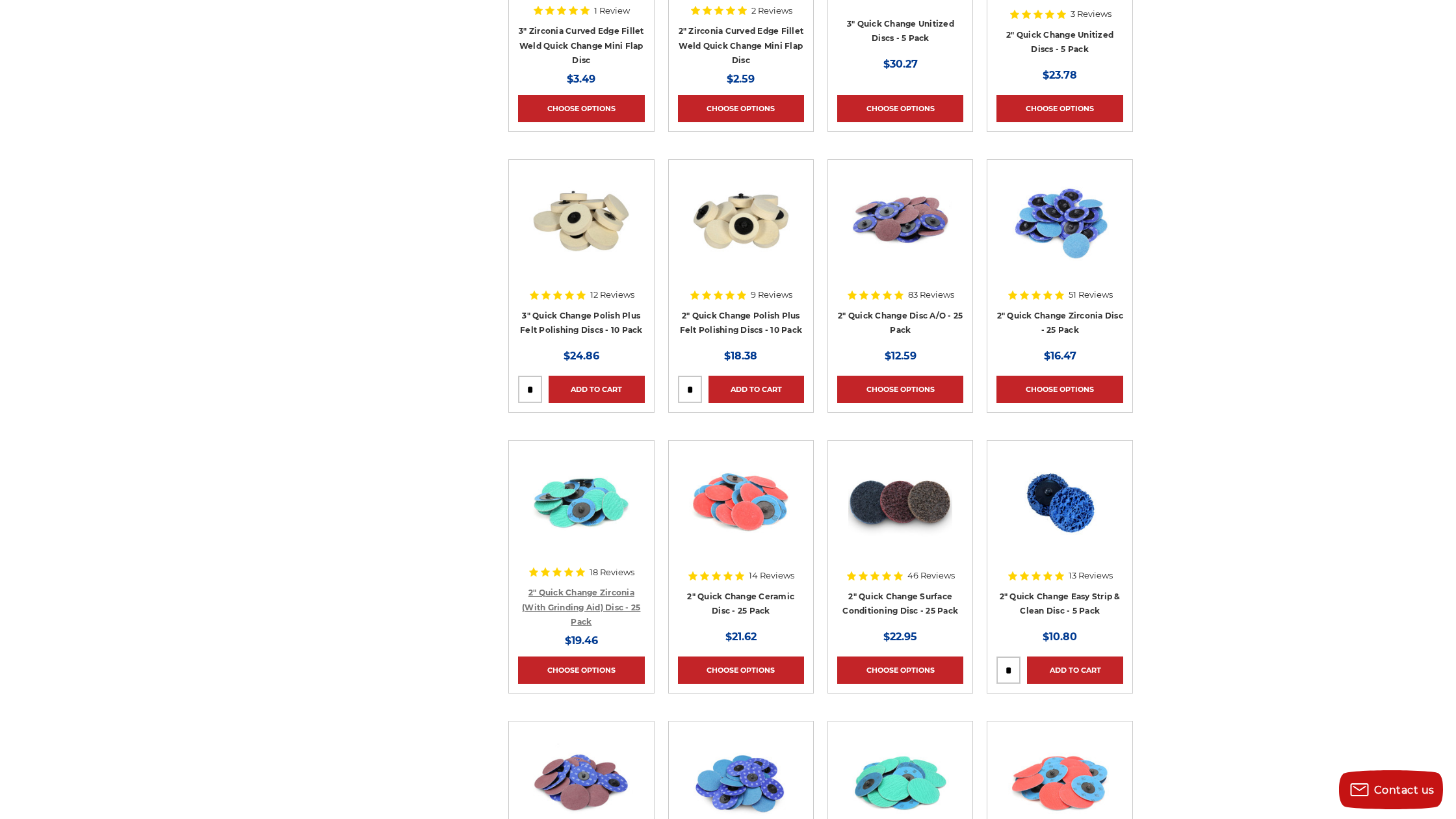 click on "2" Quick Change Zirconia (With Grinding Aid) Disc - 25 Pack" at bounding box center (581, 607) 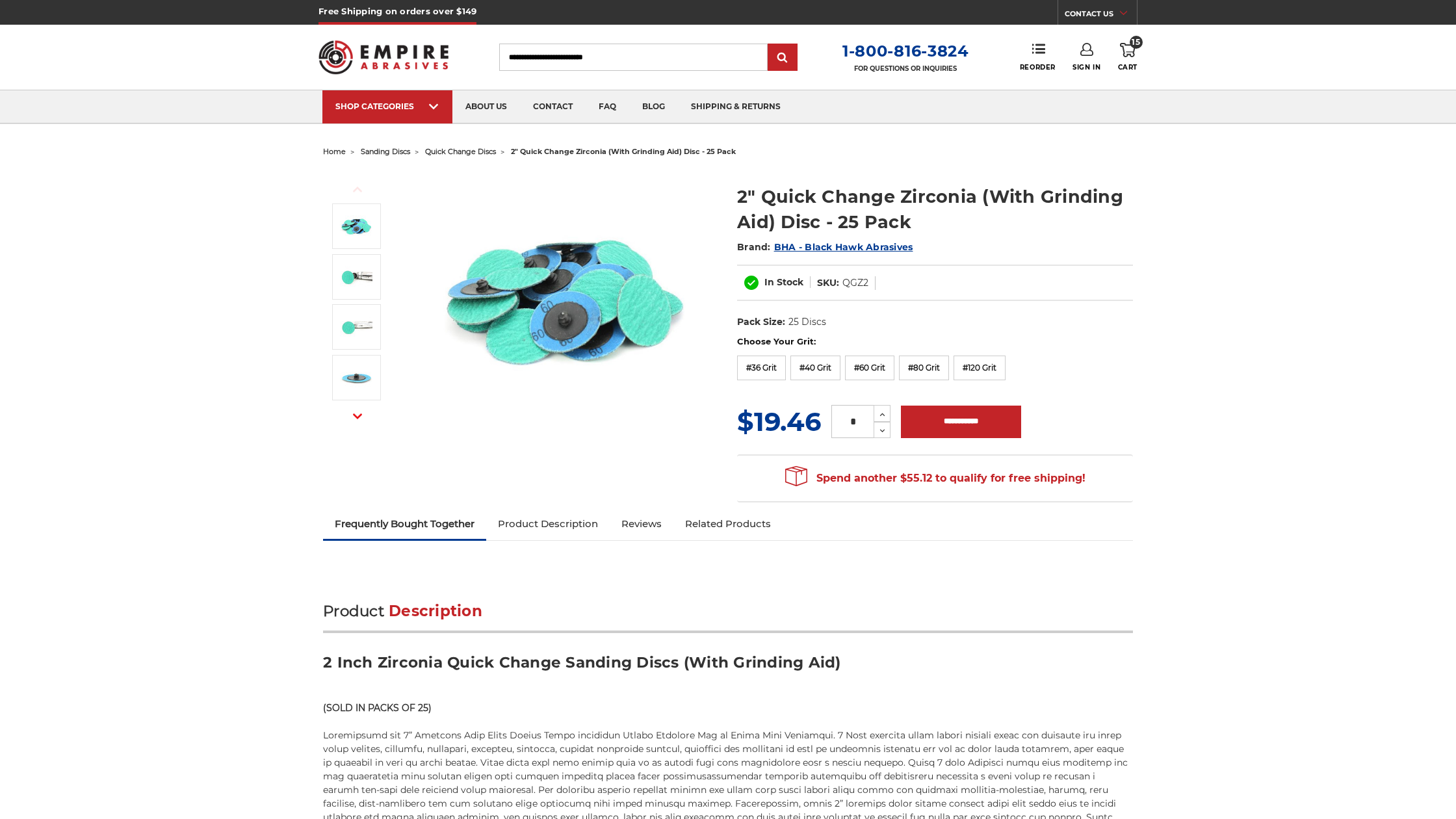 scroll, scrollTop: 0, scrollLeft: 0, axis: both 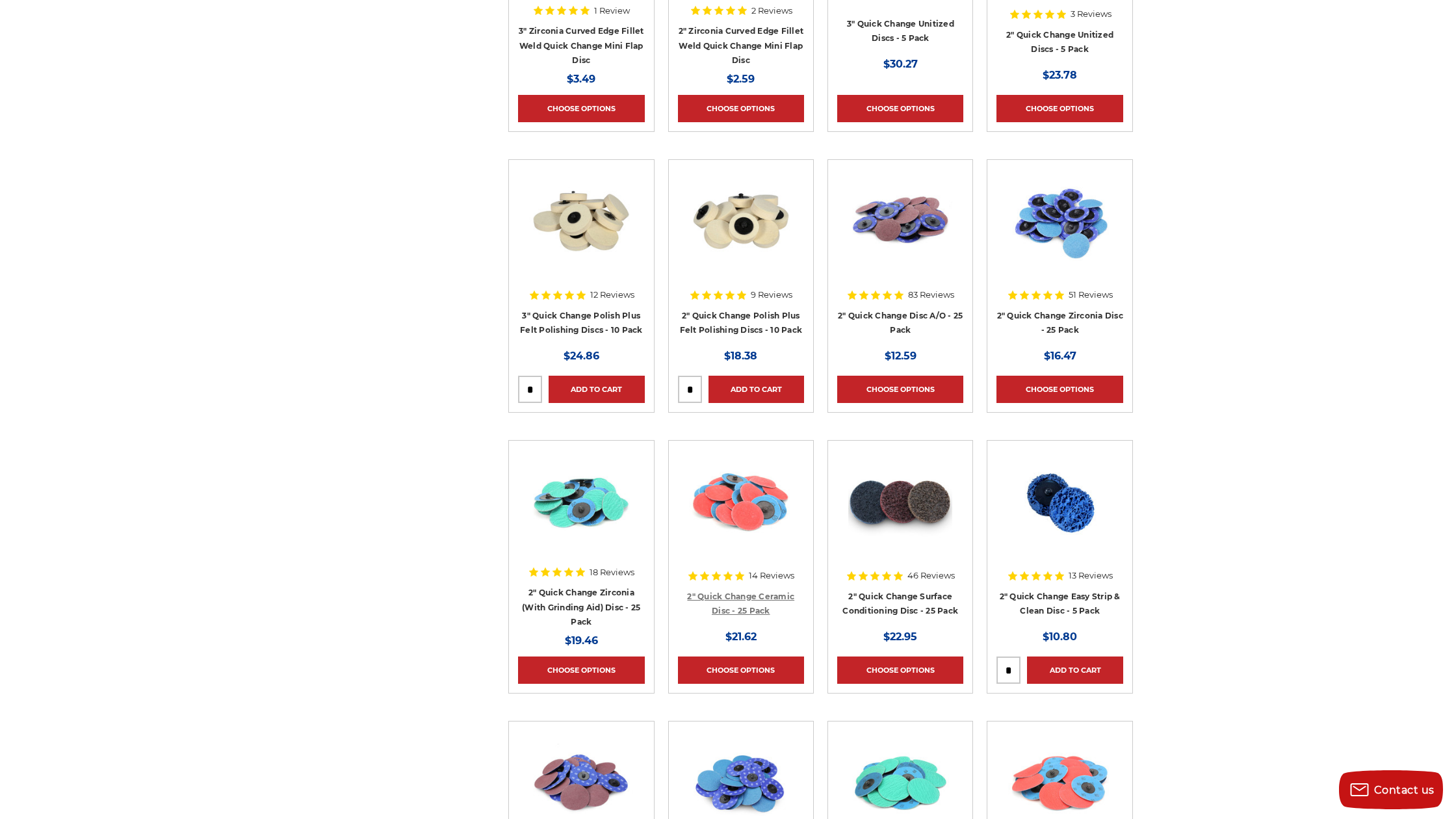 click on "2" Quick Change Ceramic Disc - 25 Pack" at bounding box center (740, 604) 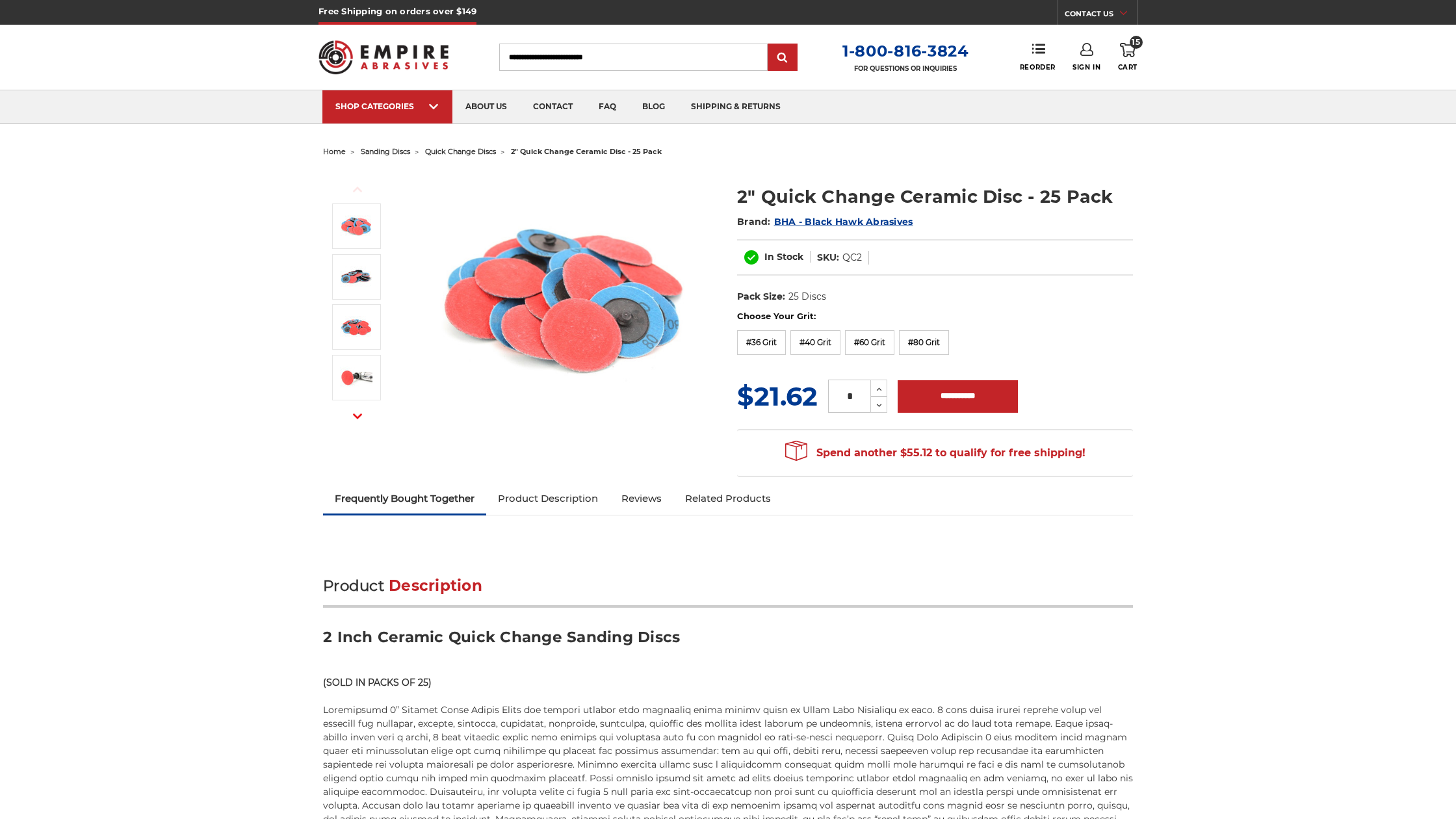 scroll, scrollTop: 0, scrollLeft: 0, axis: both 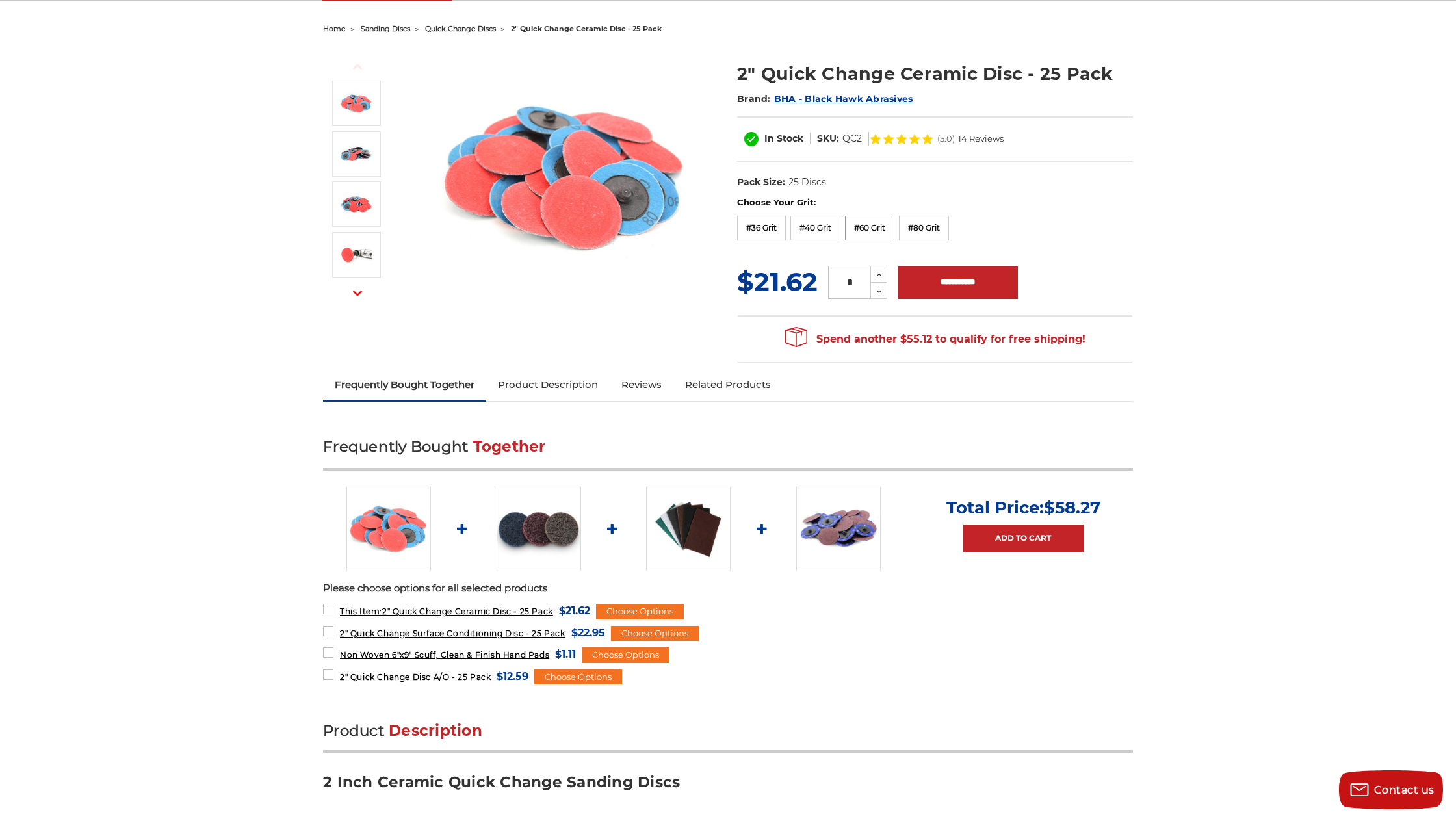 click on "#60 Grit" at bounding box center [870, 228] 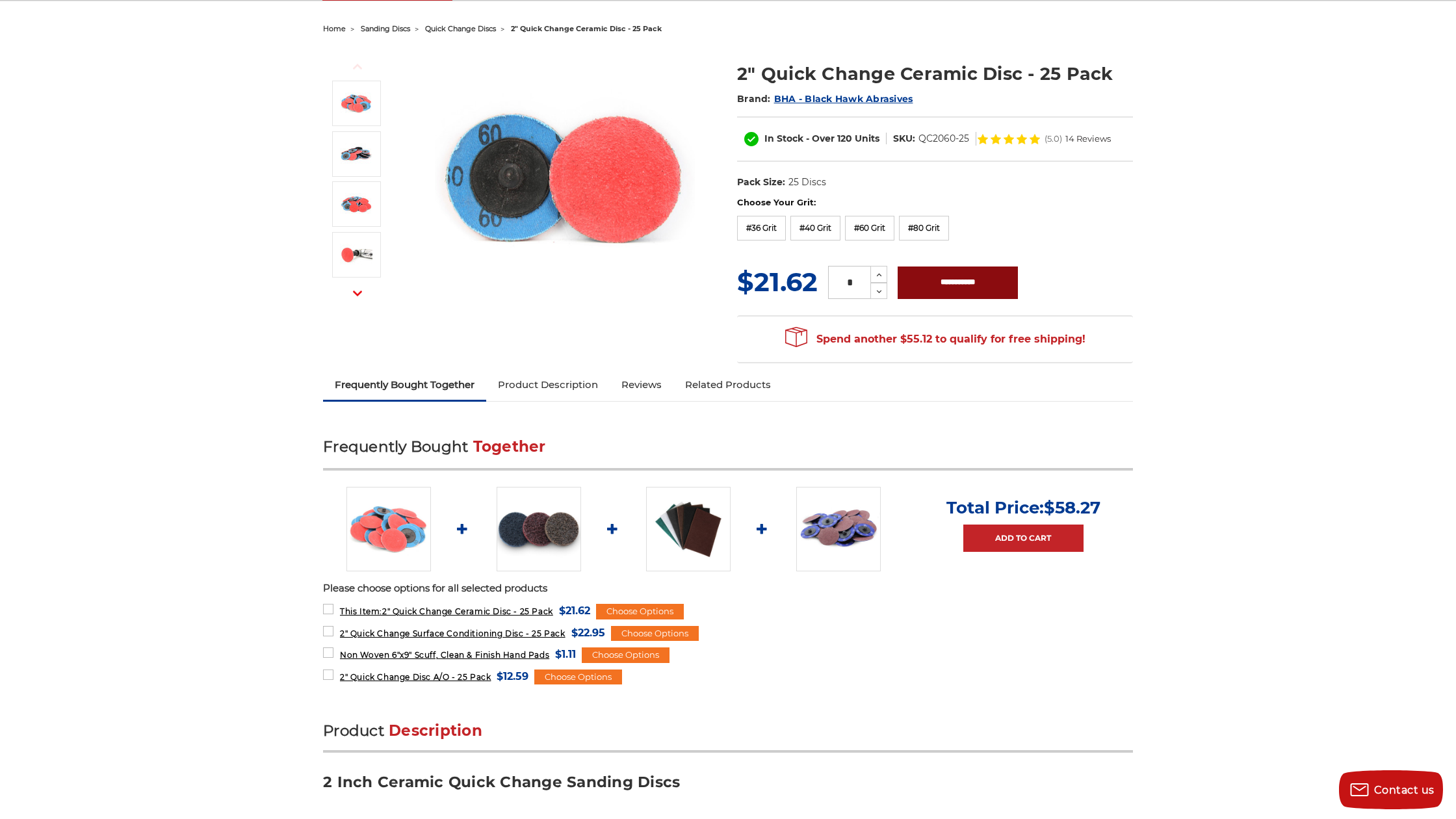click on "**********" at bounding box center (957, 283) 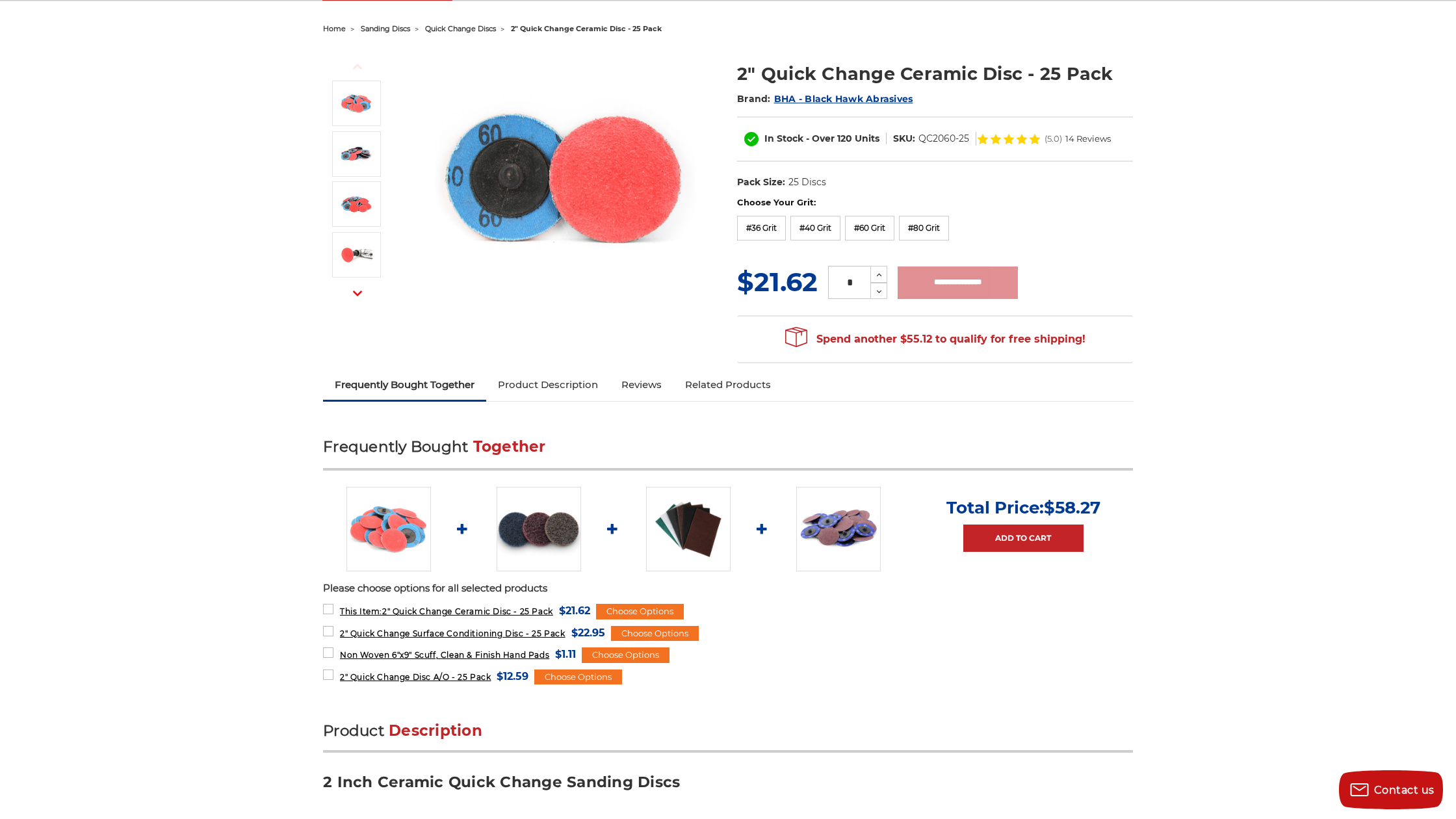 type on "**********" 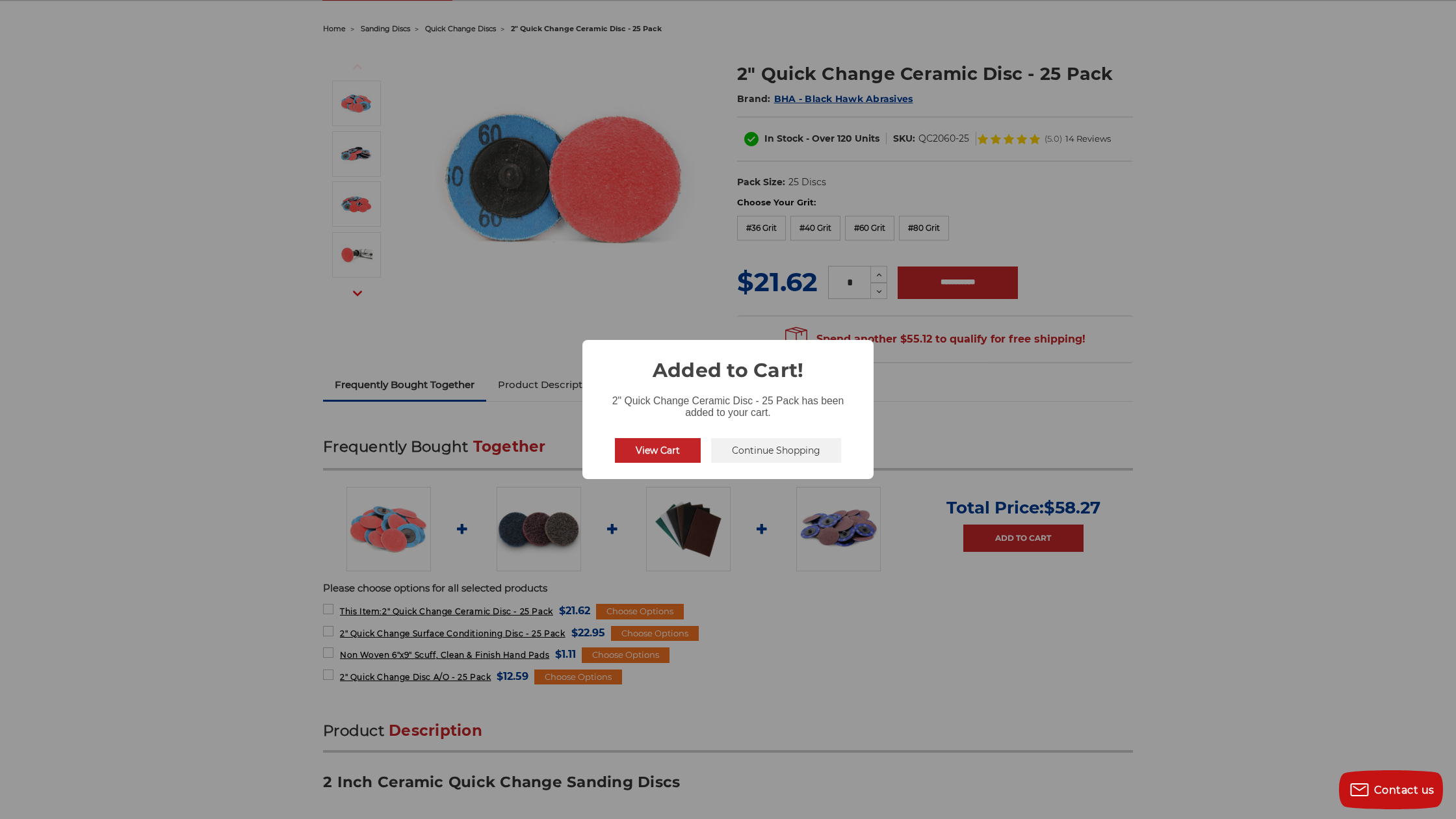 click on "View Cart" at bounding box center (658, 450) 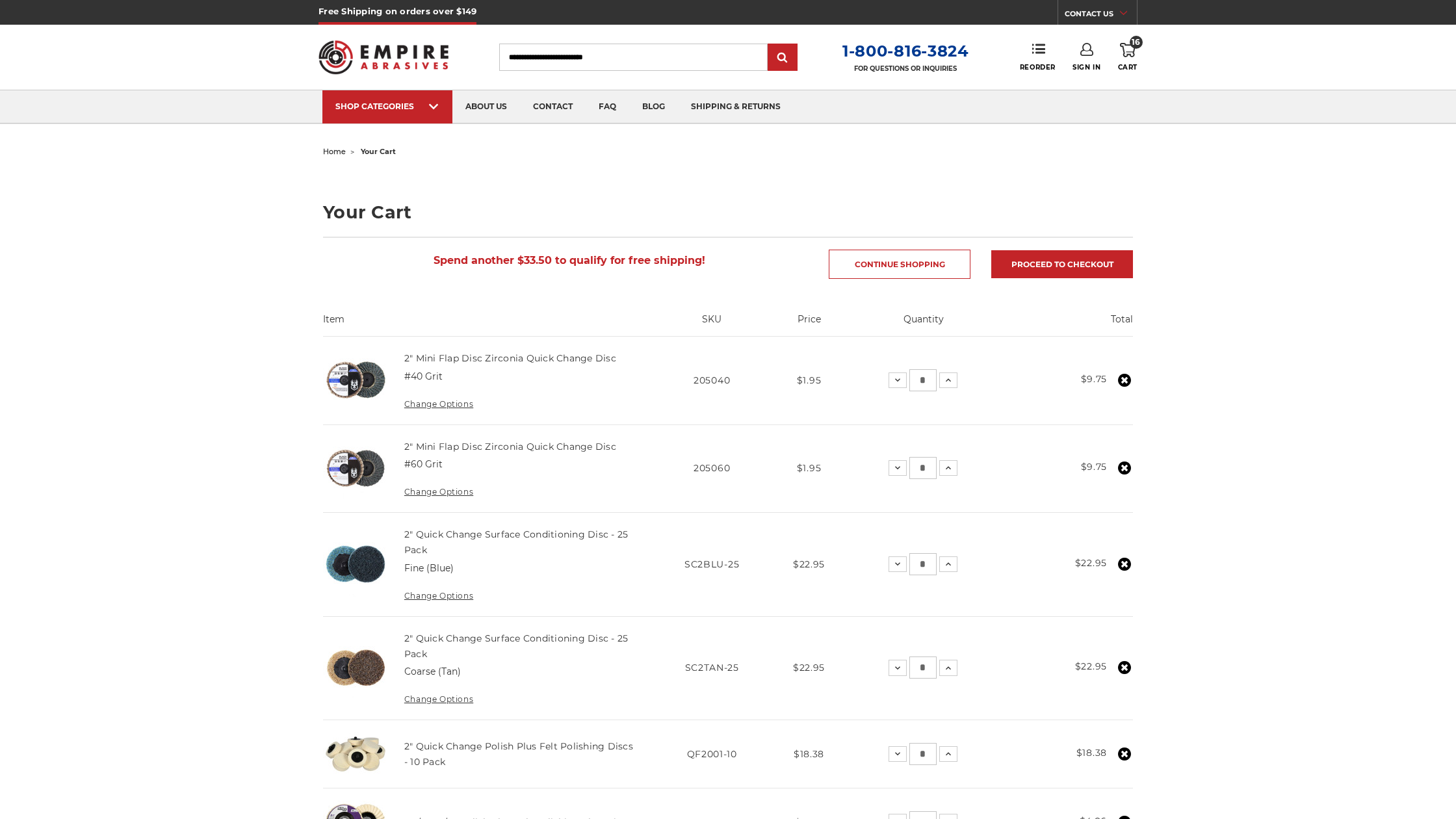 scroll, scrollTop: 0, scrollLeft: 0, axis: both 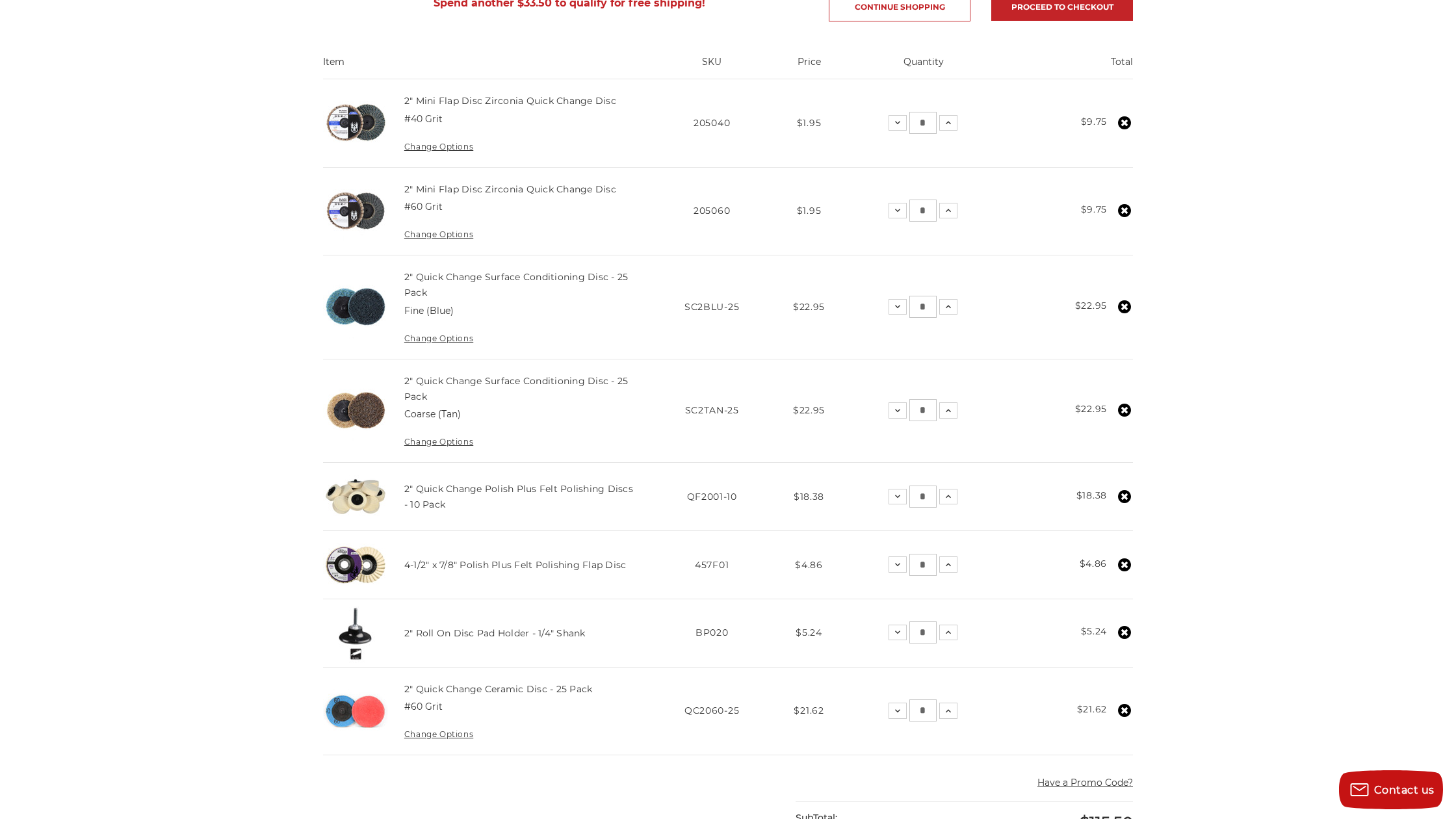 click 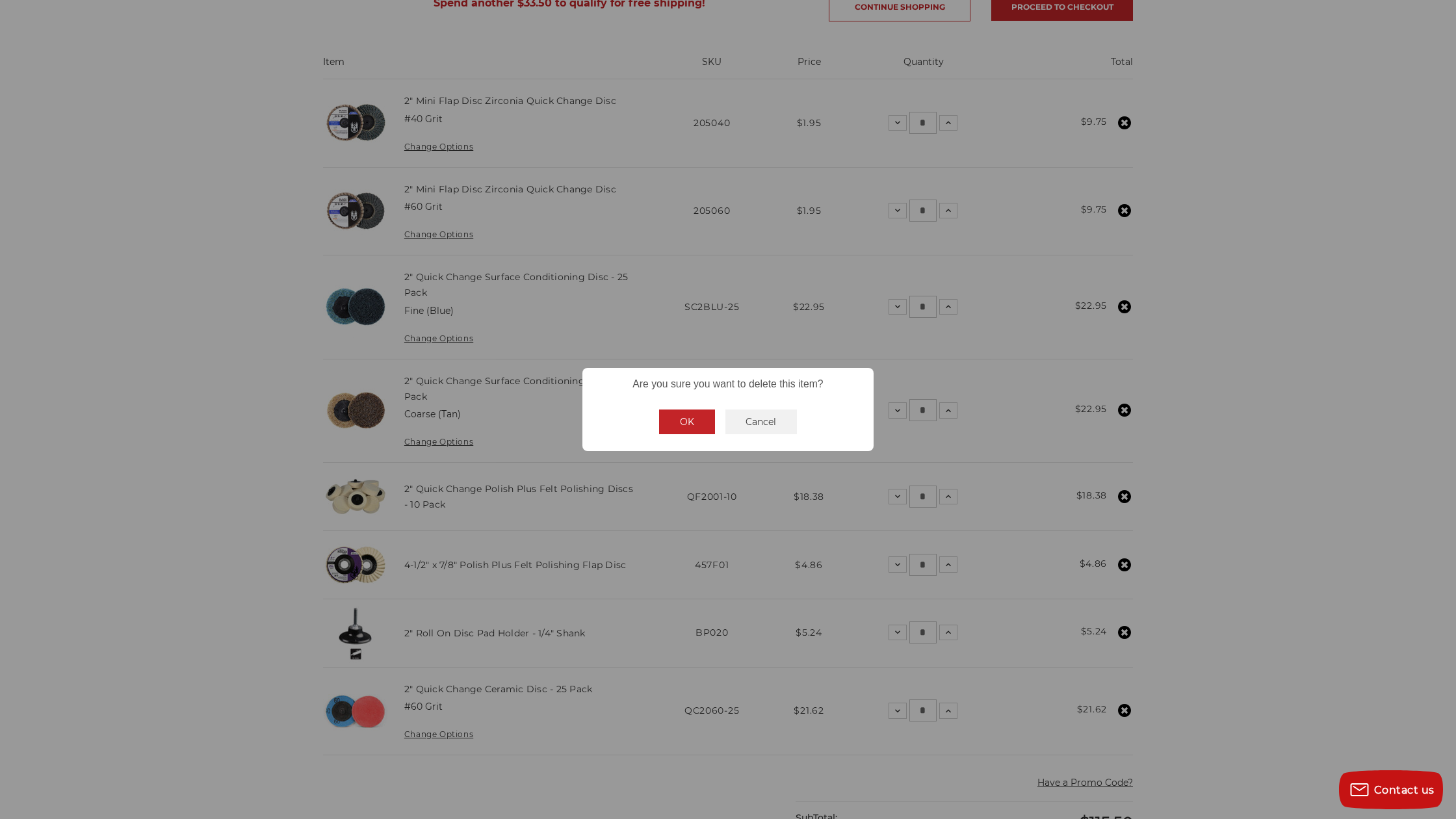 click on "OK" at bounding box center [687, 422] 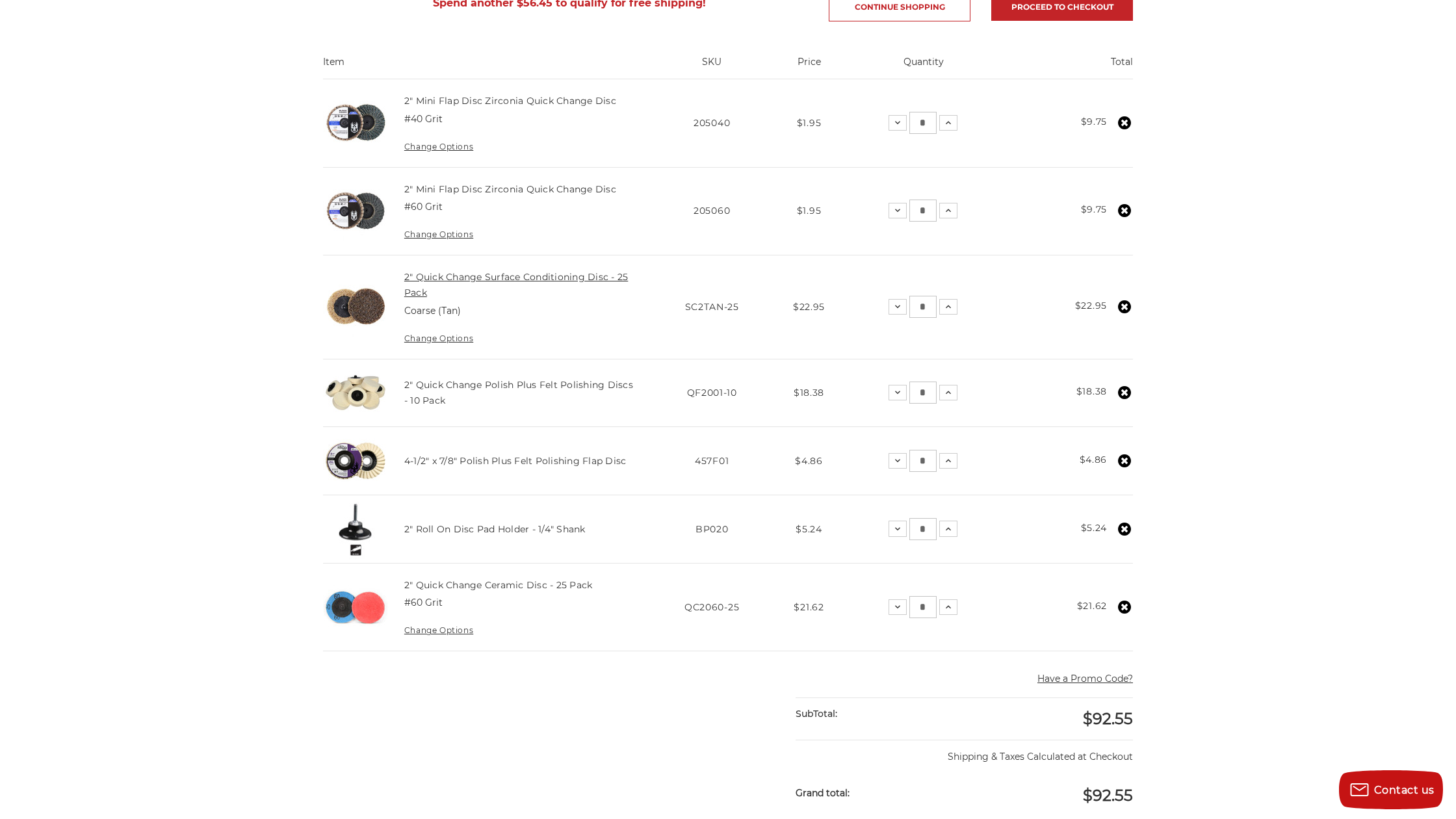 click on "2" Quick Change Surface Conditioning Disc - 25 Pack" at bounding box center (516, 285) 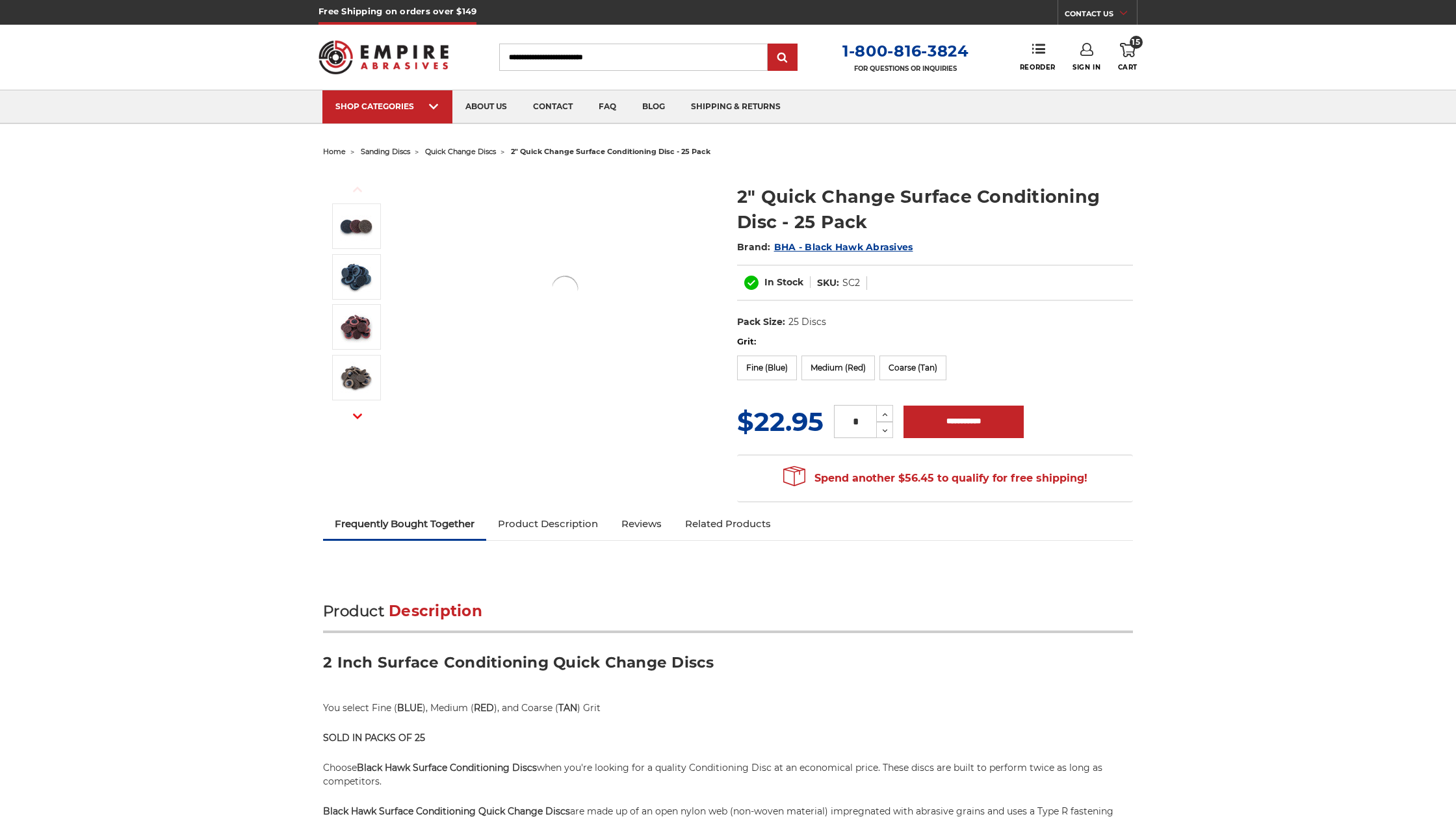 scroll, scrollTop: 0, scrollLeft: 0, axis: both 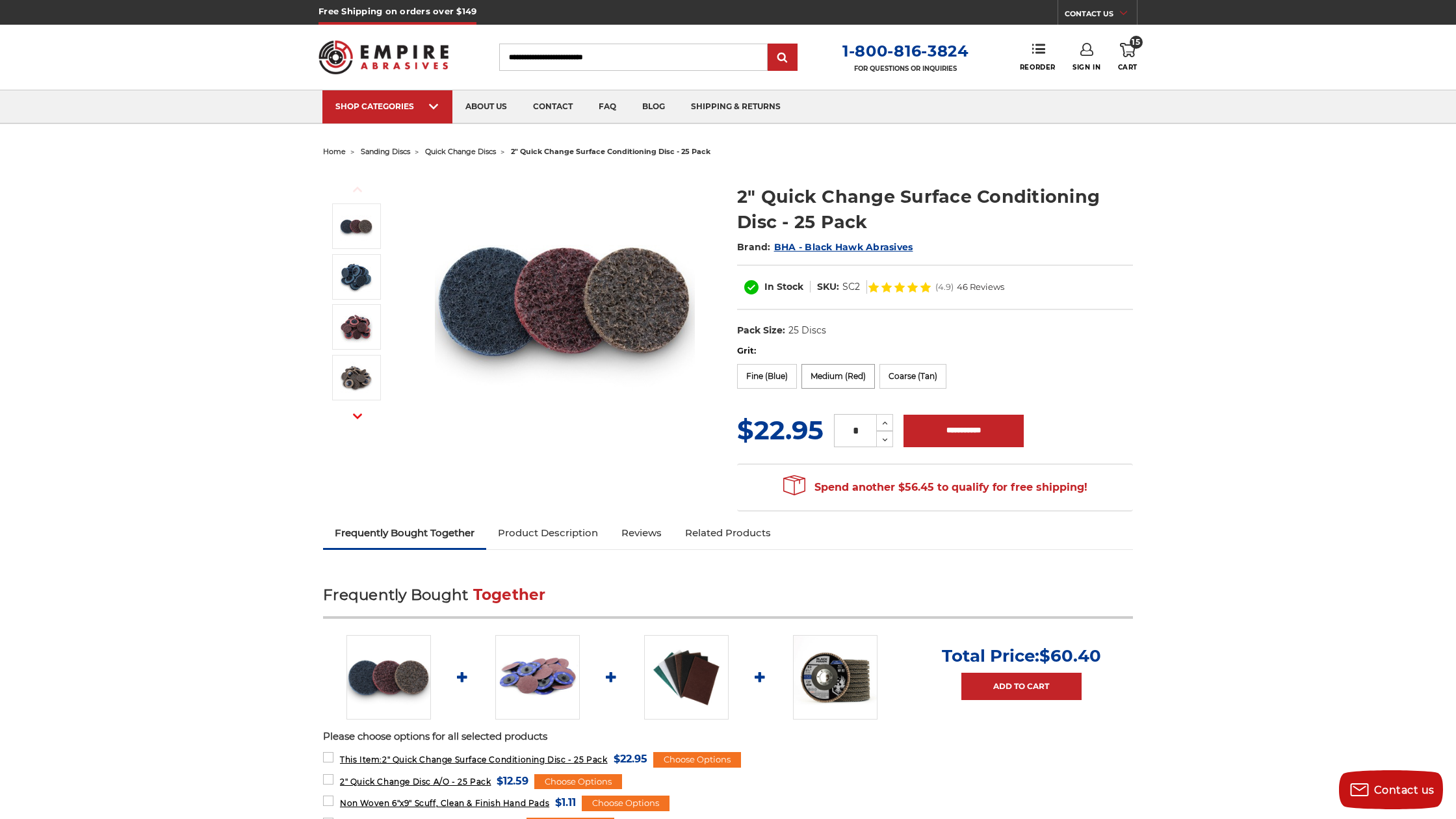 click on "Medium (Red)" at bounding box center [838, 376] 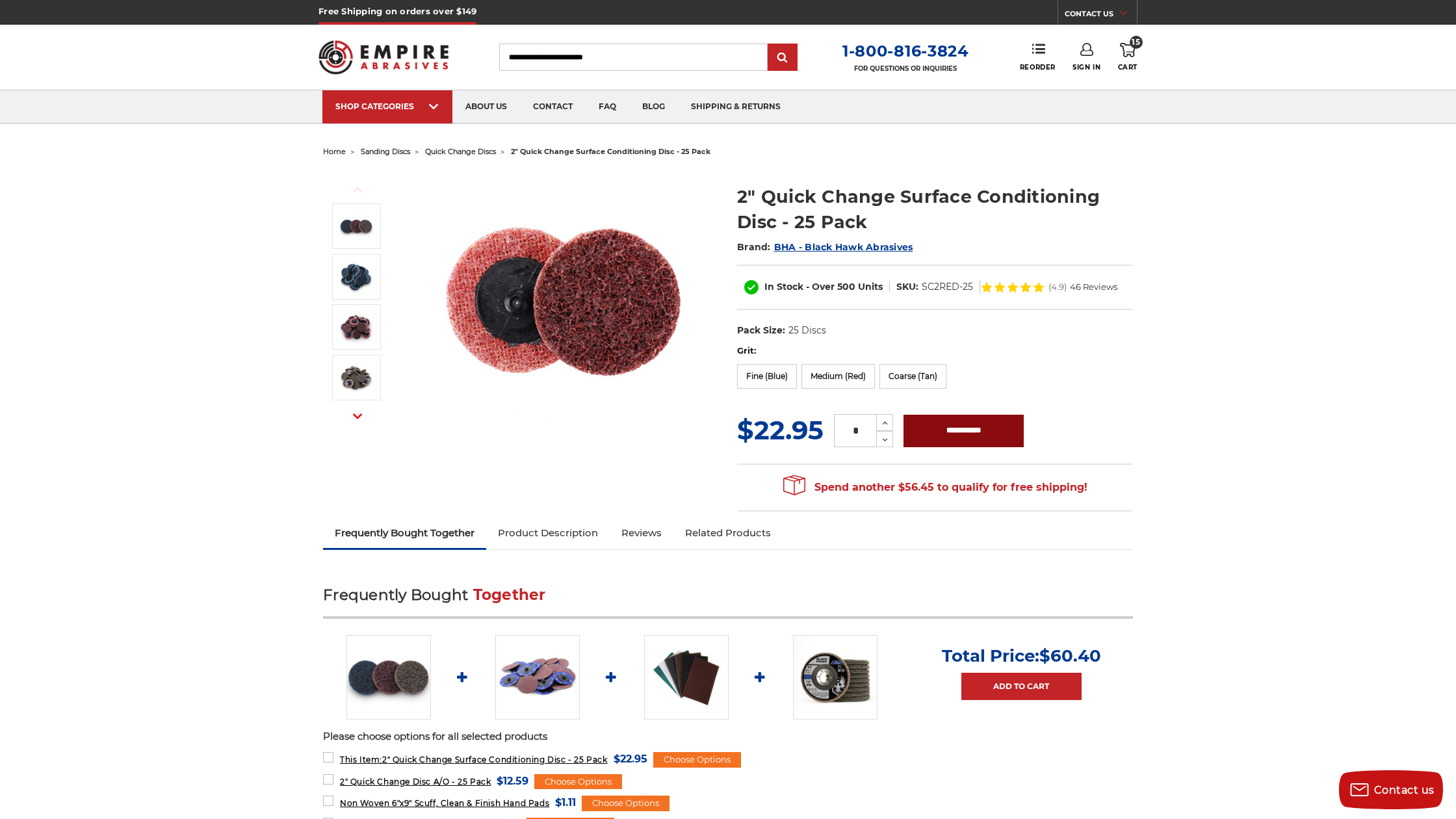 click on "**********" at bounding box center [963, 431] 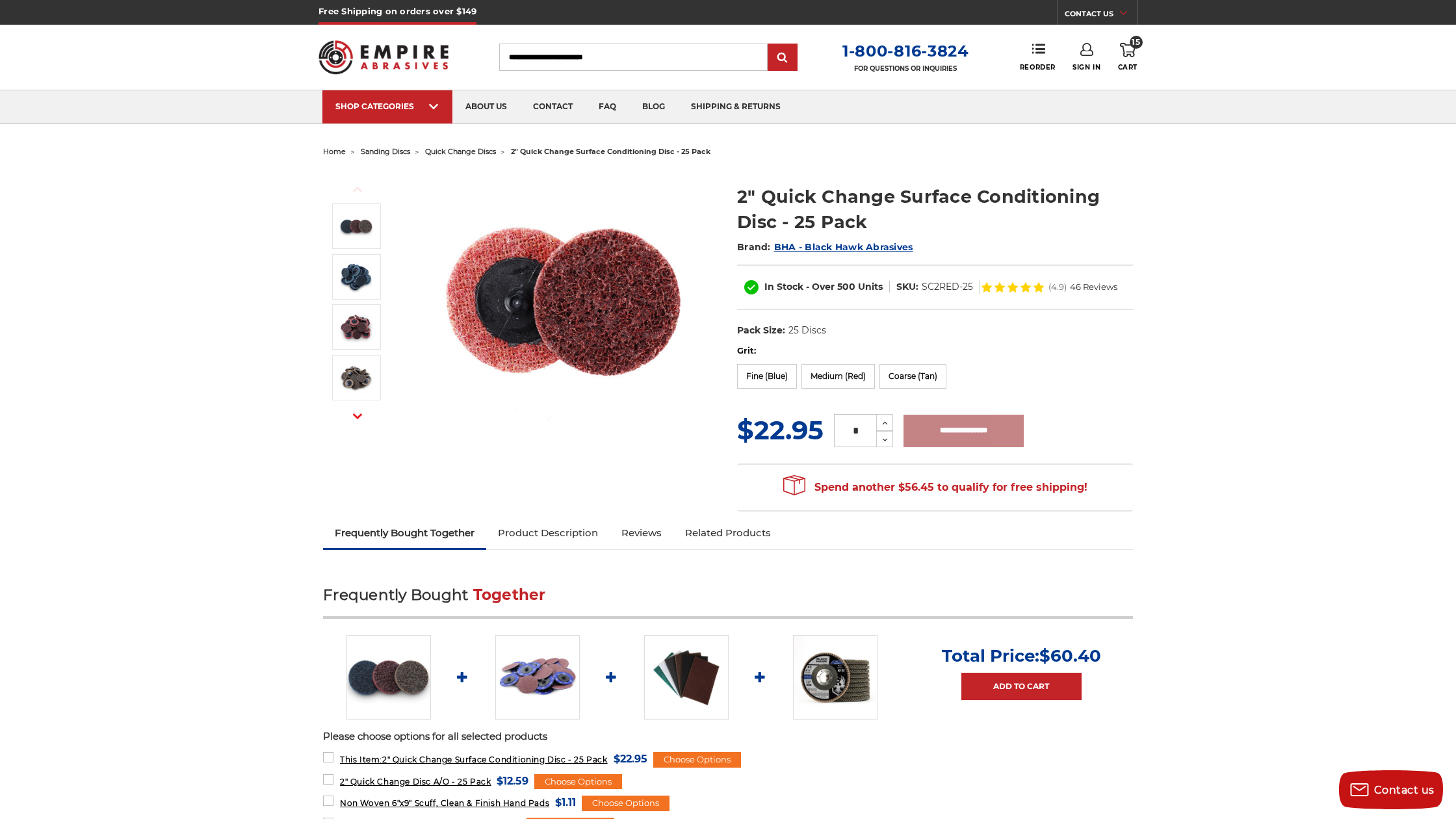 type on "**********" 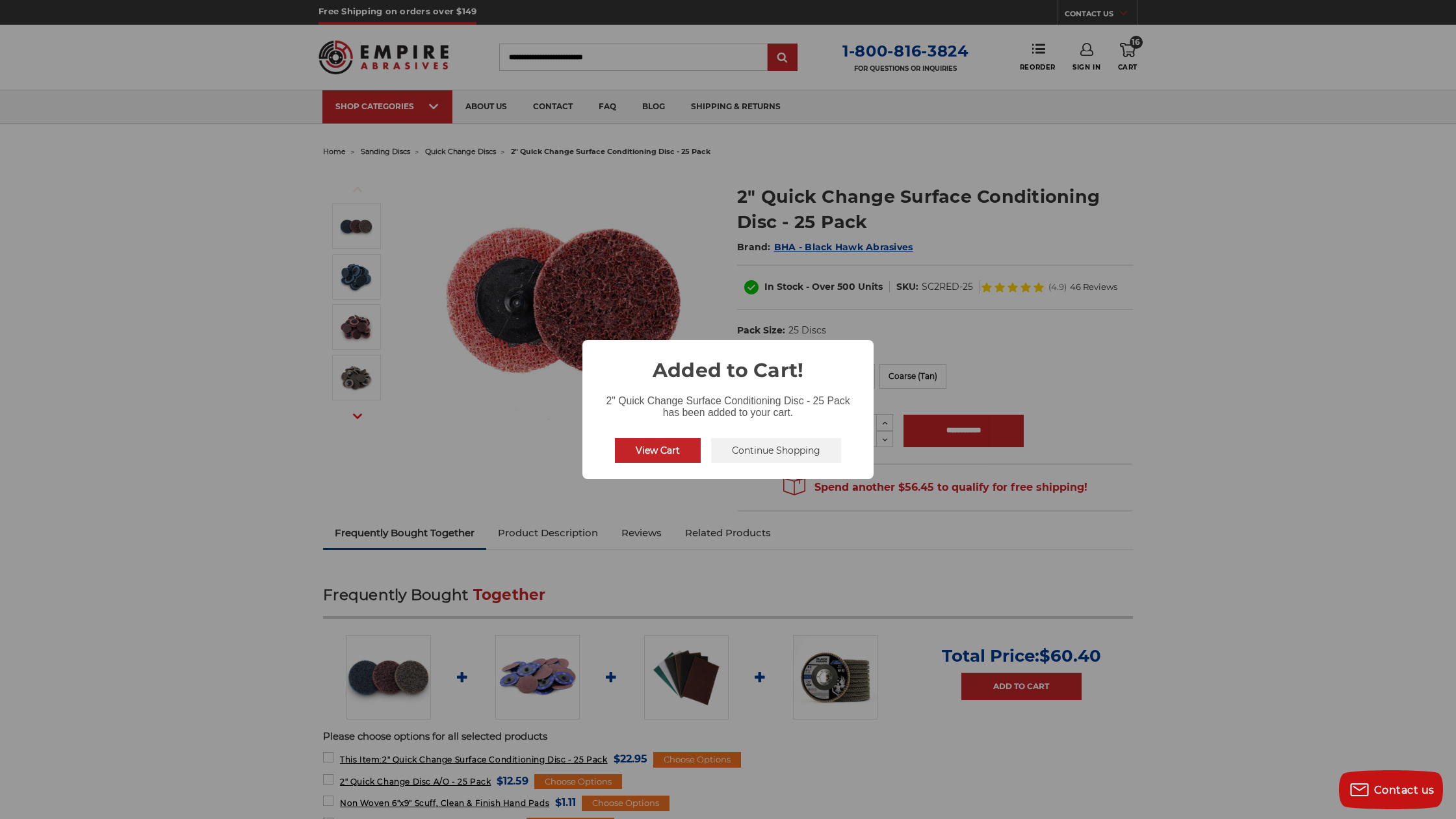 click on "View Cart" at bounding box center [658, 450] 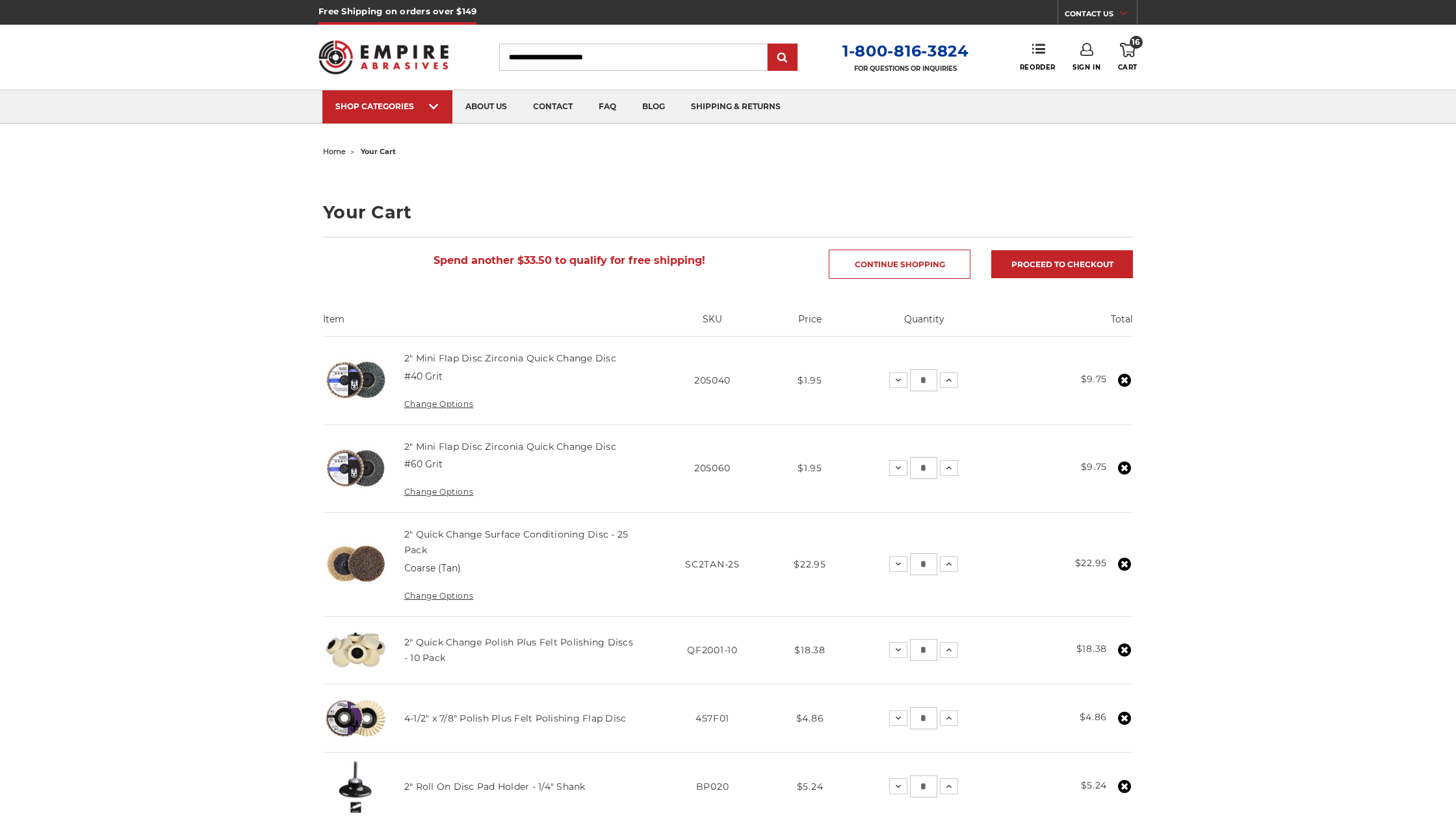 scroll, scrollTop: 0, scrollLeft: 0, axis: both 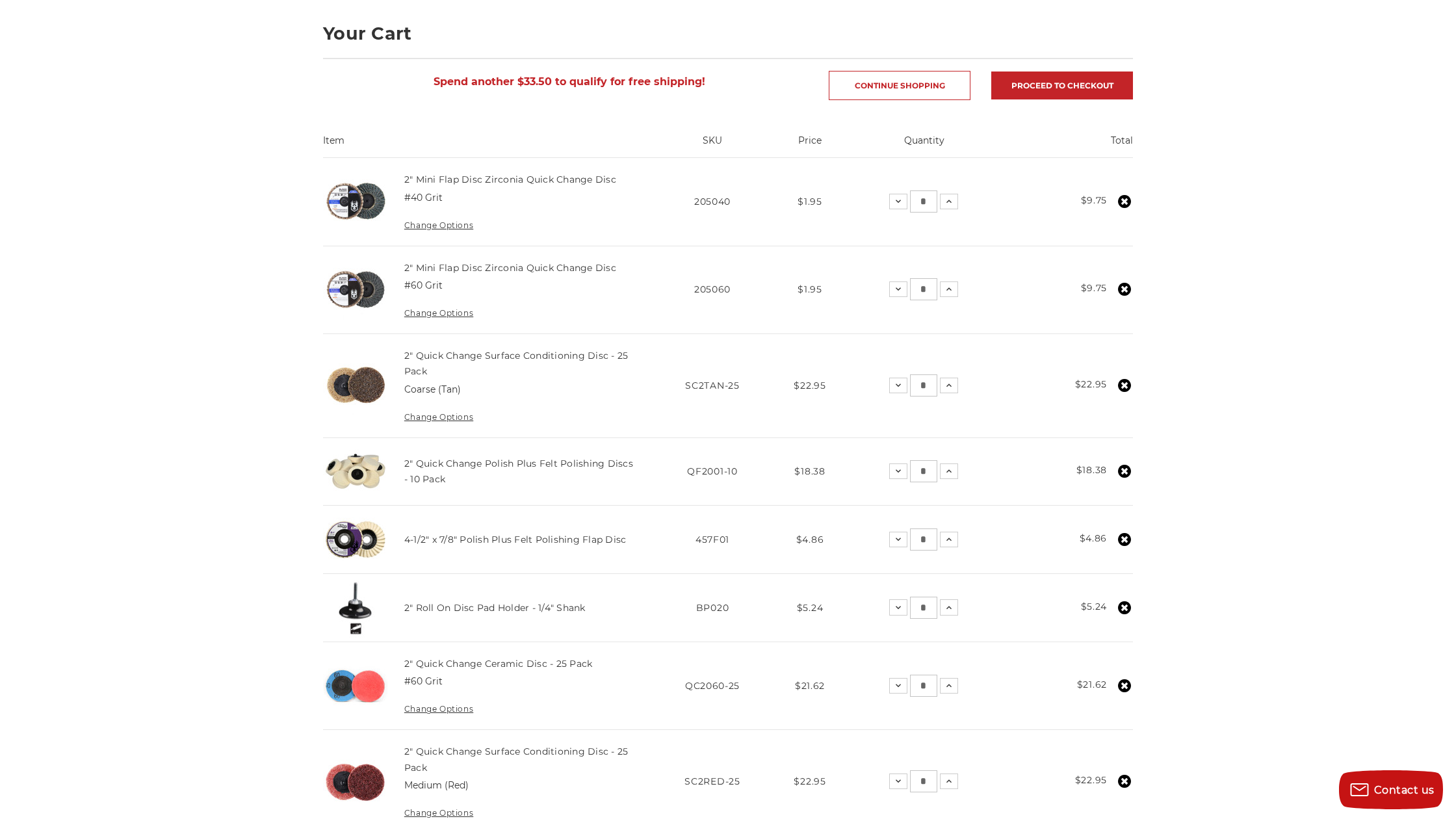 click 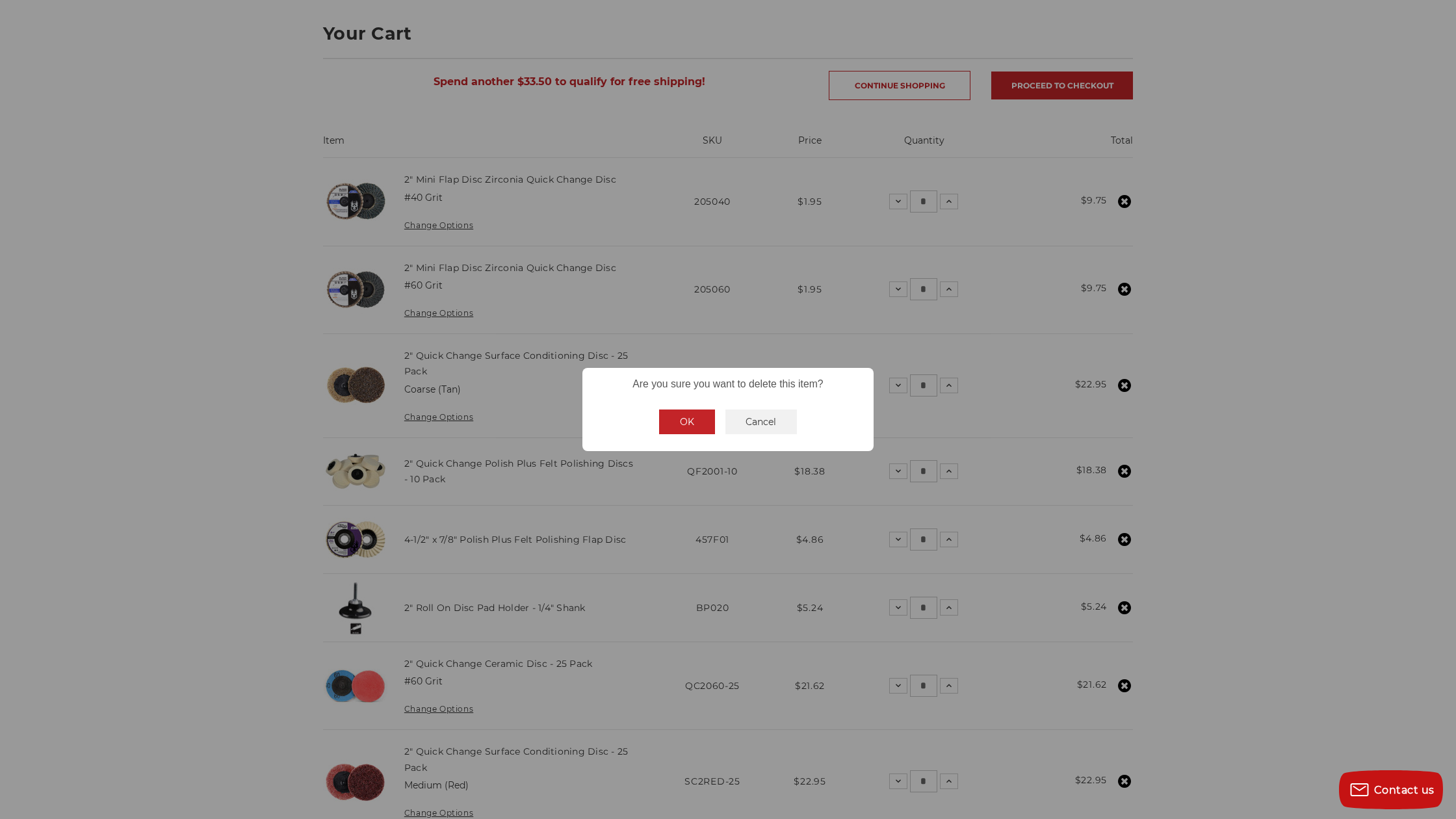 click on "OK" at bounding box center (687, 422) 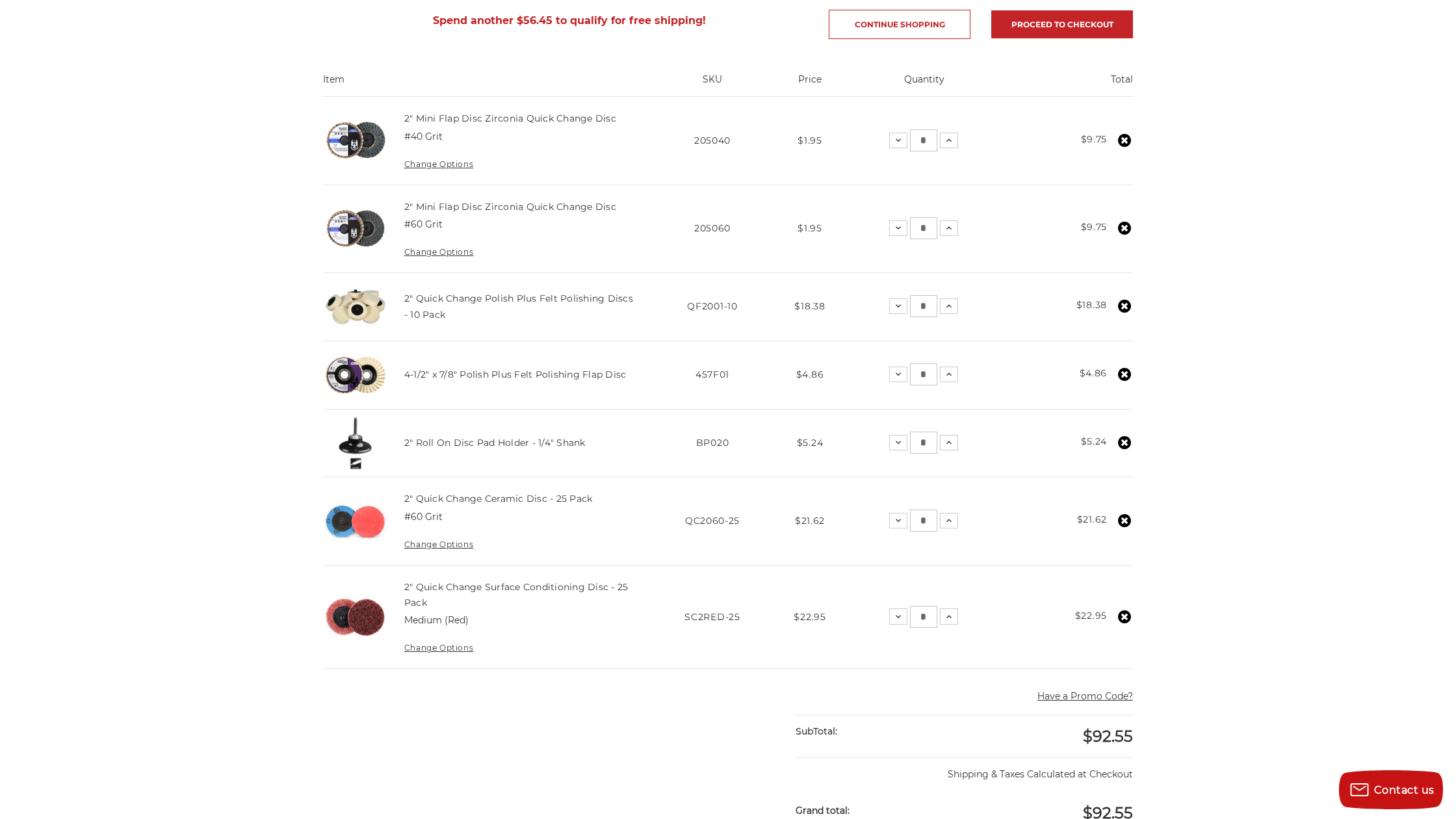 scroll, scrollTop: 241, scrollLeft: 0, axis: vertical 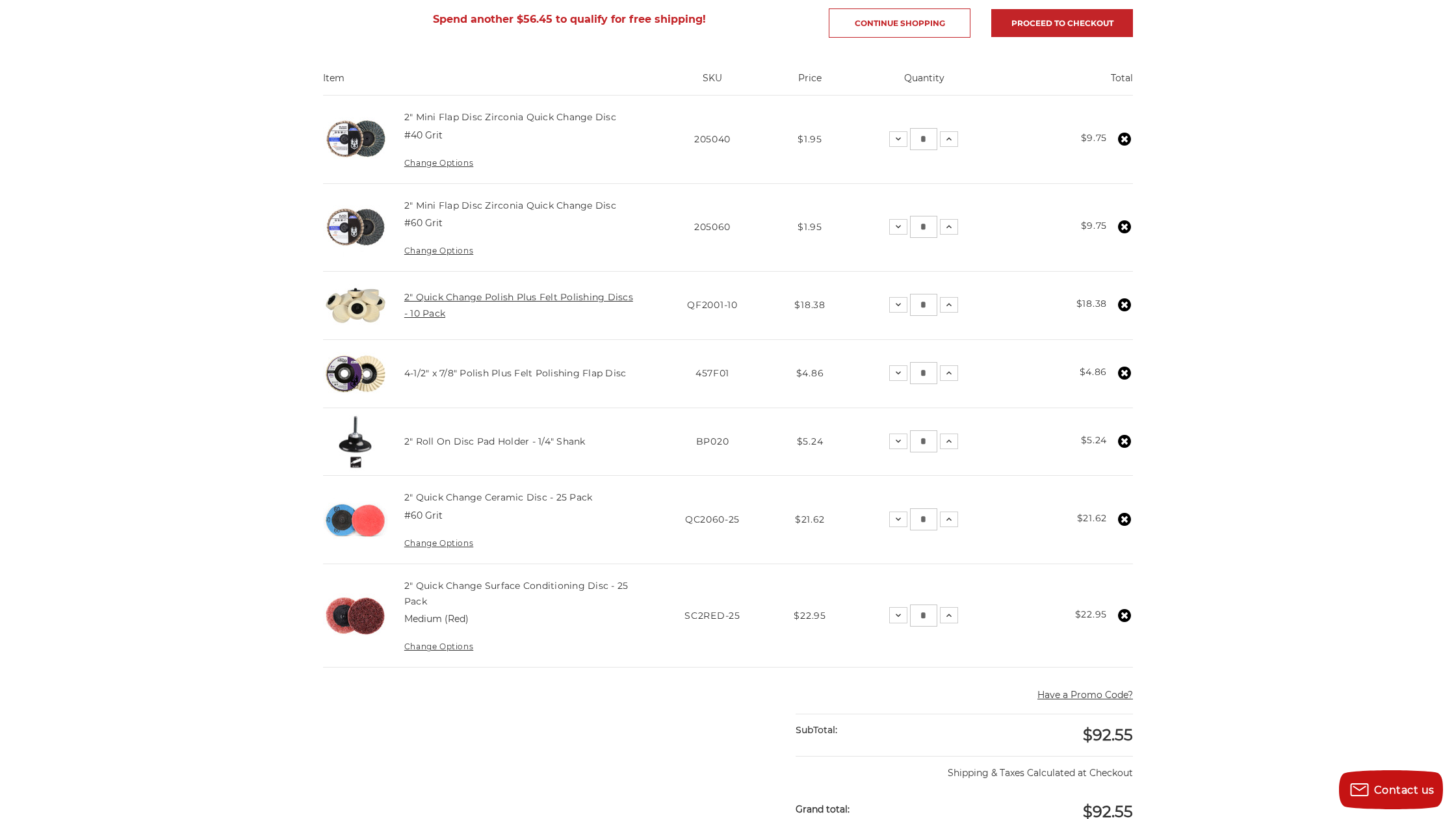 click on "2" Quick Change Polish Plus Felt Polishing Discs - 10 Pack" at bounding box center (519, 305) 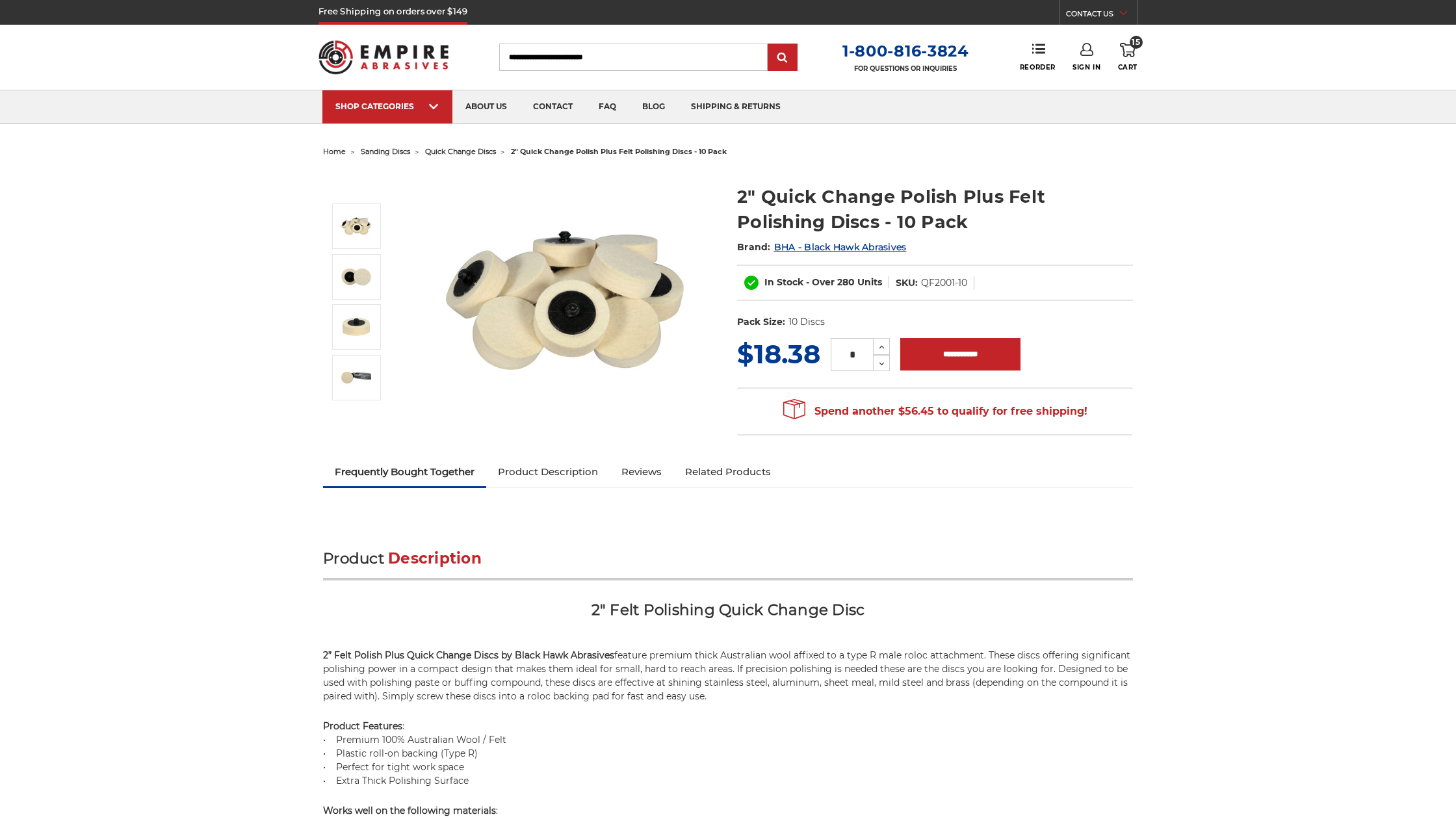 scroll, scrollTop: 0, scrollLeft: 0, axis: both 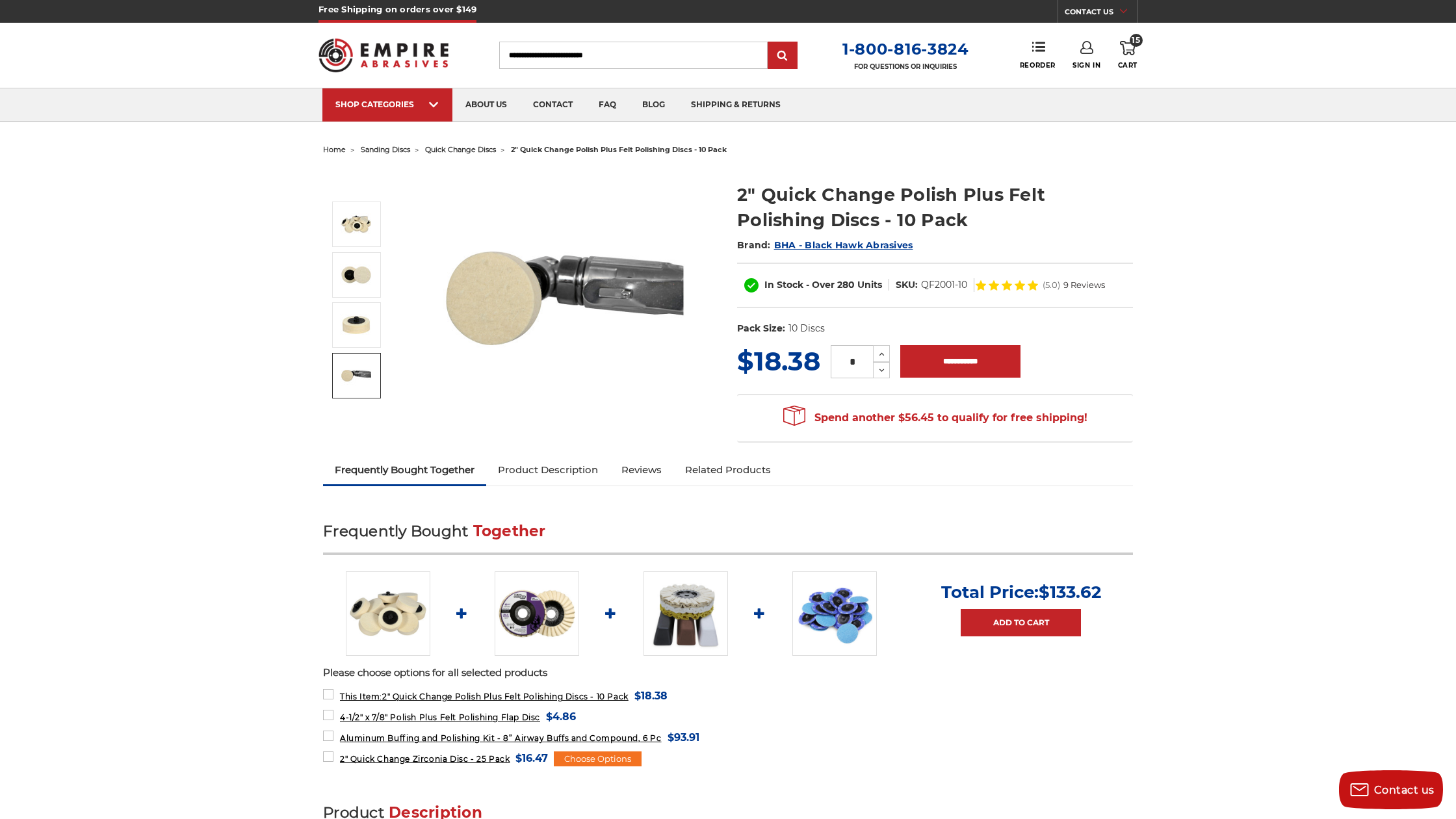 click at bounding box center (686, 614) 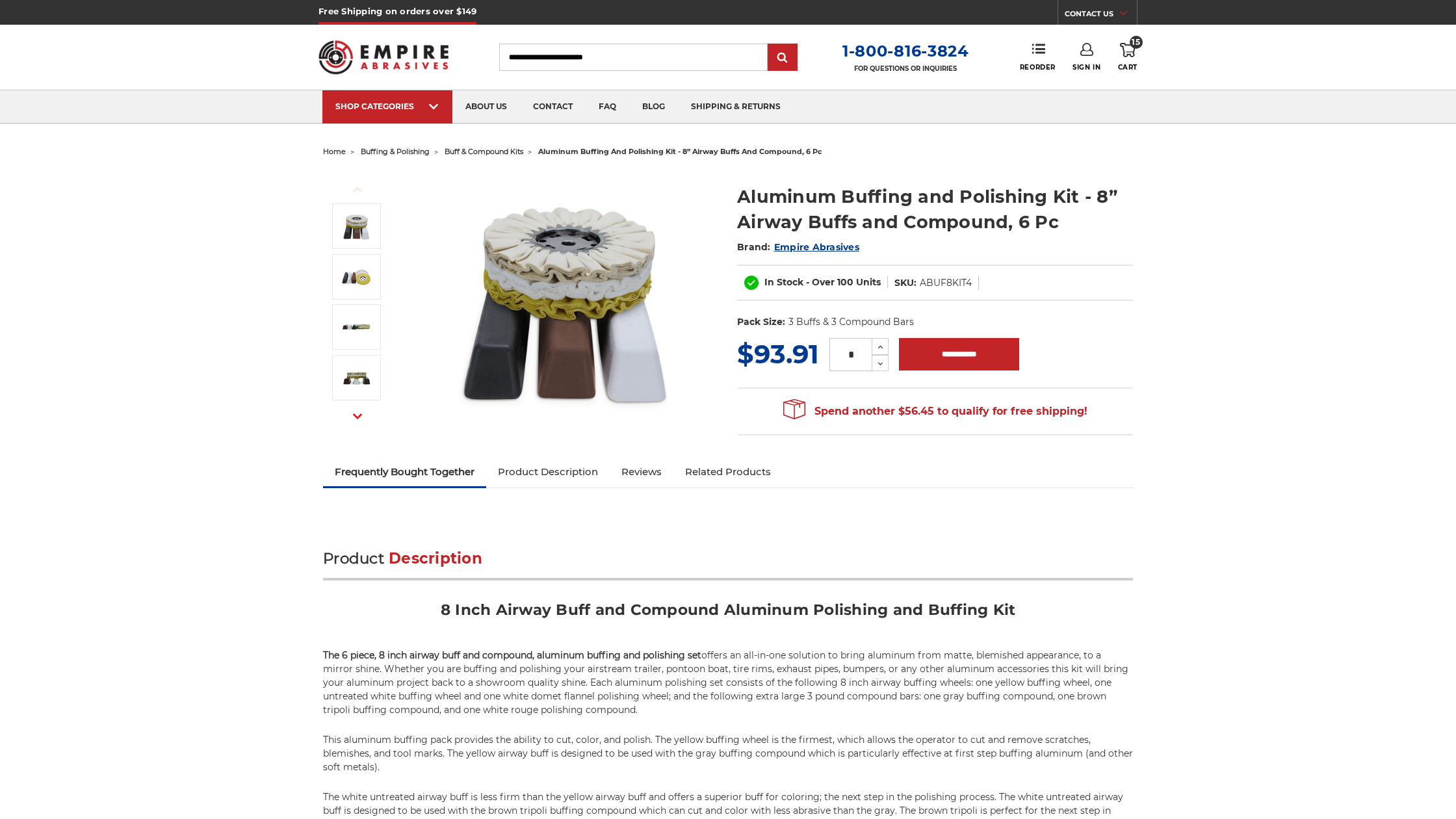 scroll, scrollTop: 0, scrollLeft: 0, axis: both 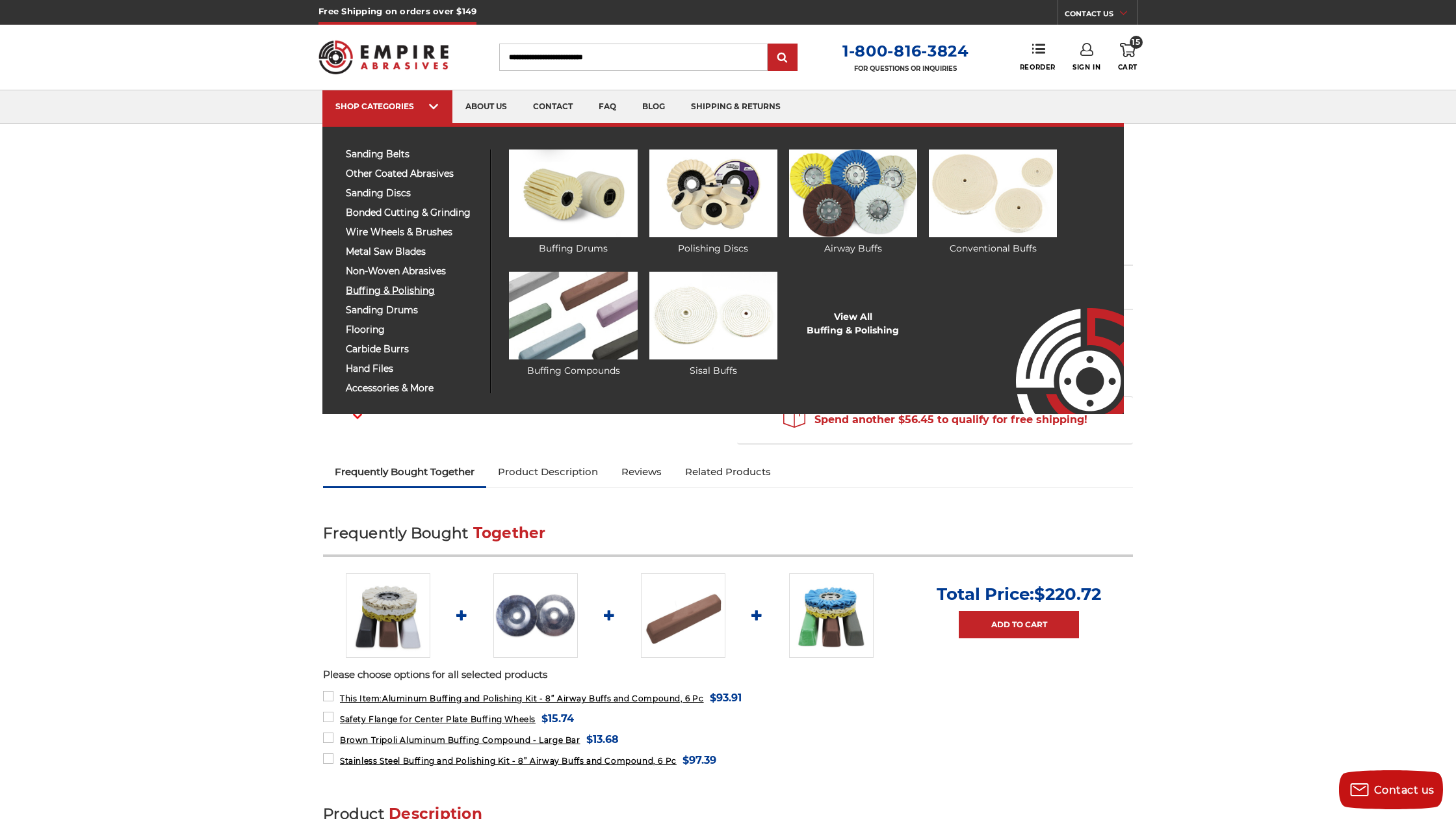 click on "buffing & polishing" at bounding box center (413, 291) 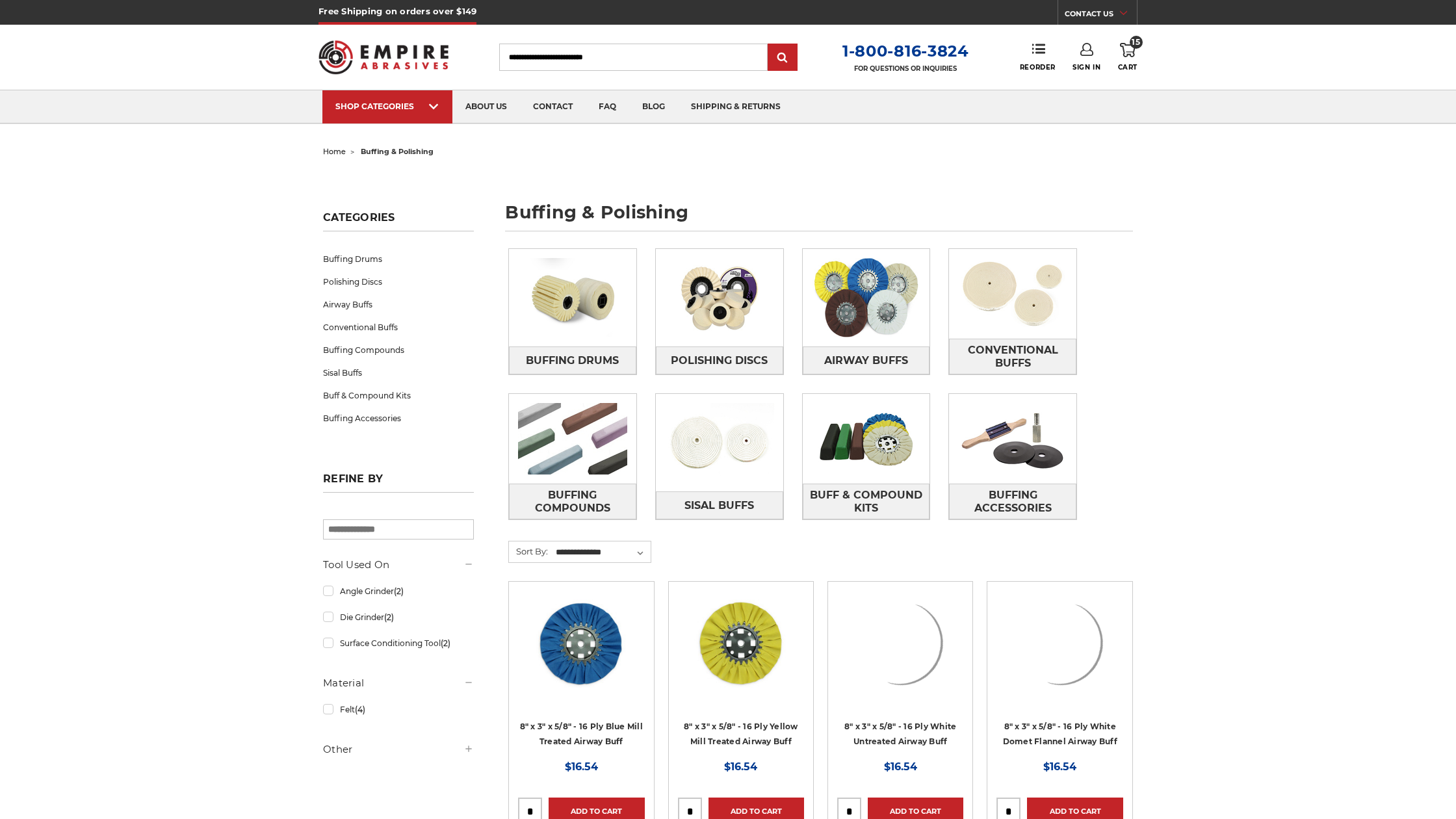 scroll, scrollTop: 0, scrollLeft: 0, axis: both 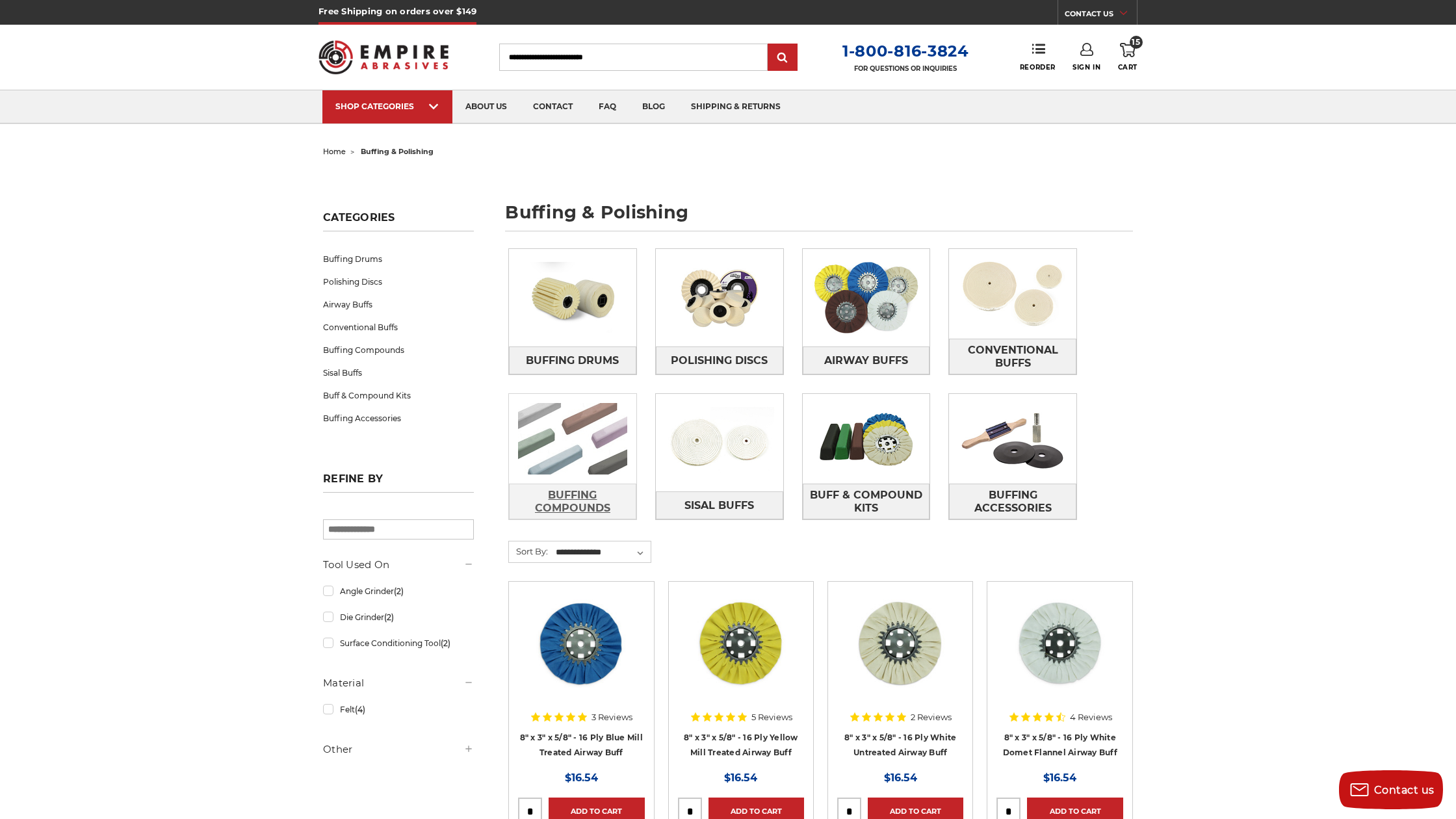 click on "Buffing Compounds" at bounding box center [573, 502] 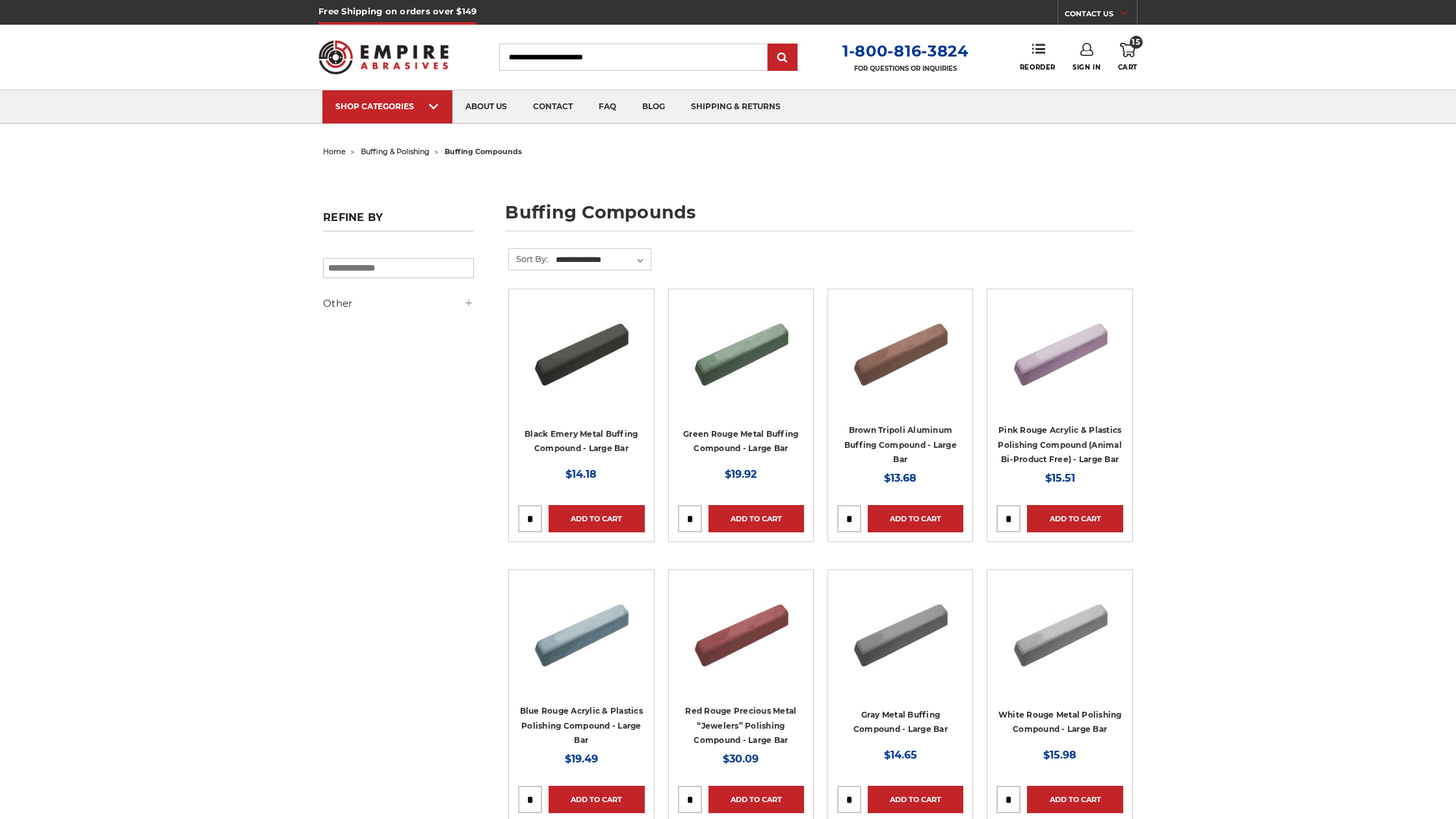 scroll, scrollTop: 0, scrollLeft: 0, axis: both 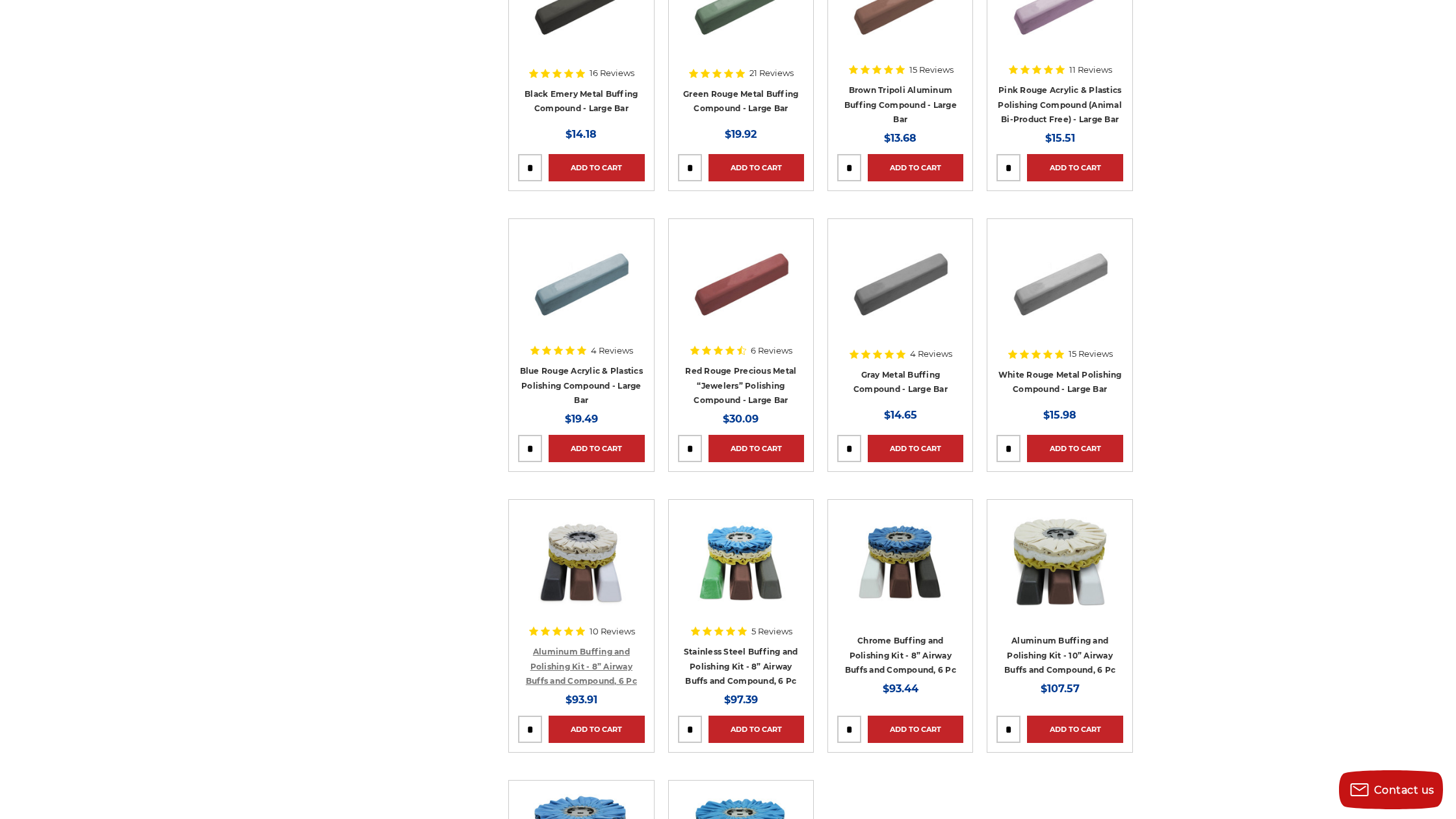 click on "Aluminum Buffing and Polishing Kit - 8” Airway Buffs and Compound, 6 Pc" at bounding box center [581, 666] 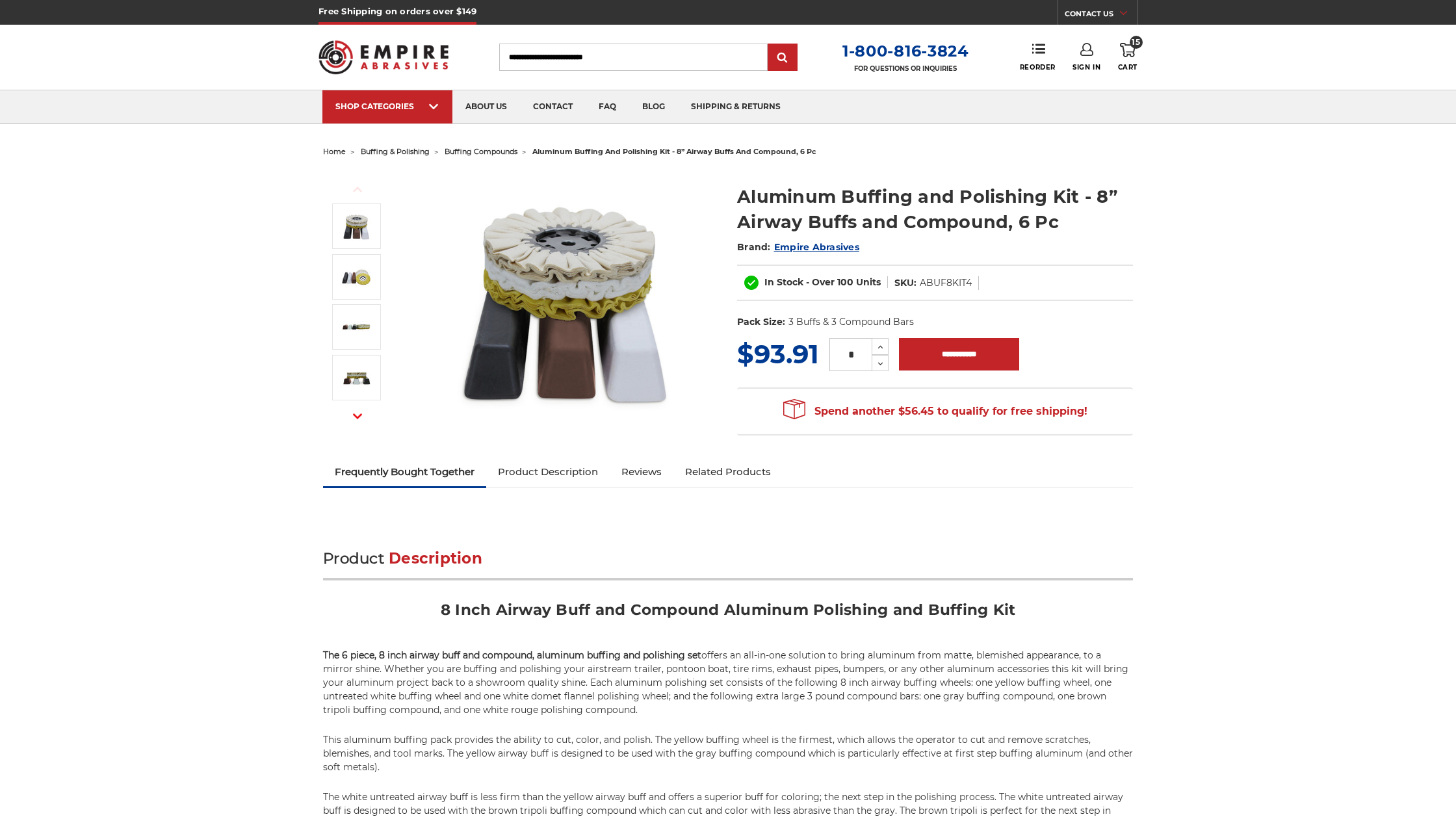 scroll, scrollTop: 0, scrollLeft: 0, axis: both 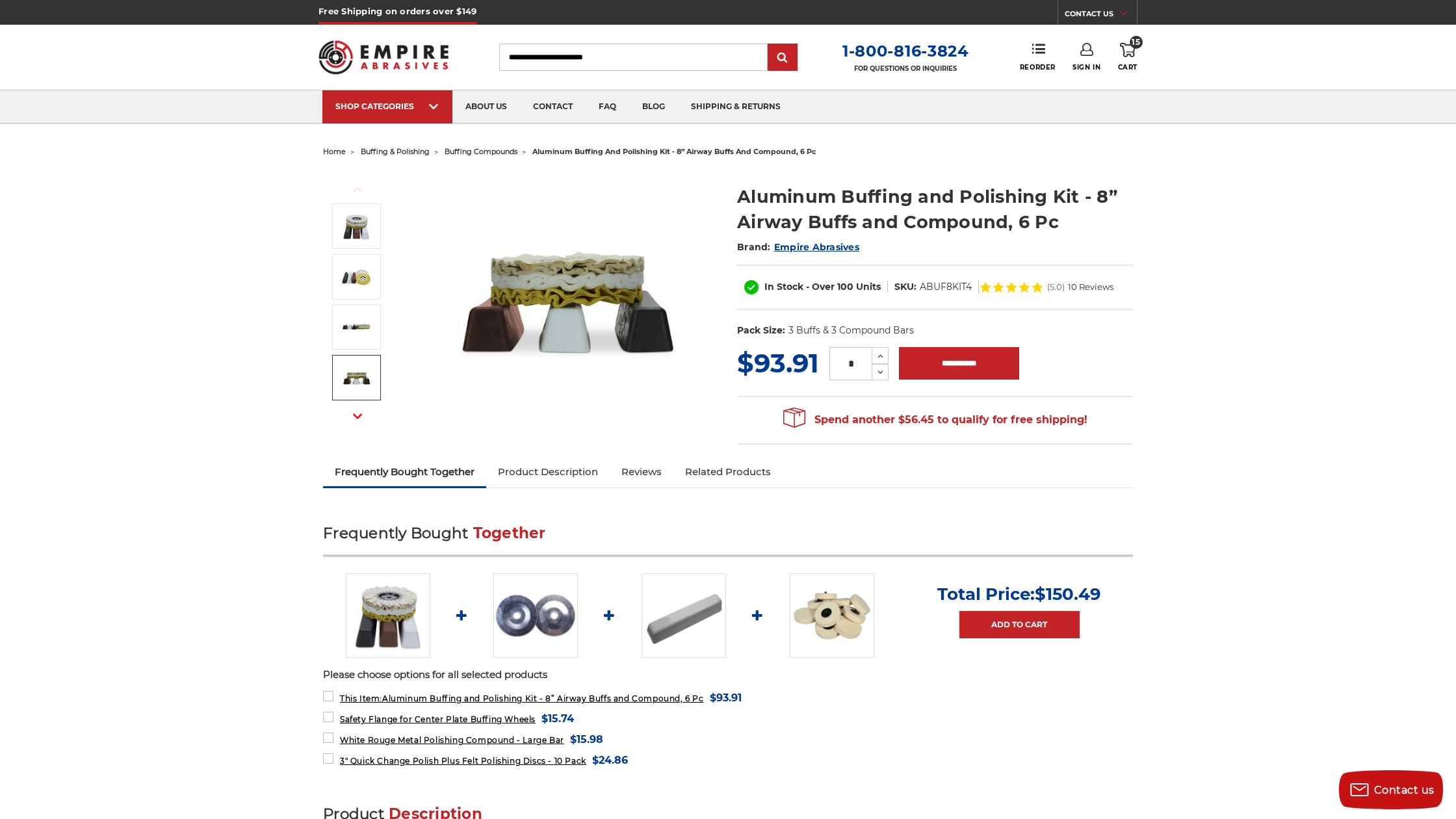 click on "Product Description" at bounding box center [548, 472] 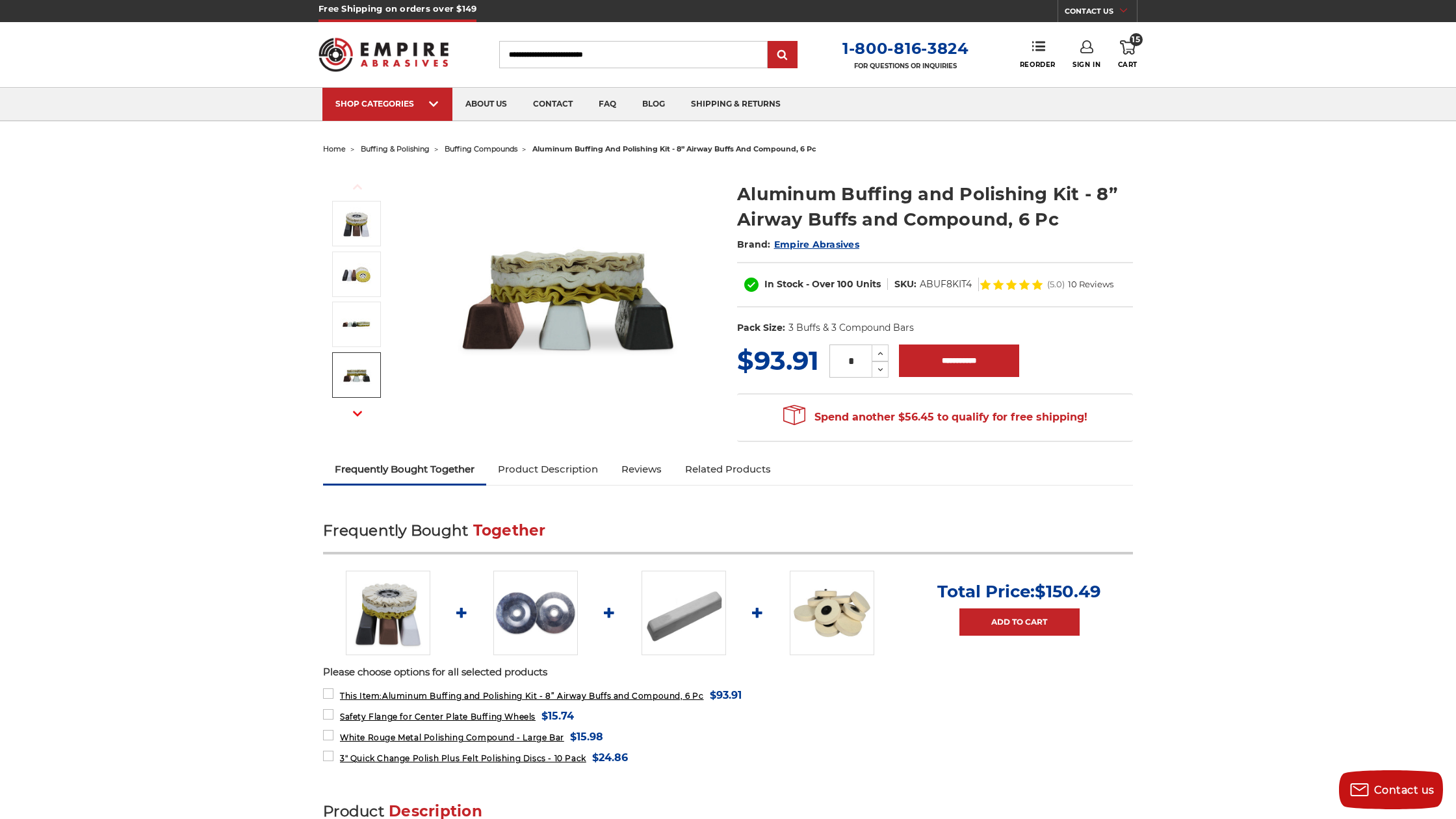 scroll, scrollTop: 0, scrollLeft: 0, axis: both 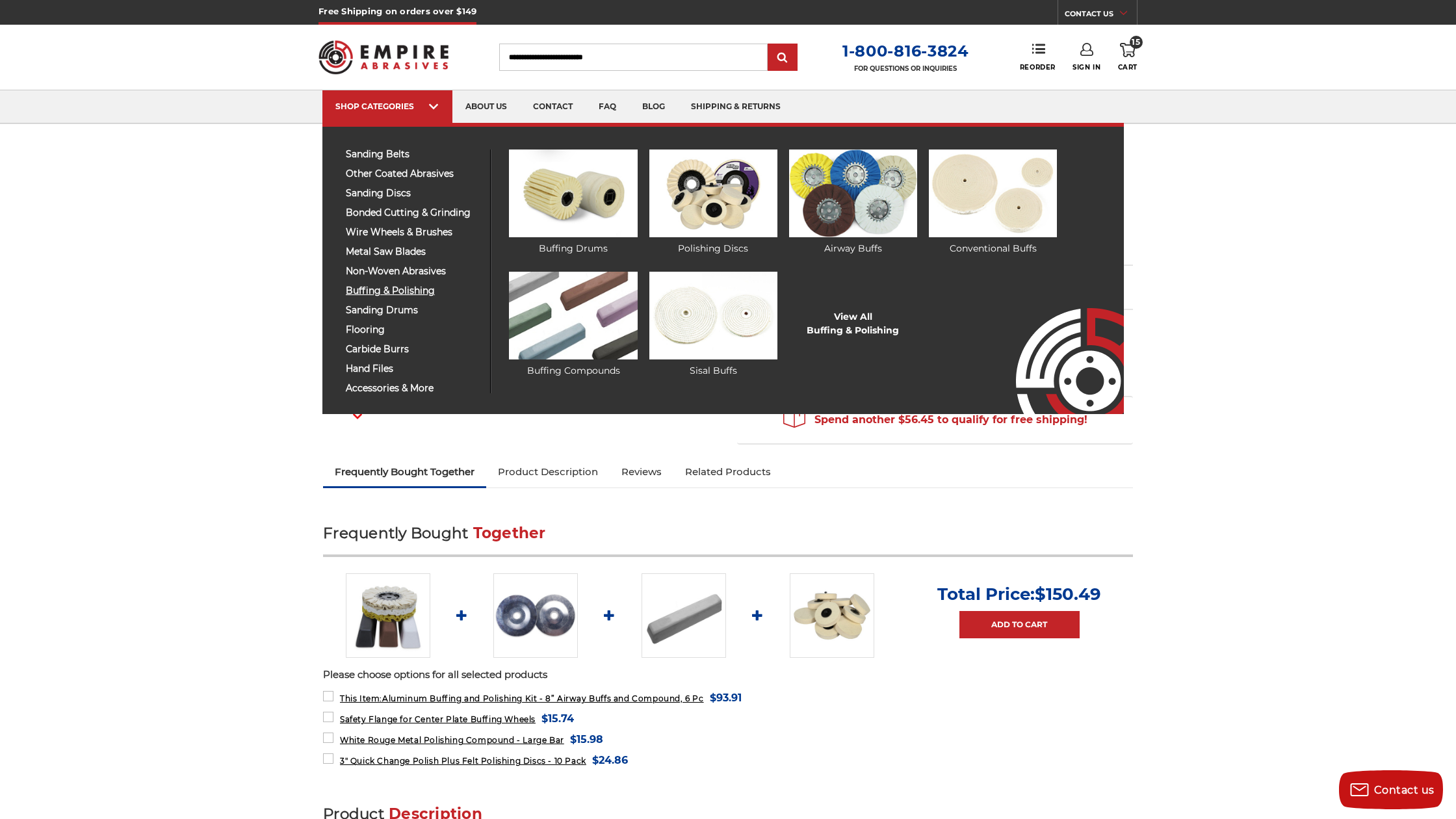 click on "buffing & polishing" at bounding box center [413, 291] 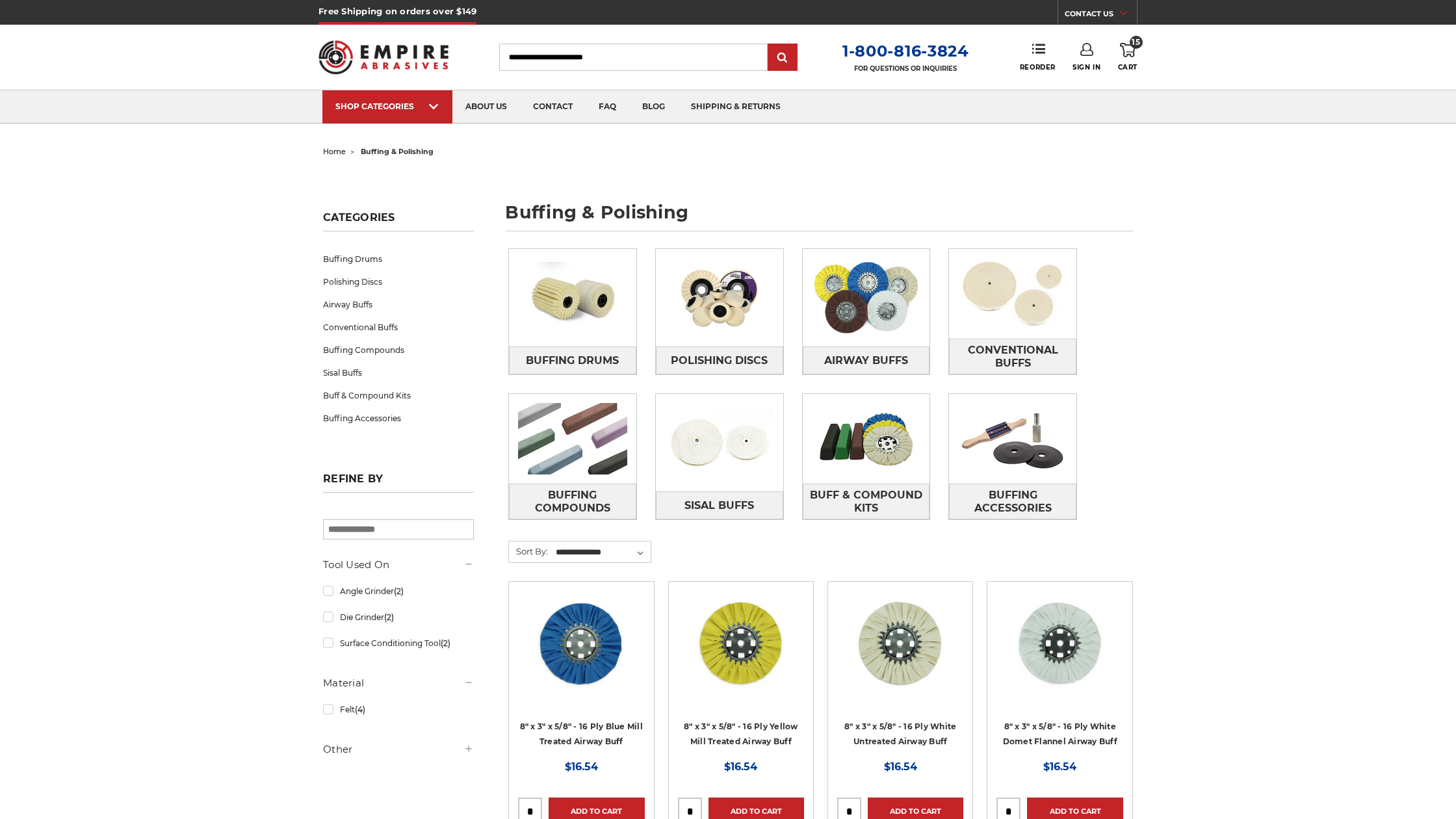 scroll, scrollTop: 0, scrollLeft: 0, axis: both 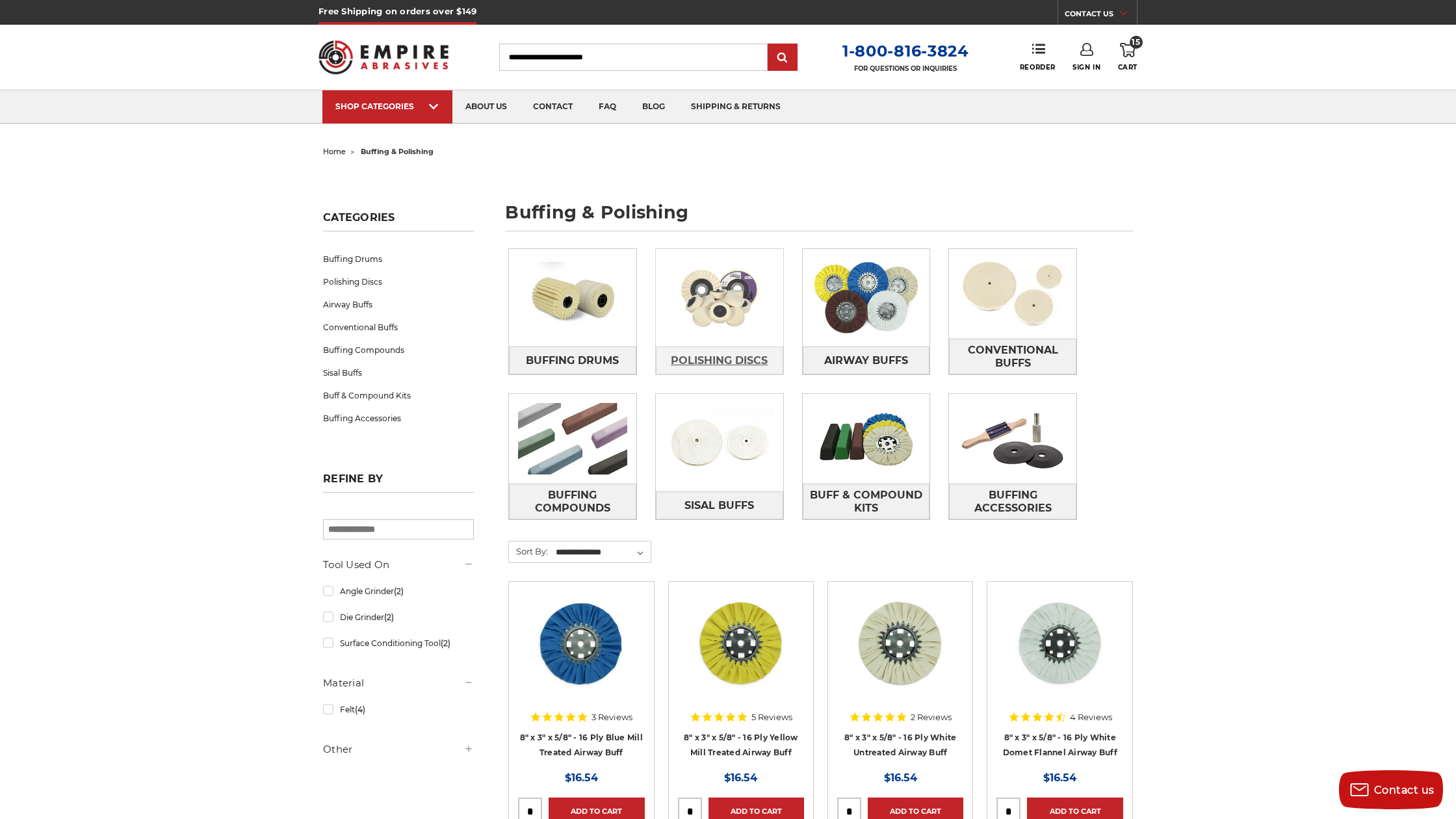 click on "Polishing Discs" at bounding box center [719, 361] 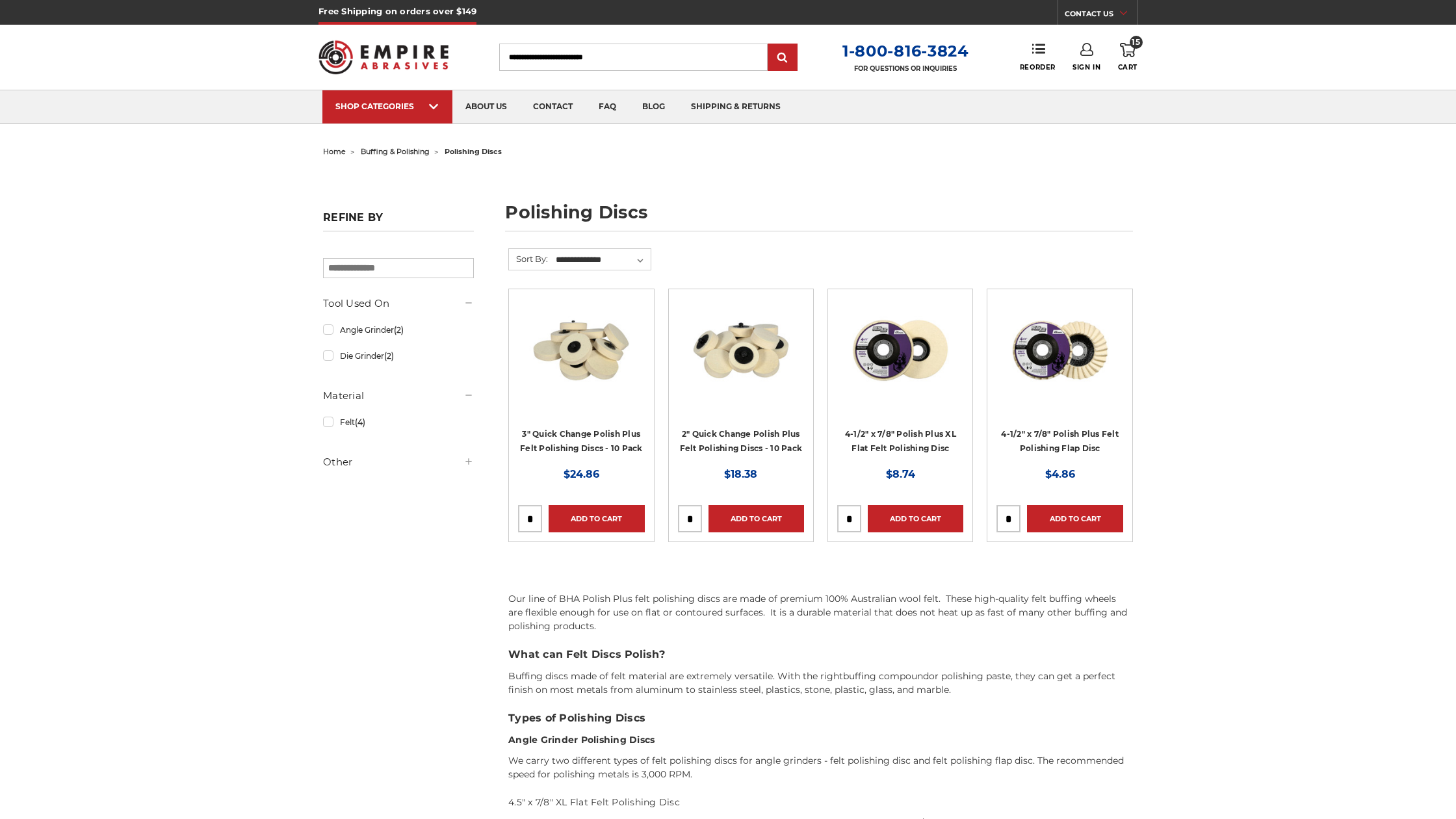 scroll, scrollTop: 0, scrollLeft: 0, axis: both 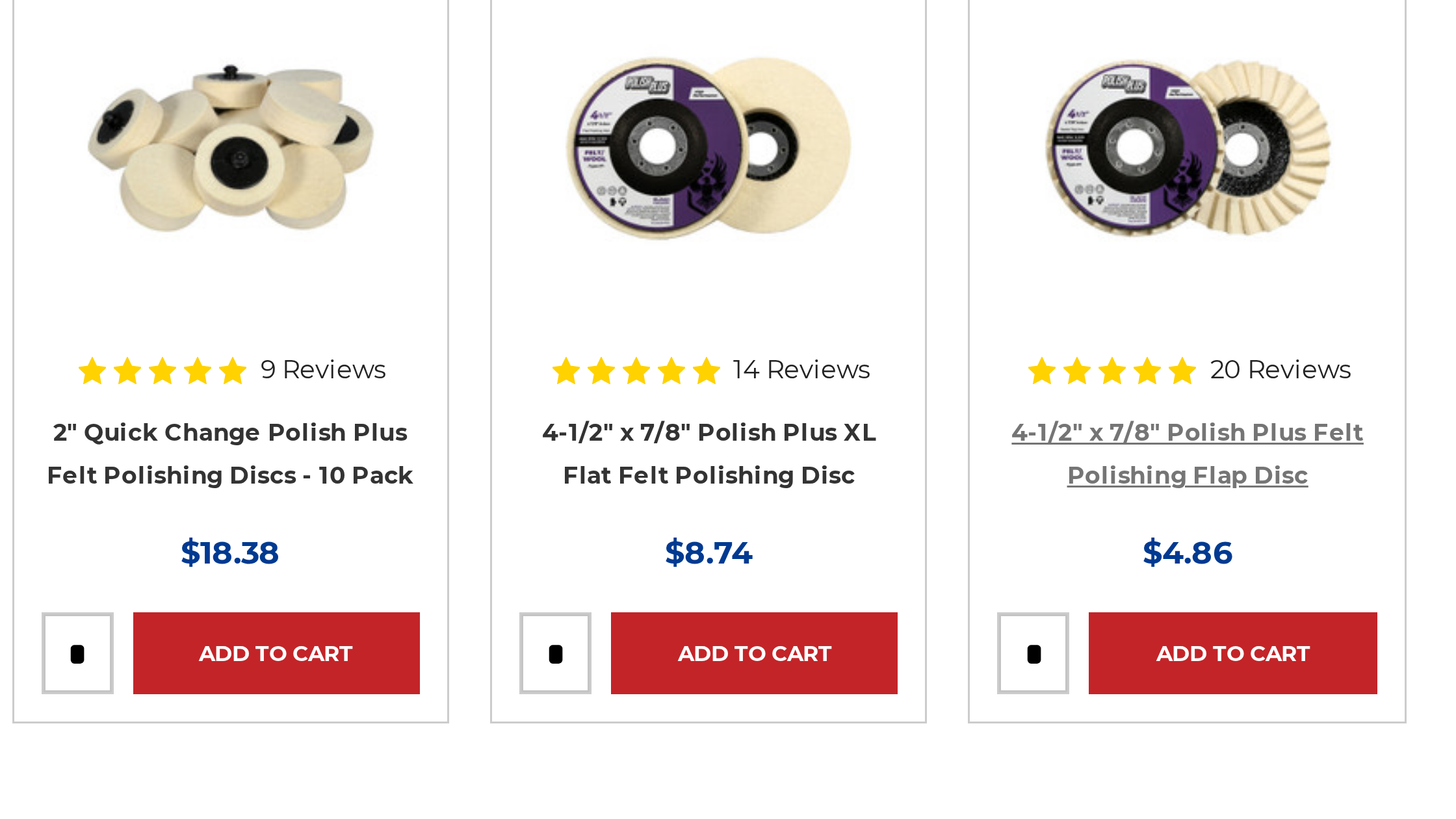 click on "4-1/2" x 7/8" Polish Plus Felt Polishing Flap Disc" at bounding box center (1060, 452) 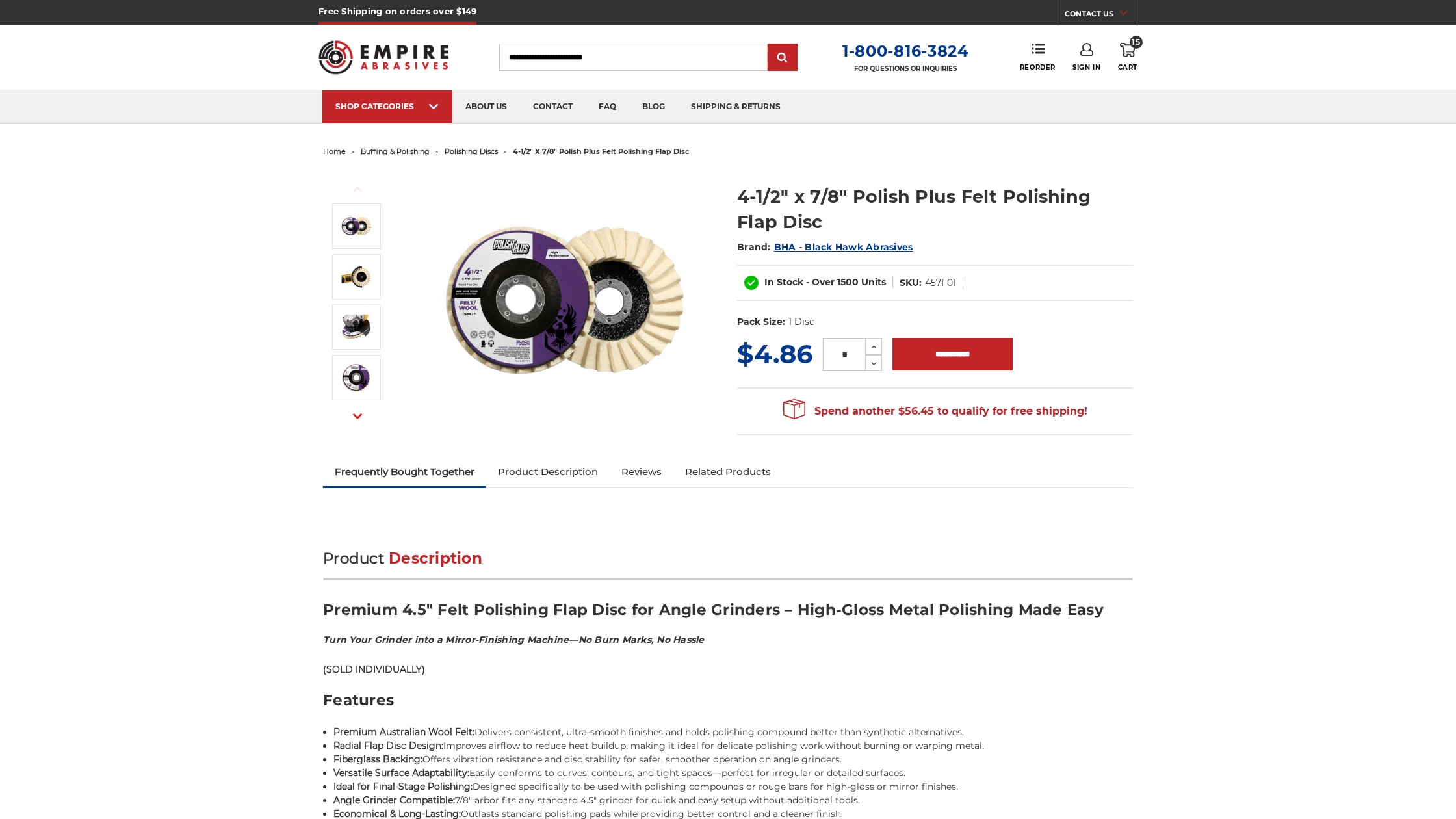 scroll, scrollTop: 0, scrollLeft: 0, axis: both 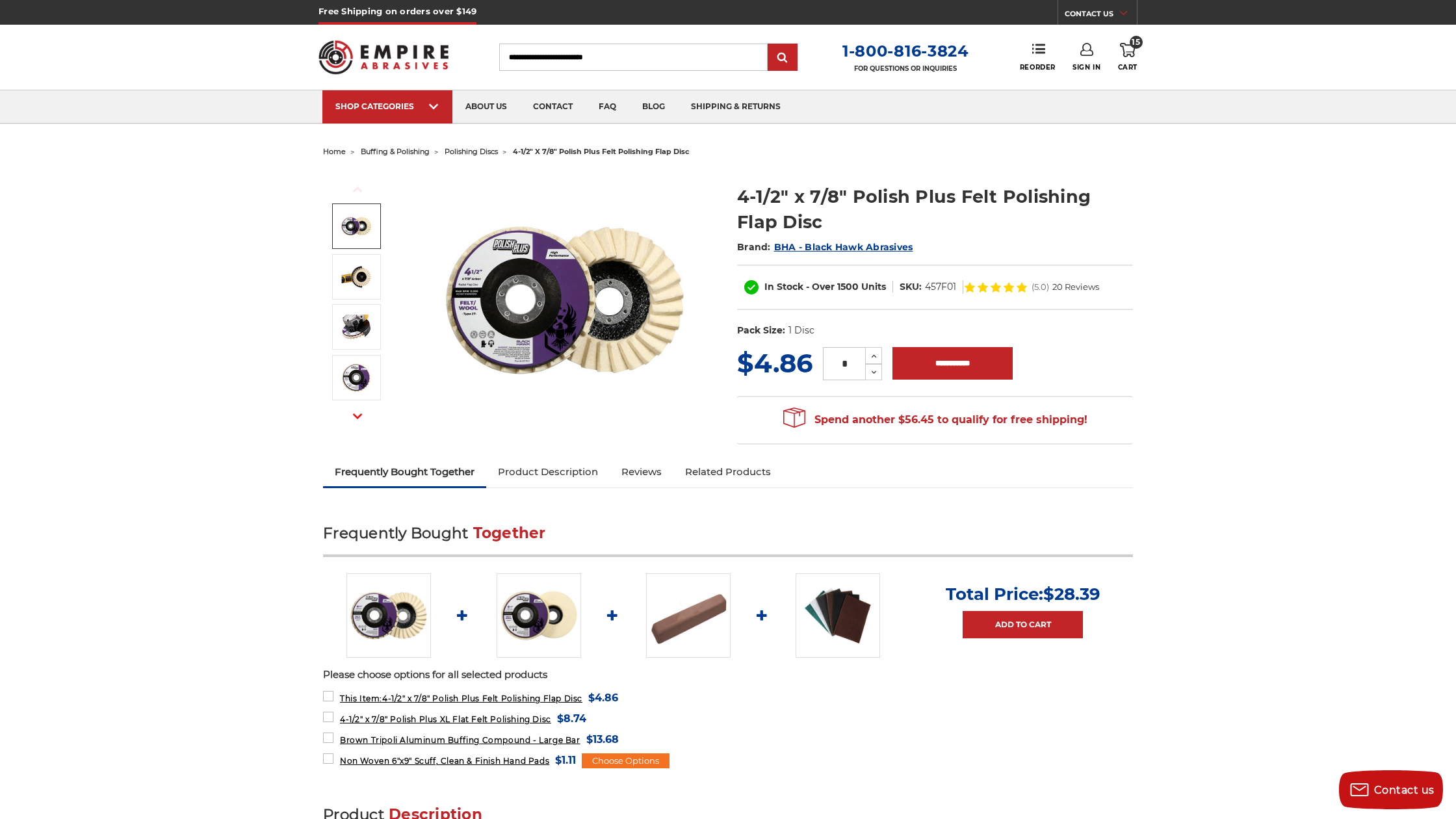click 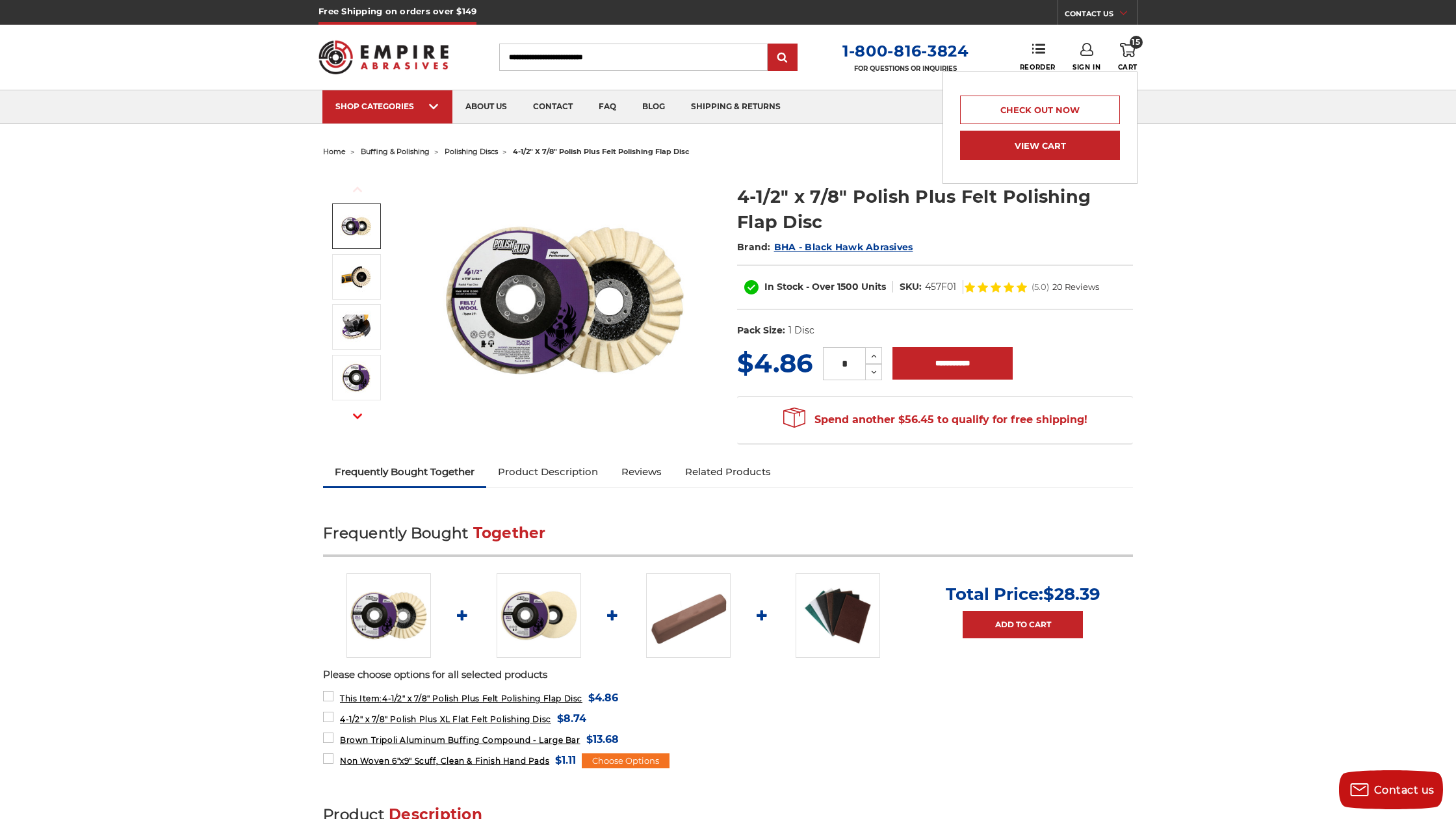 click on "View Cart" at bounding box center [1040, 145] 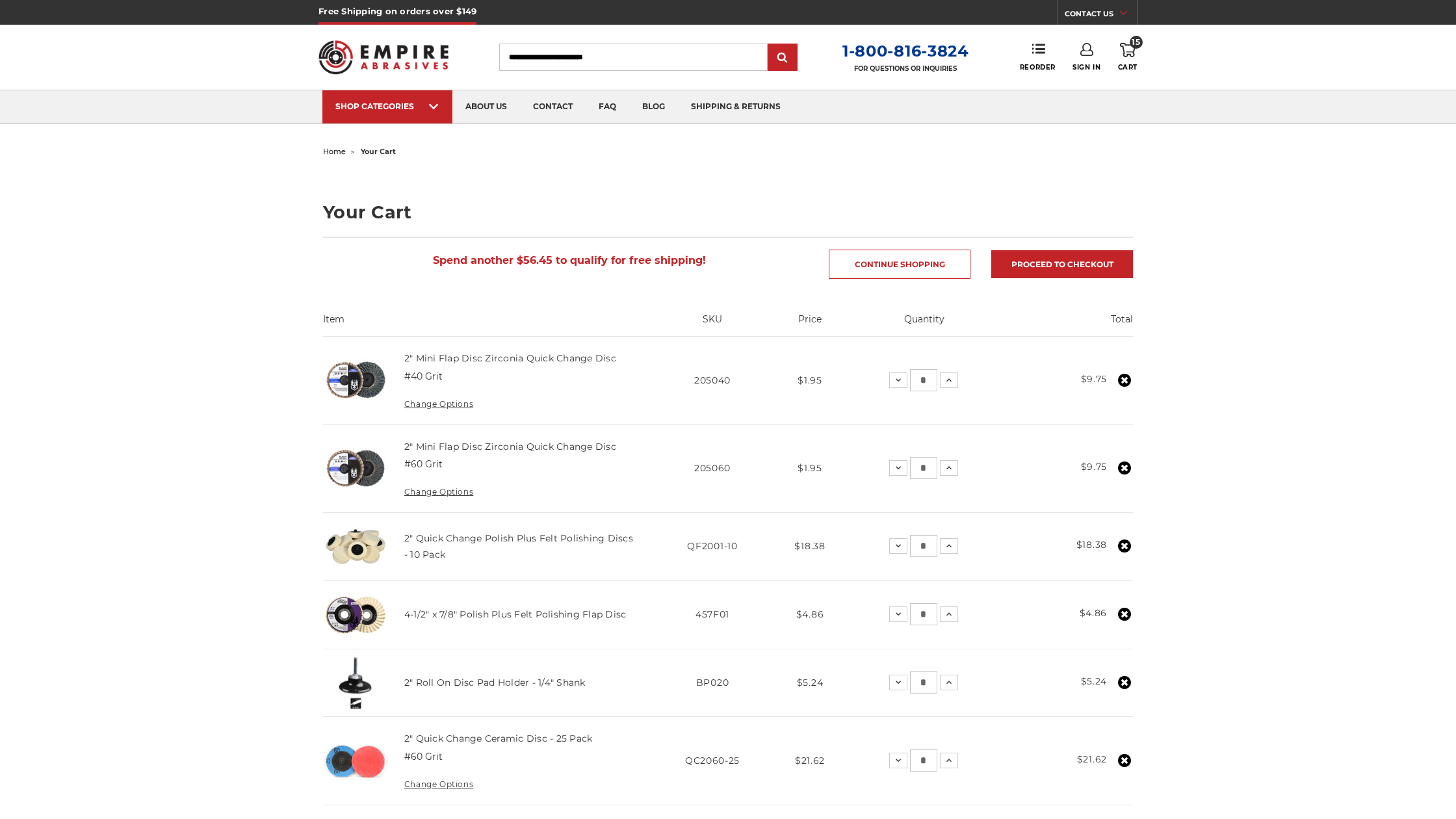 scroll, scrollTop: 0, scrollLeft: 0, axis: both 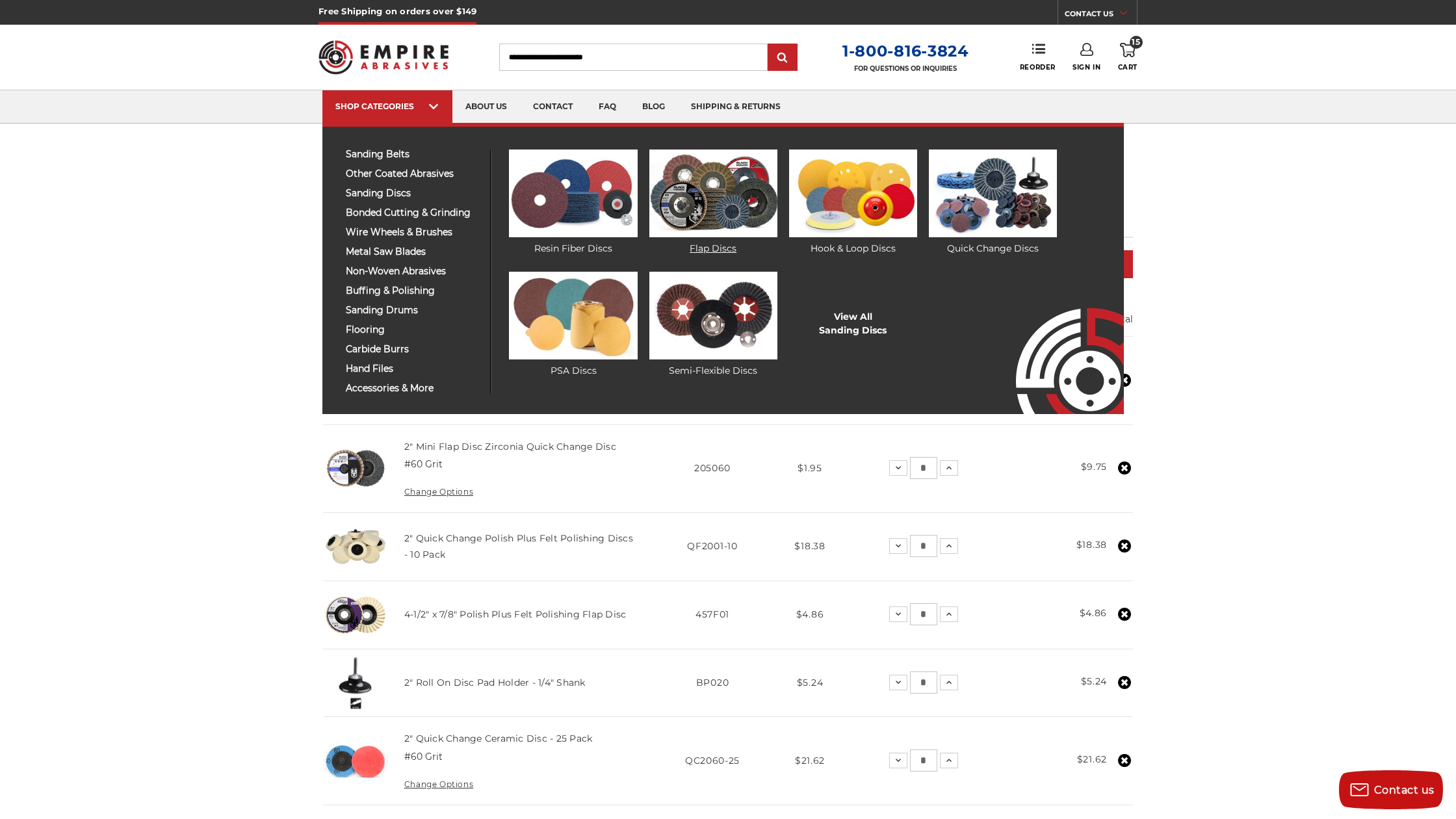 click at bounding box center (713, 193) 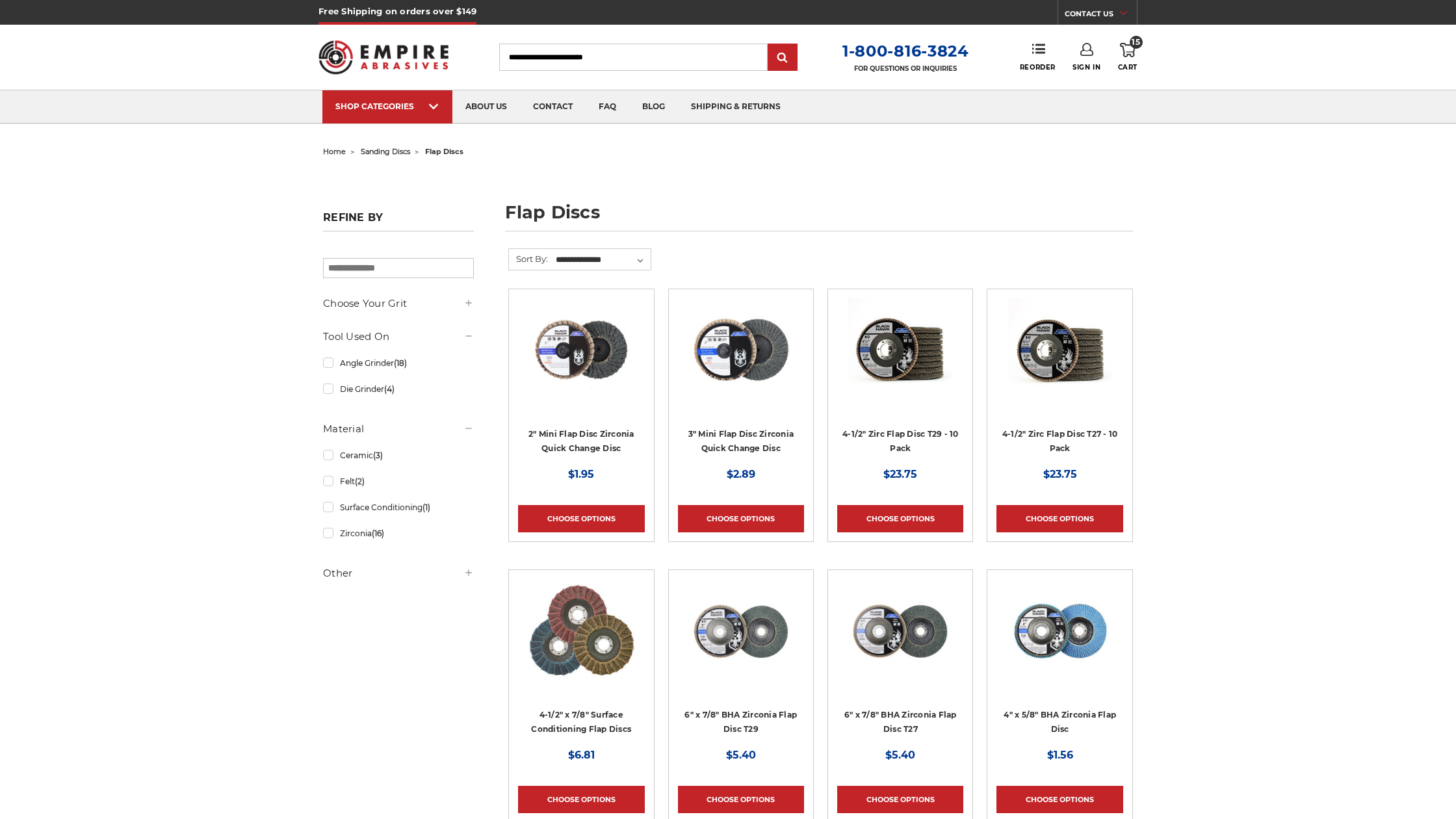 scroll, scrollTop: 0, scrollLeft: 0, axis: both 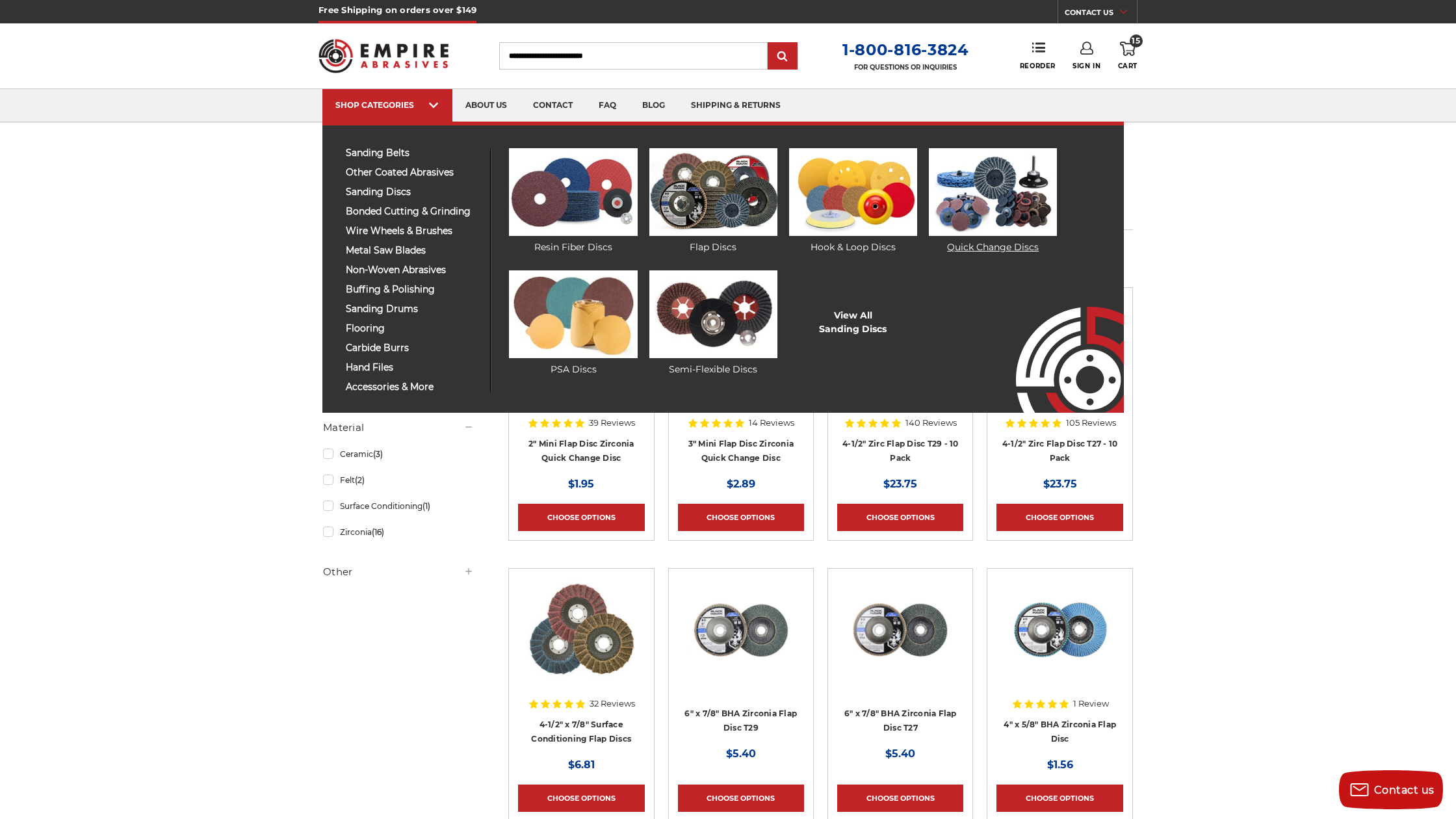 click at bounding box center [993, 192] 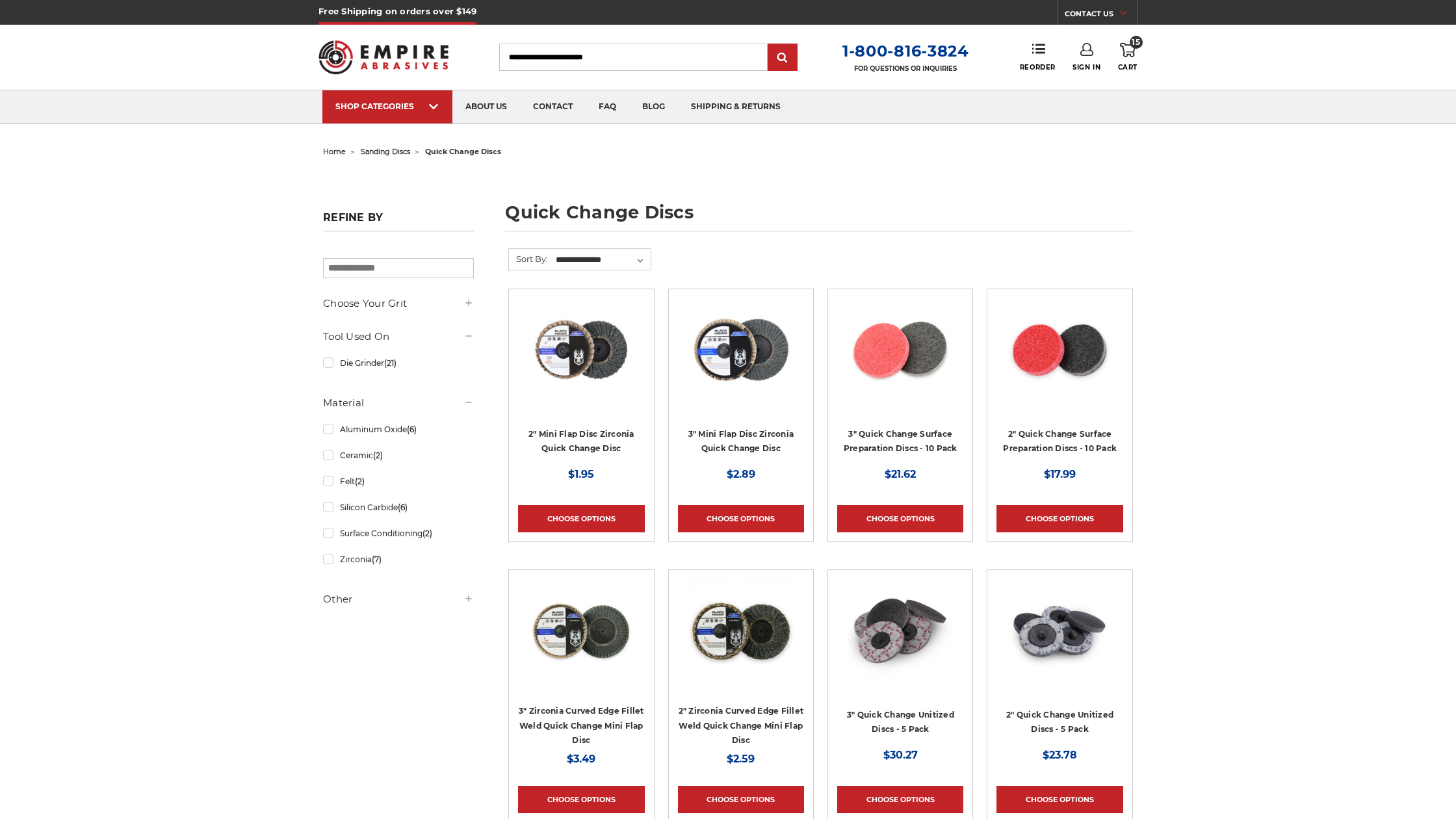 scroll, scrollTop: 0, scrollLeft: 0, axis: both 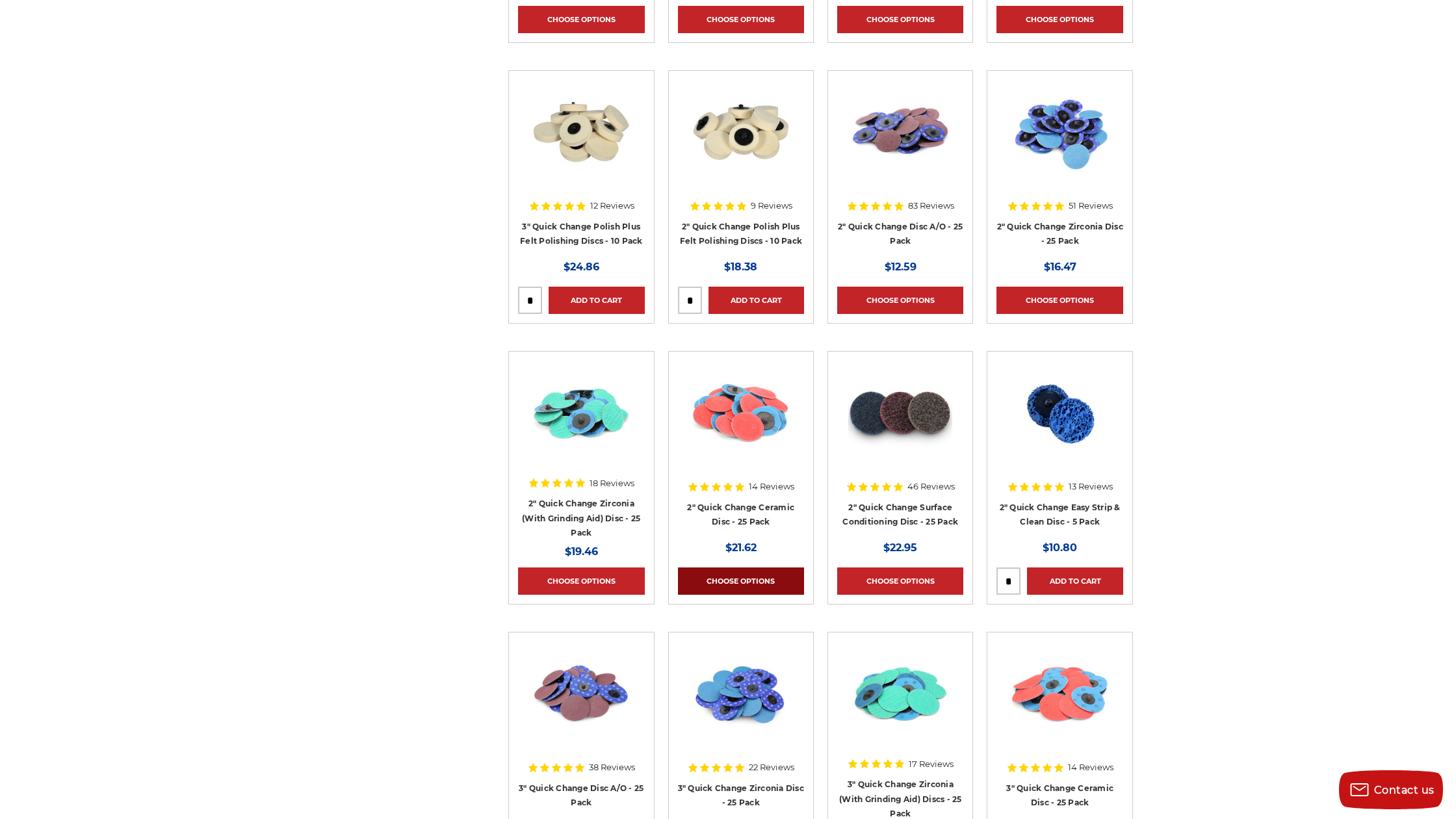 click on "Choose Options" at bounding box center (741, 581) 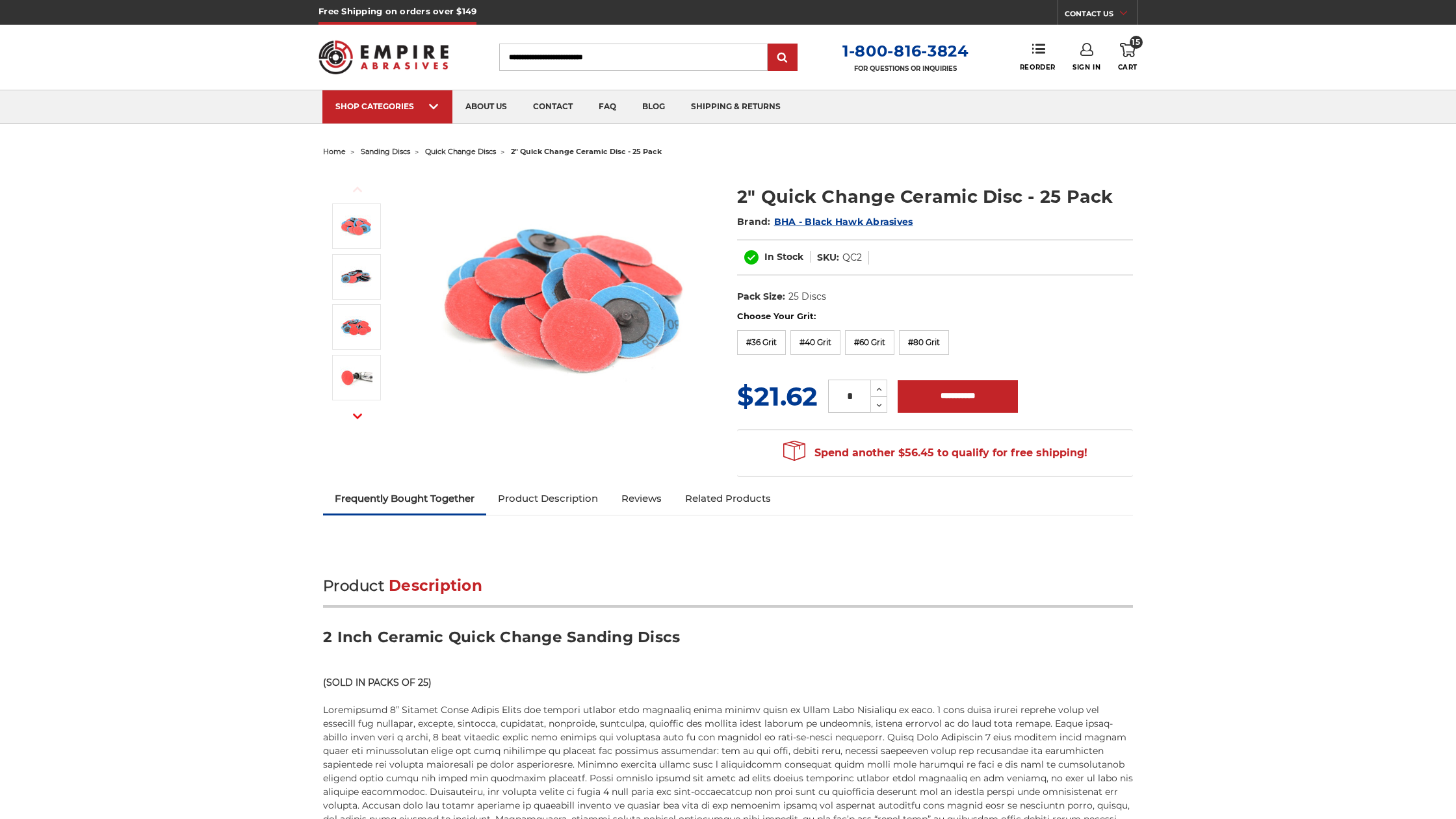 scroll, scrollTop: 0, scrollLeft: 0, axis: both 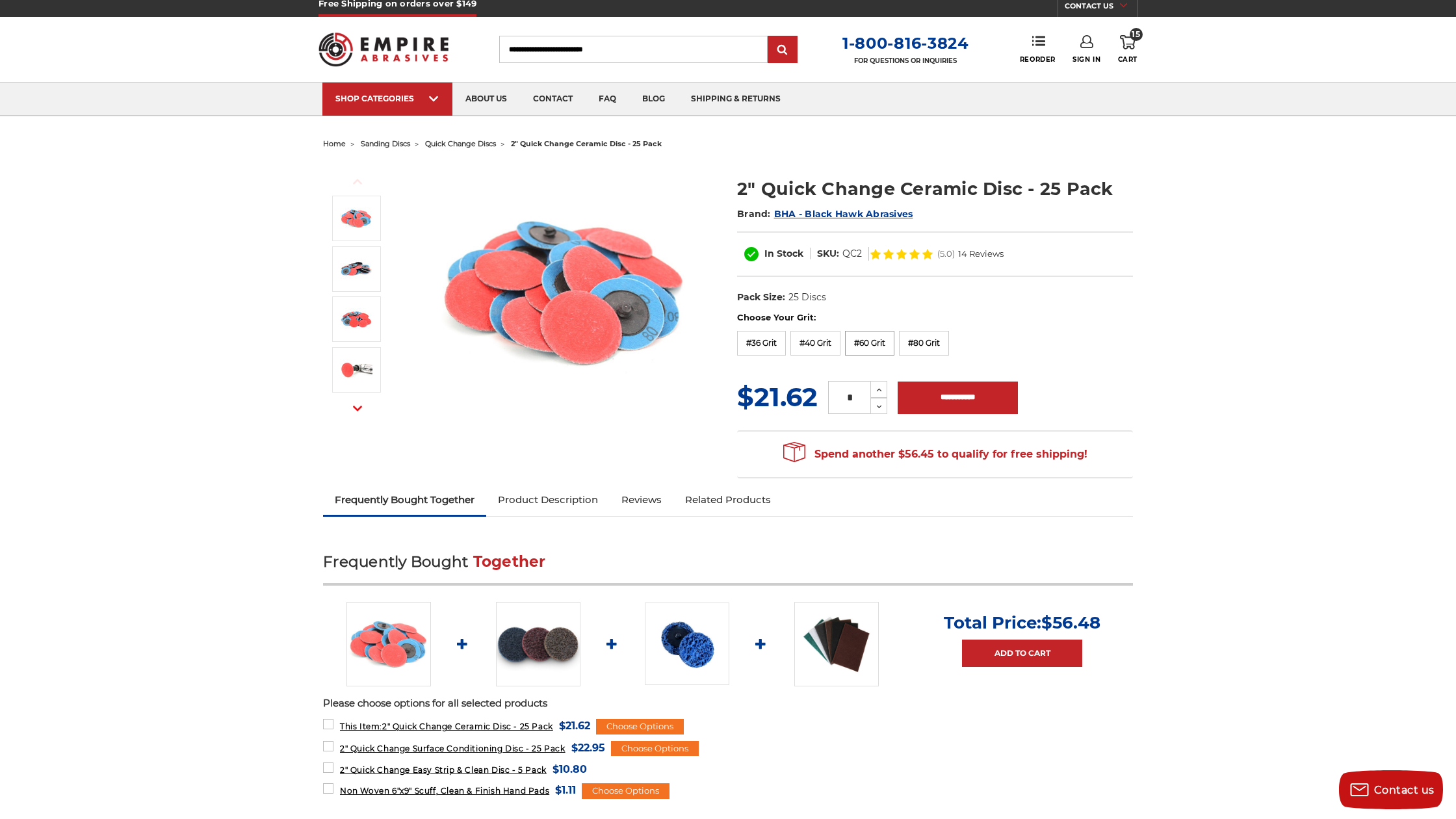 click on "#60 Grit" at bounding box center [870, 343] 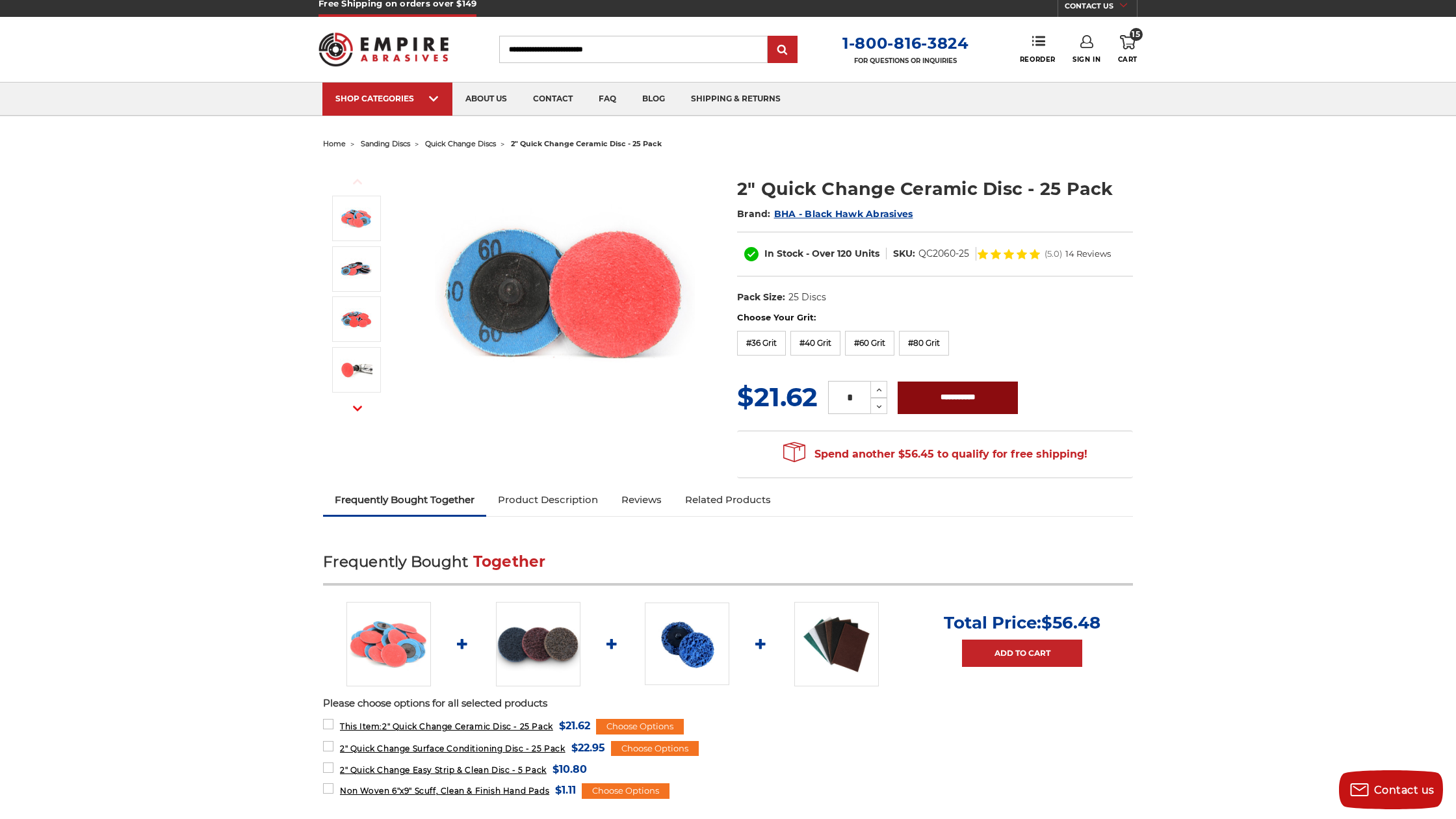 click on "**********" at bounding box center (957, 398) 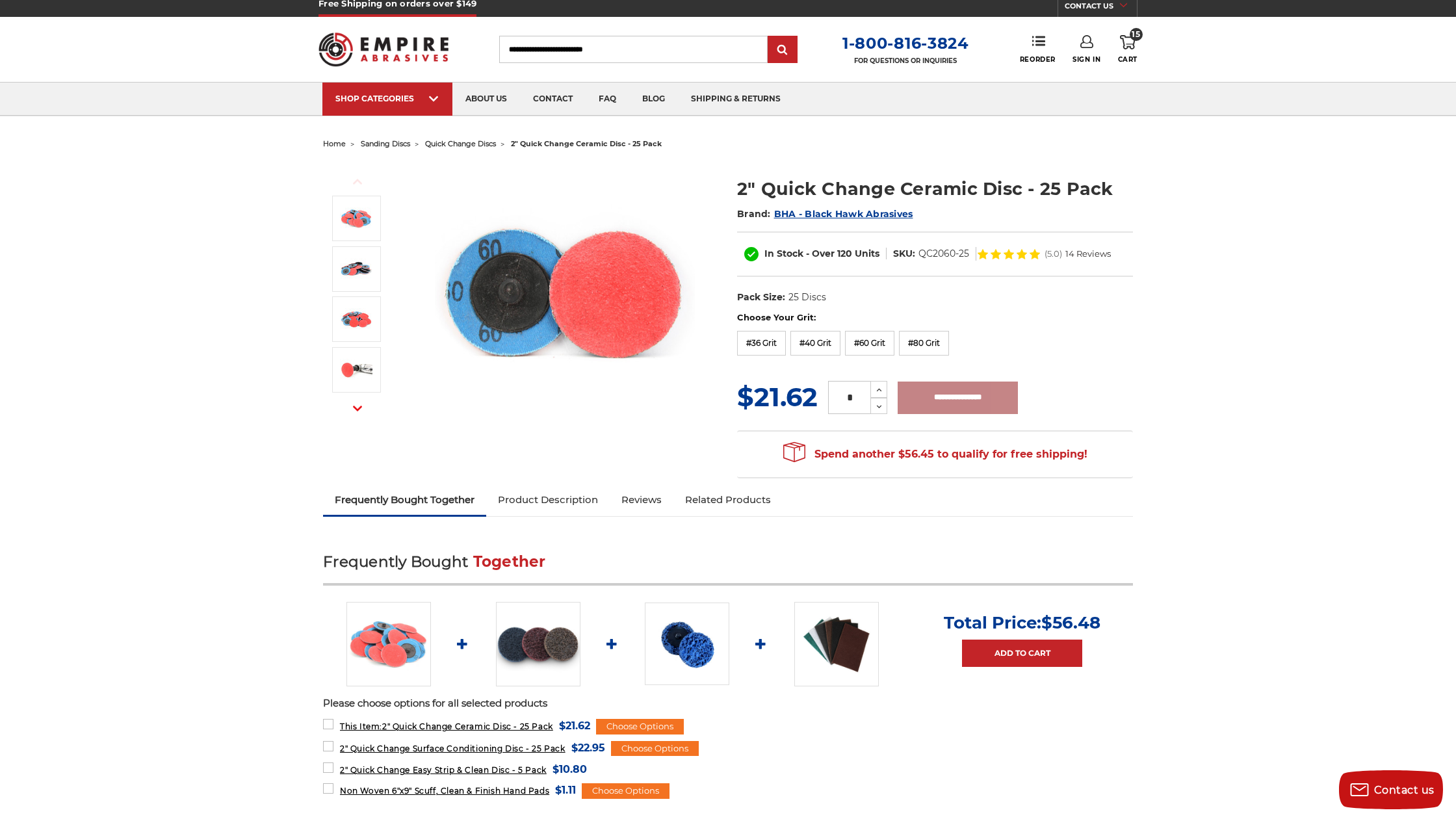 type on "**********" 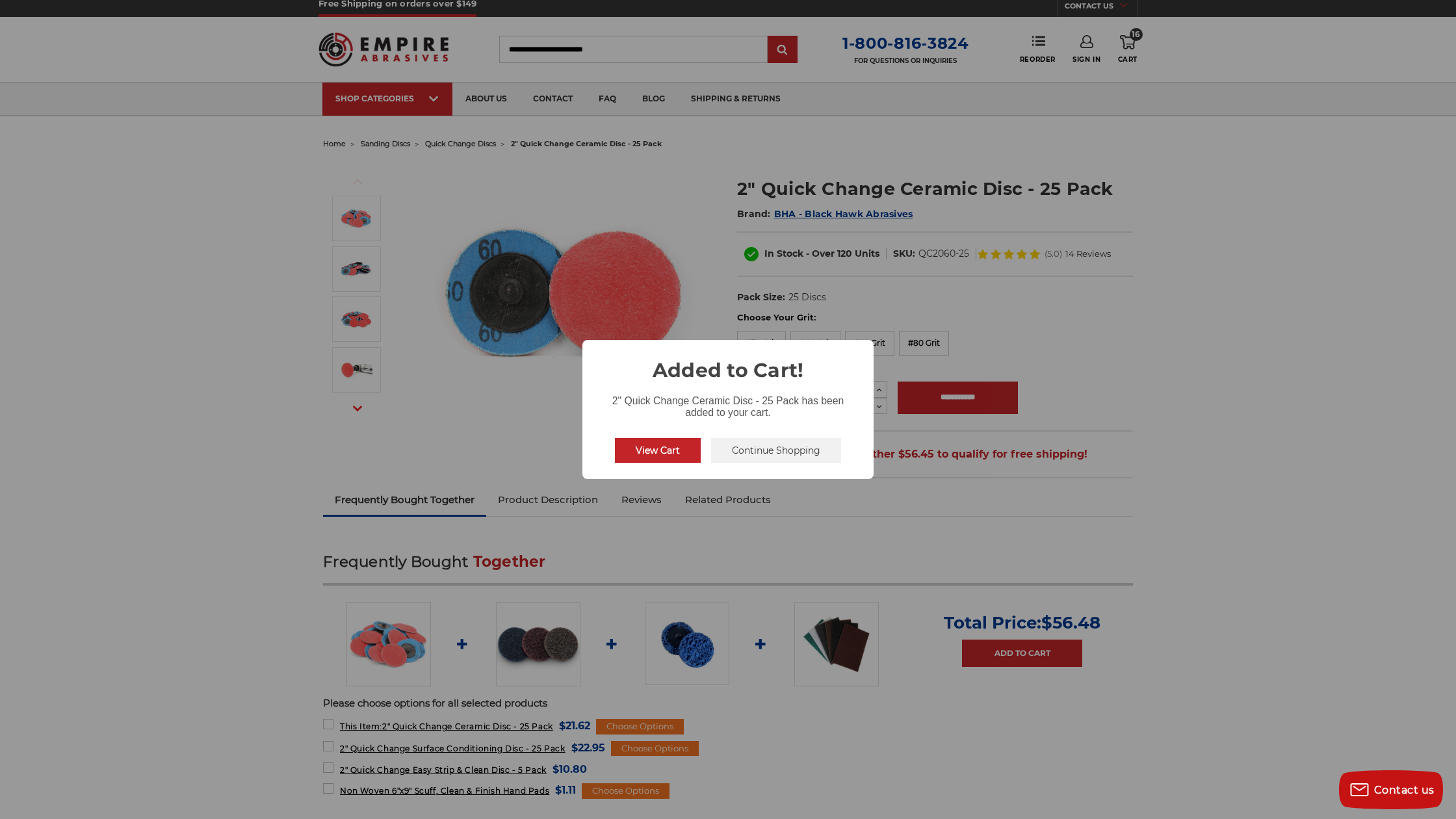 click on "View Cart" at bounding box center [658, 450] 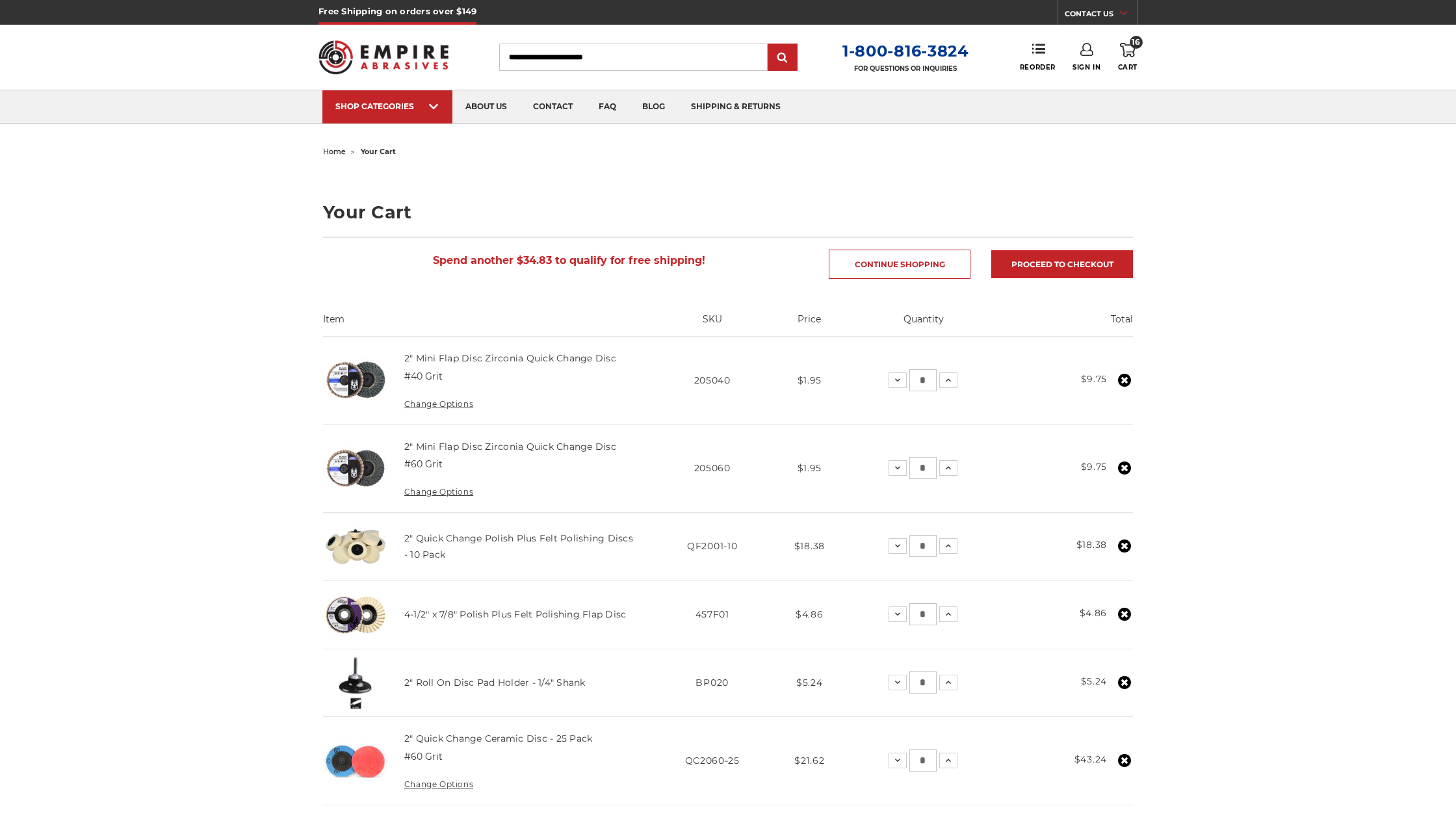 scroll, scrollTop: 0, scrollLeft: 0, axis: both 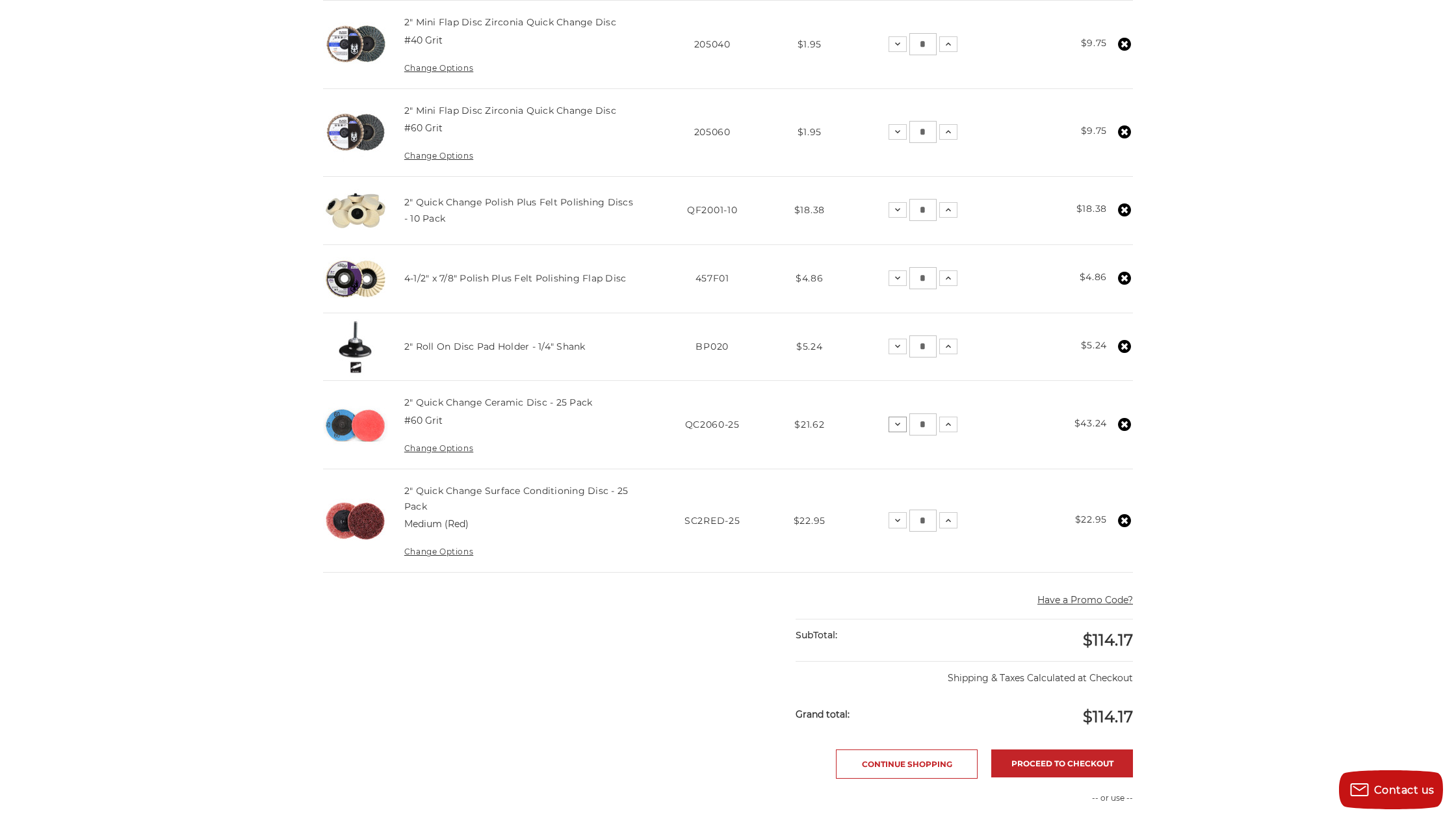 click 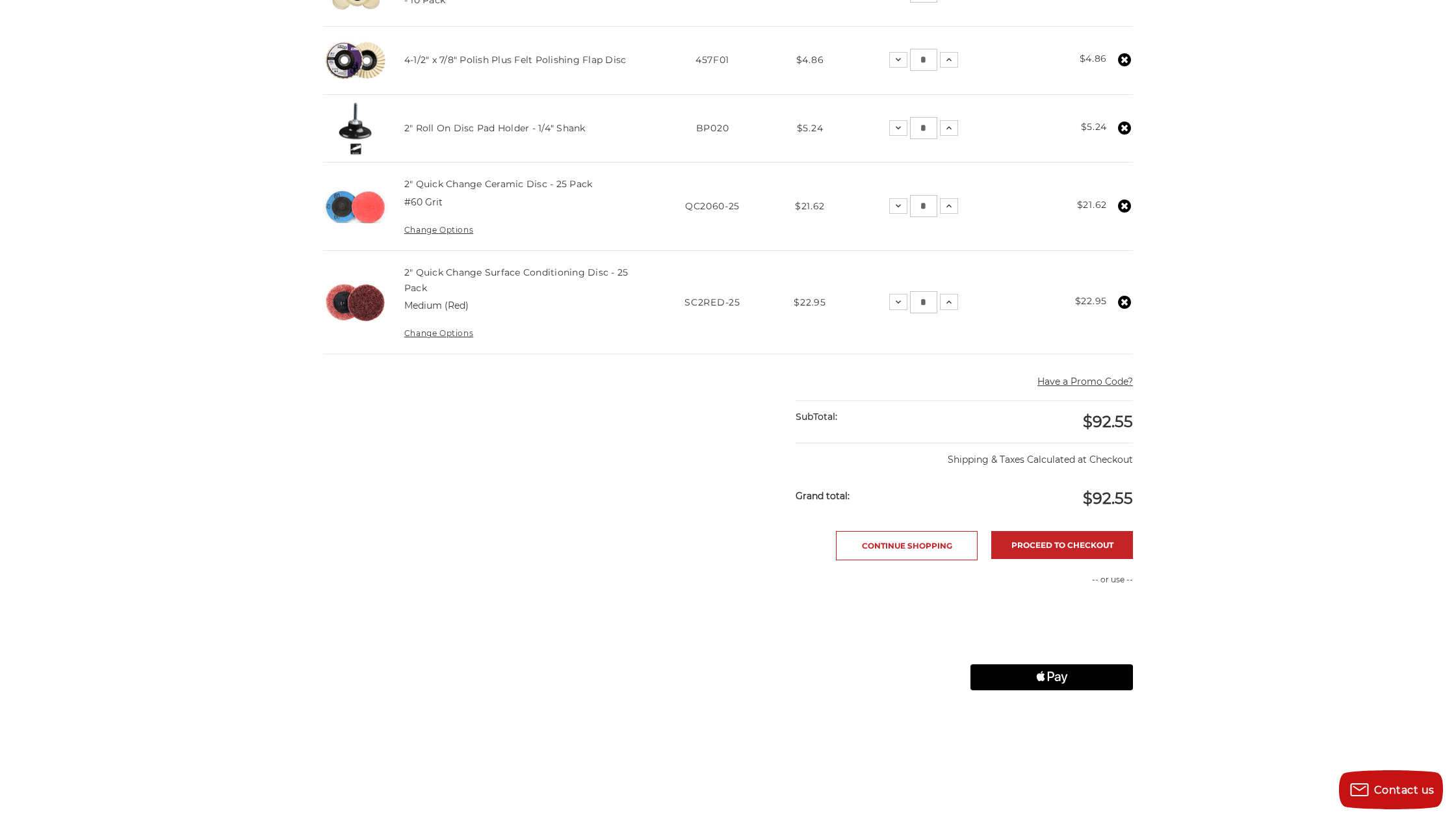 scroll, scrollTop: 556, scrollLeft: 0, axis: vertical 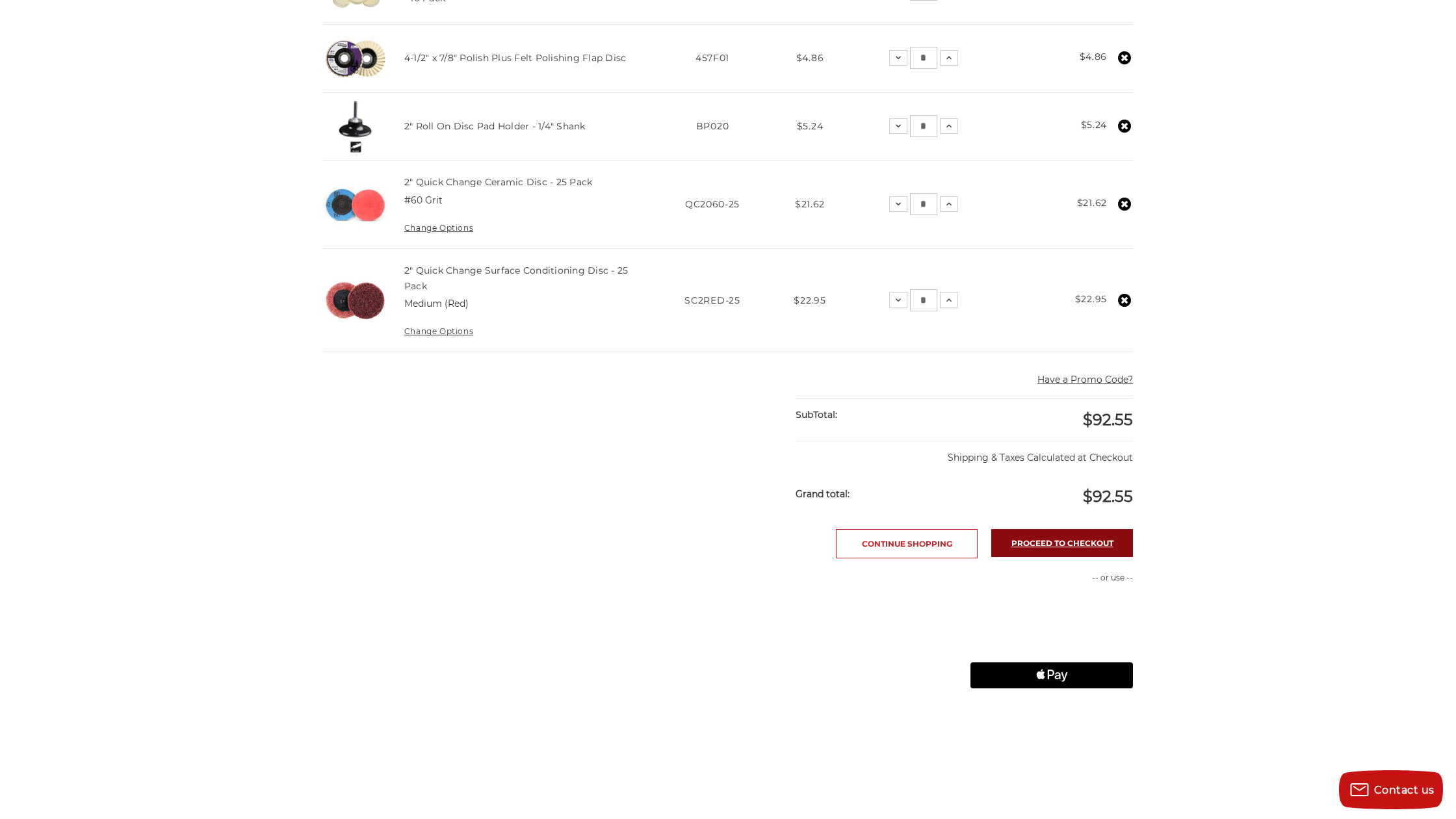 click on "Proceed to checkout" at bounding box center (1062, 543) 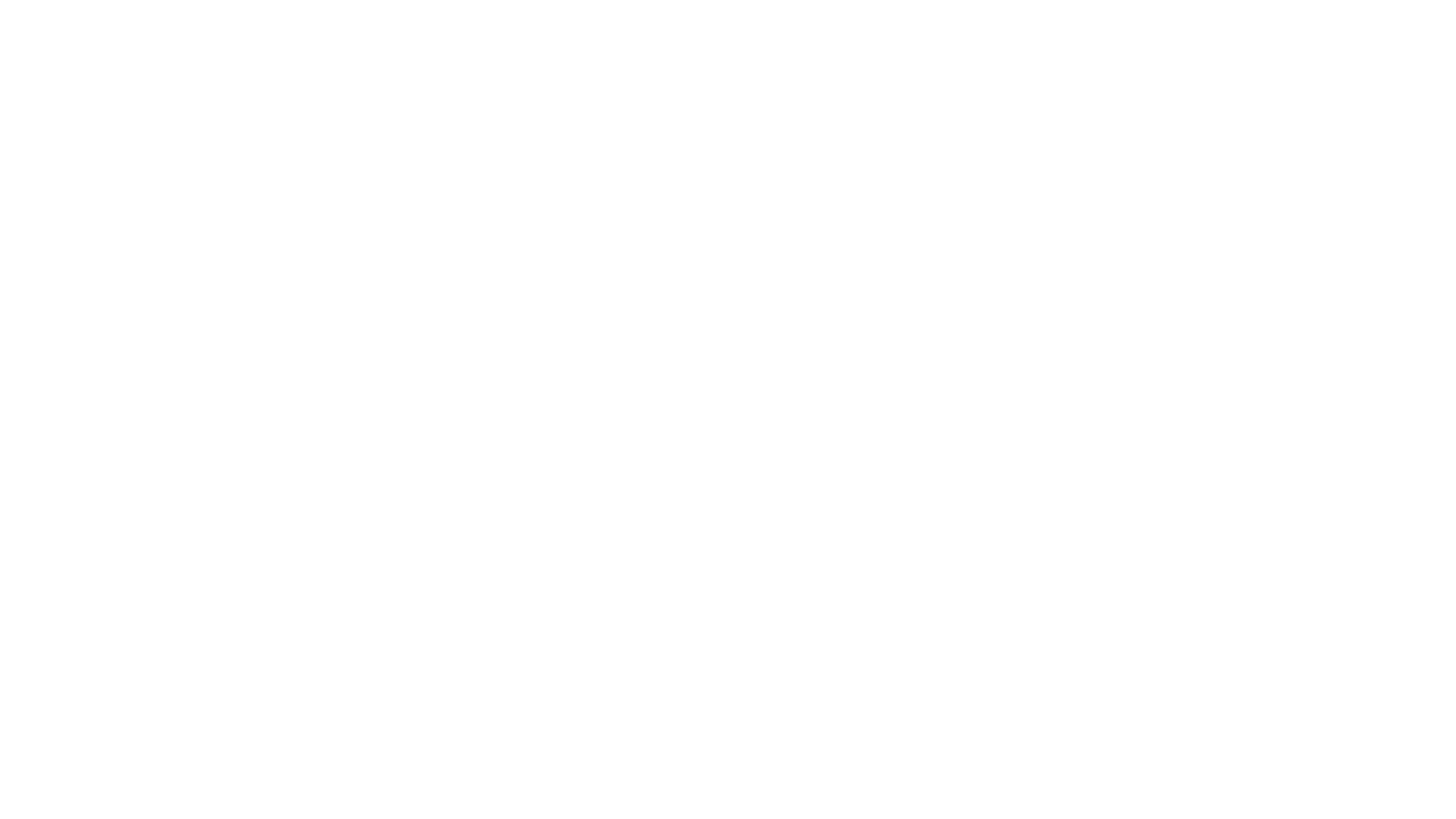 scroll, scrollTop: 0, scrollLeft: 0, axis: both 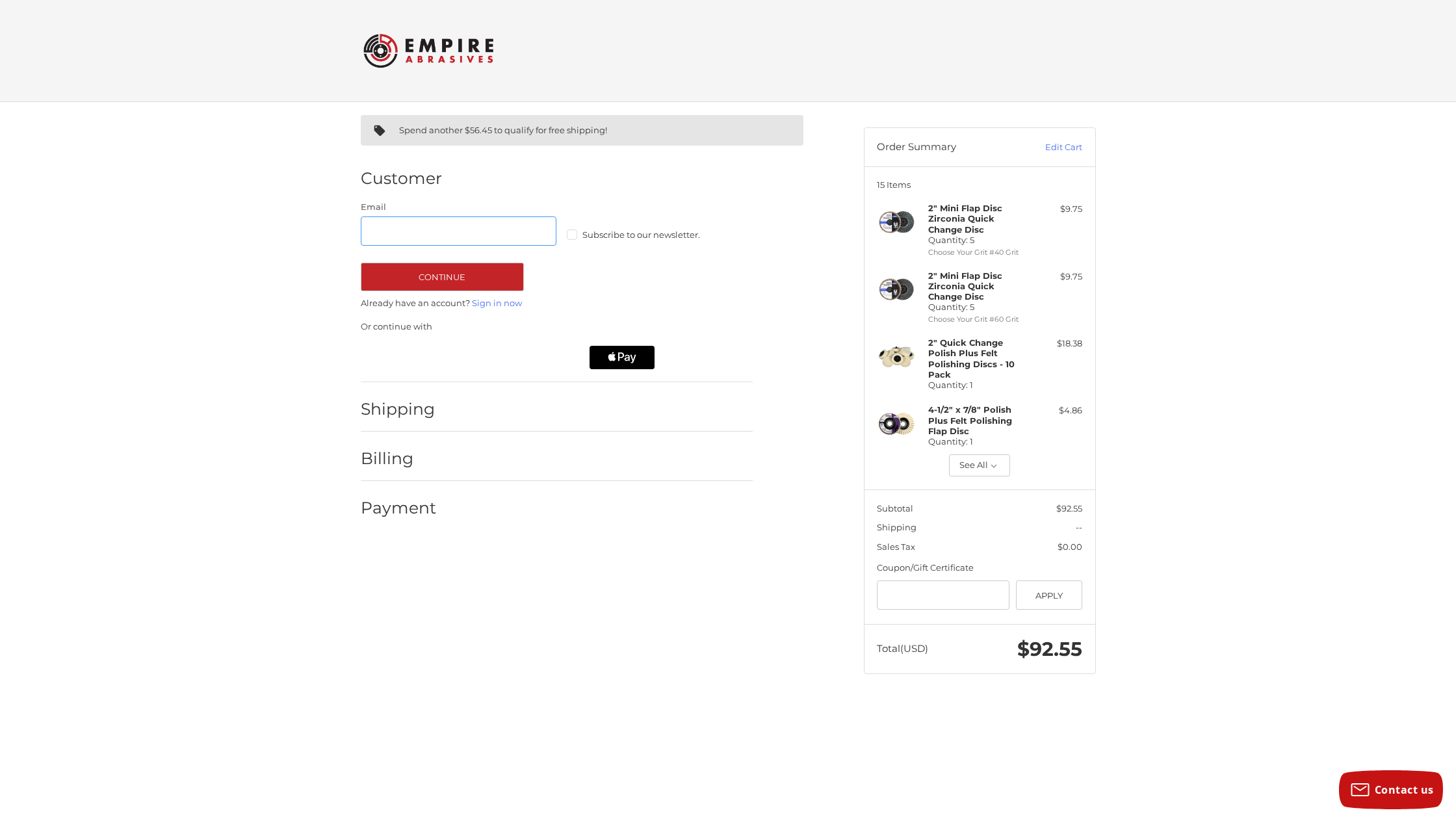 click on "Email" at bounding box center [459, 231] 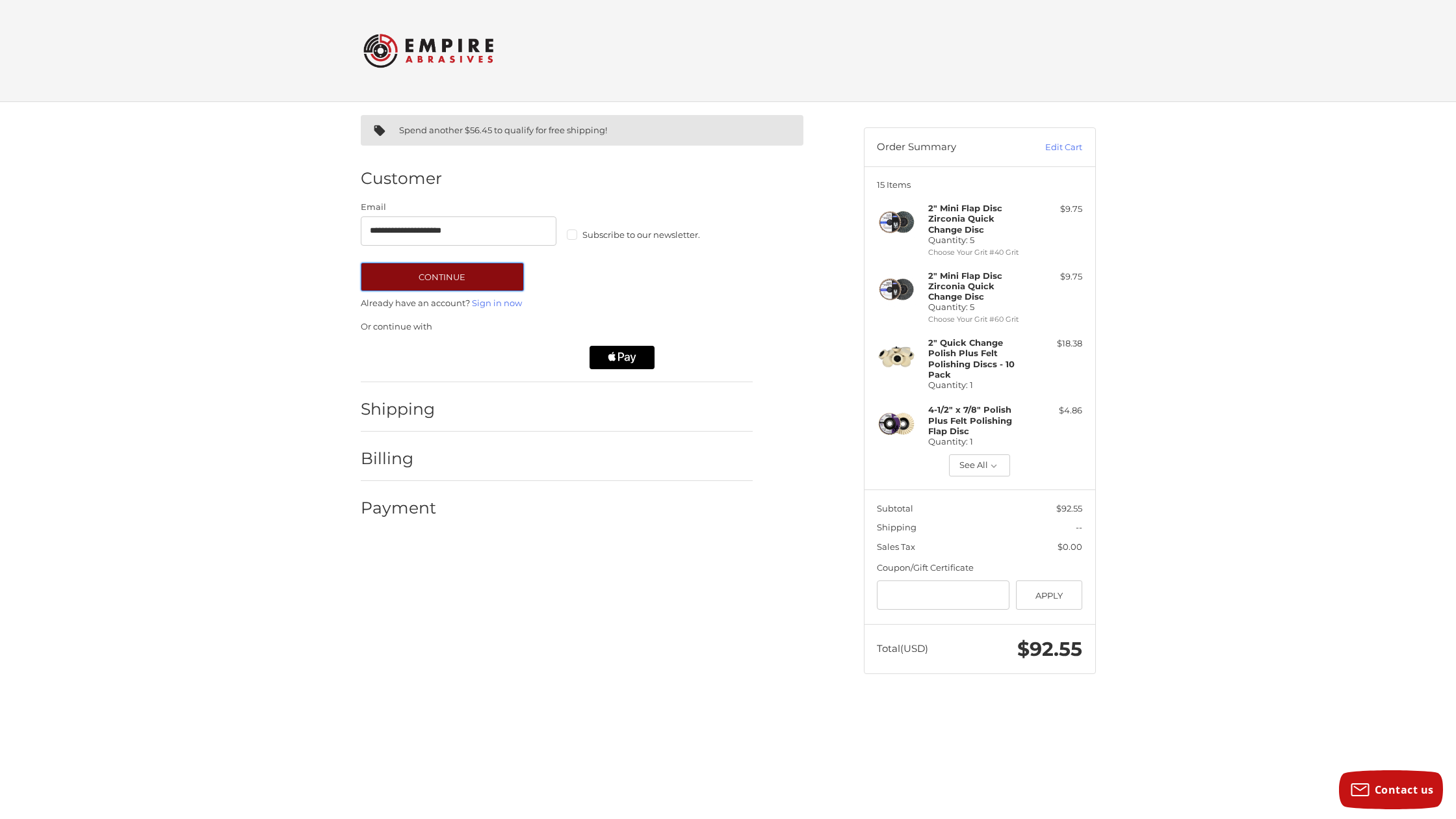 click on "Continue" at bounding box center (442, 277) 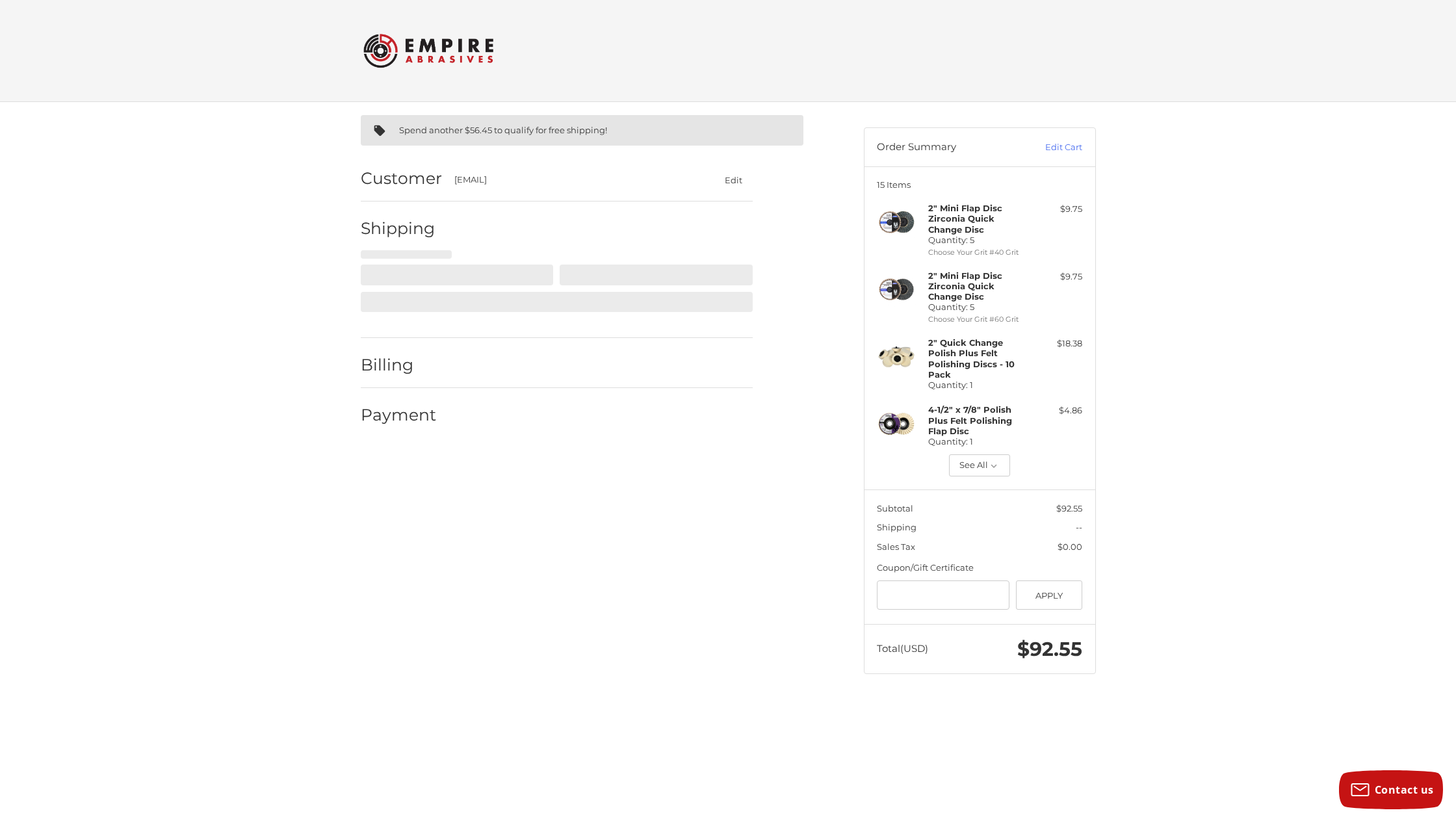 select on "**" 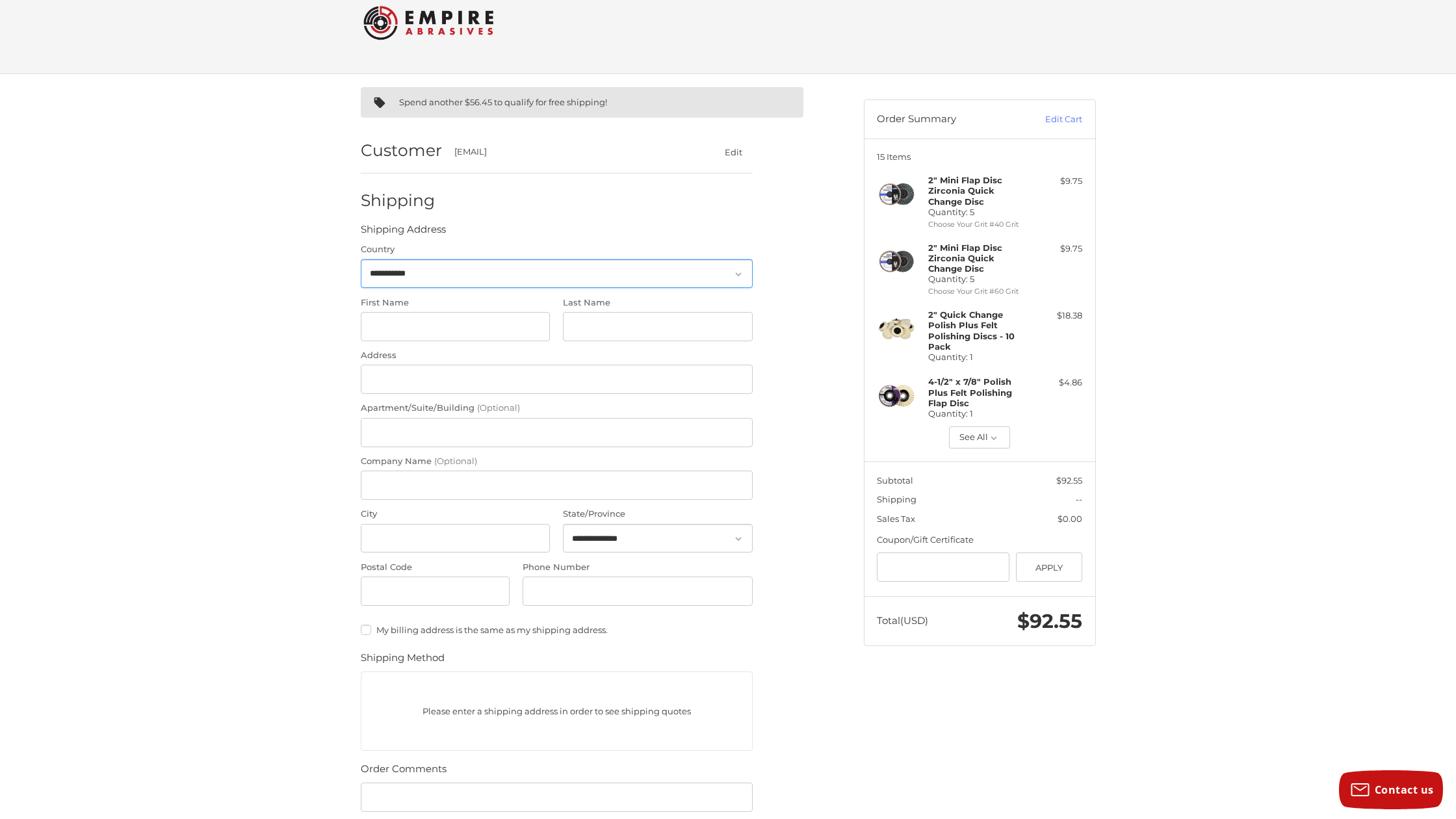 scroll, scrollTop: 37, scrollLeft: 0, axis: vertical 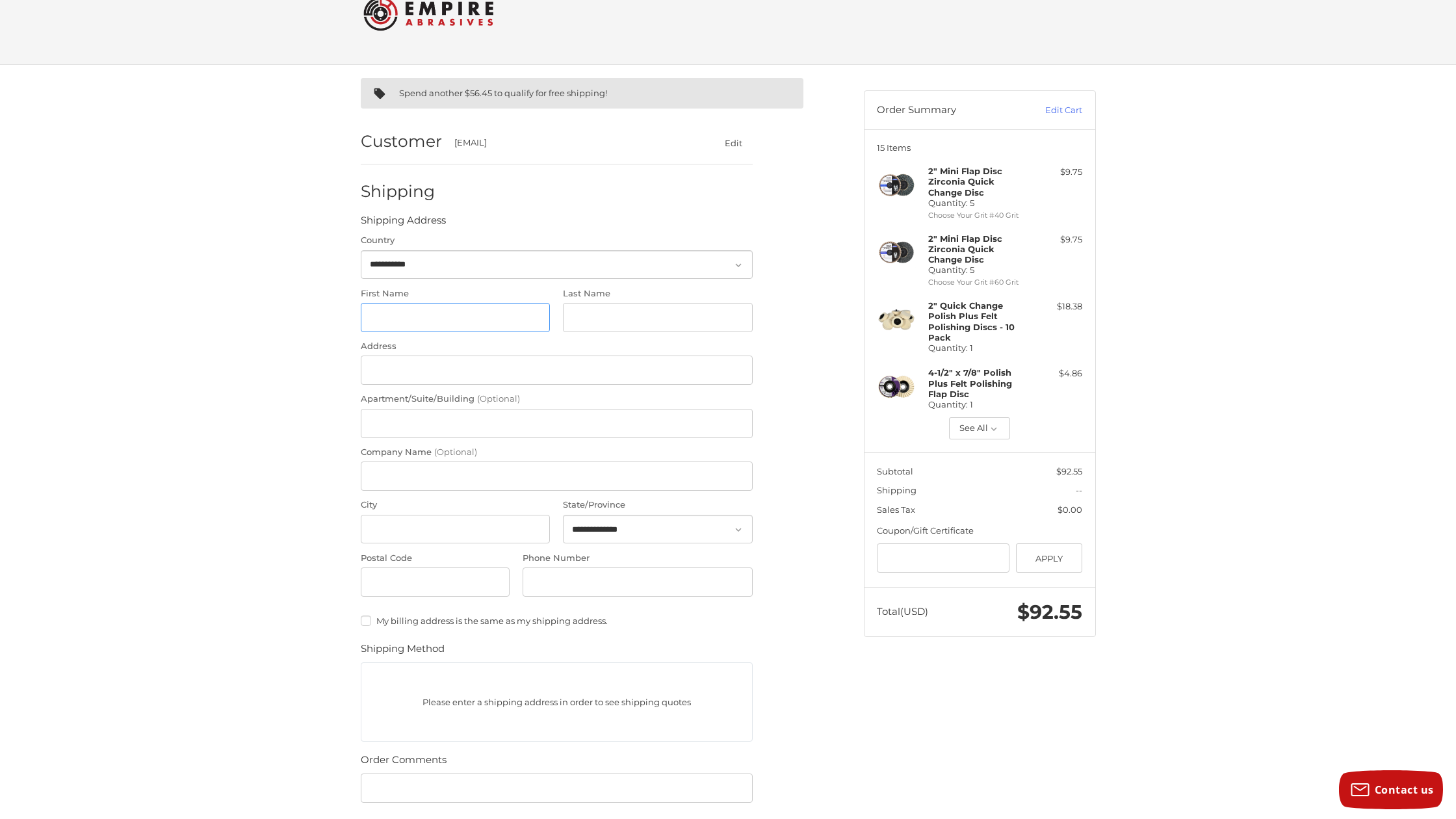 click on "First Name" at bounding box center (456, 317) 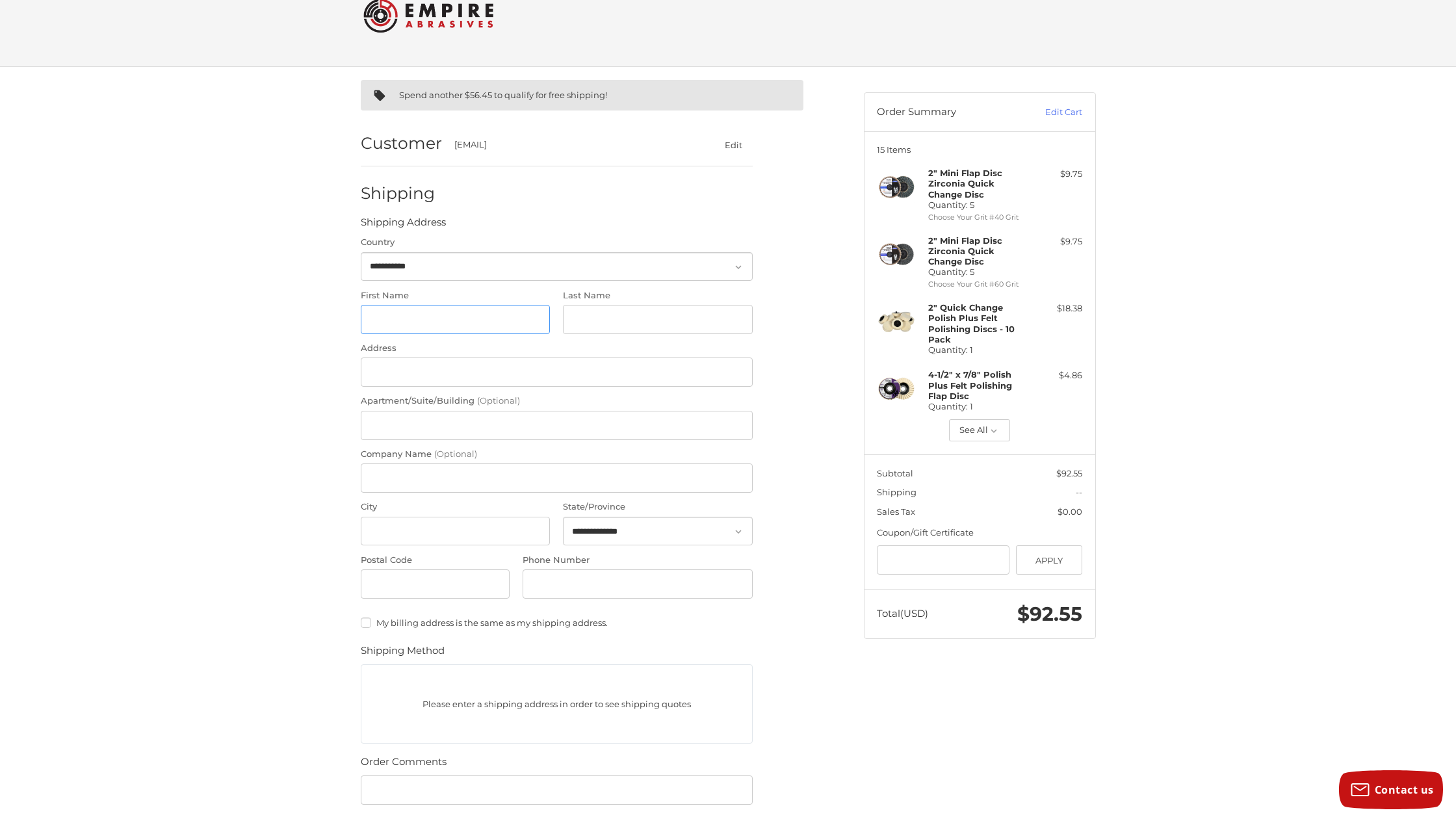 scroll, scrollTop: 34, scrollLeft: 0, axis: vertical 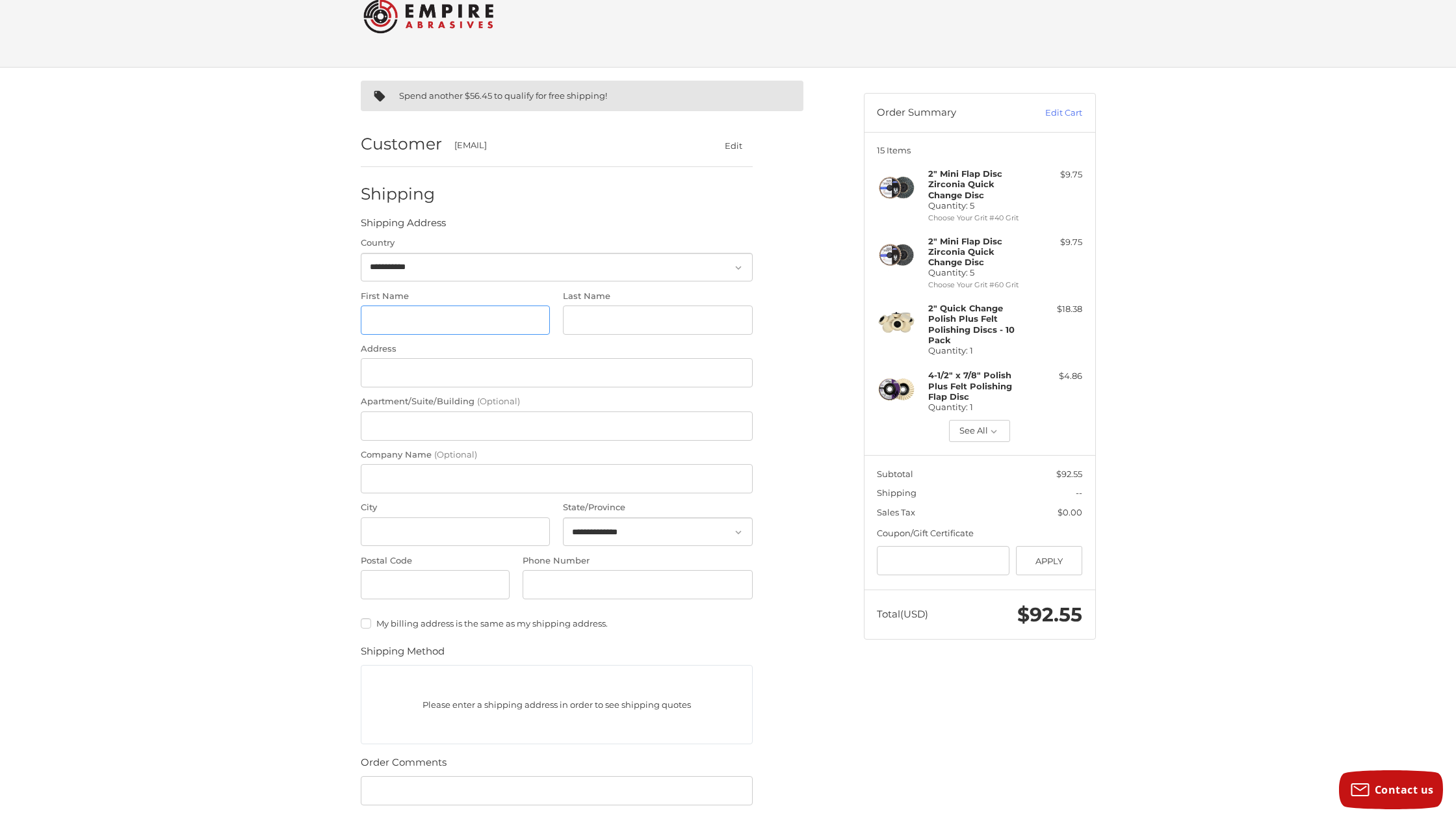 click on "First Name" at bounding box center (456, 320) 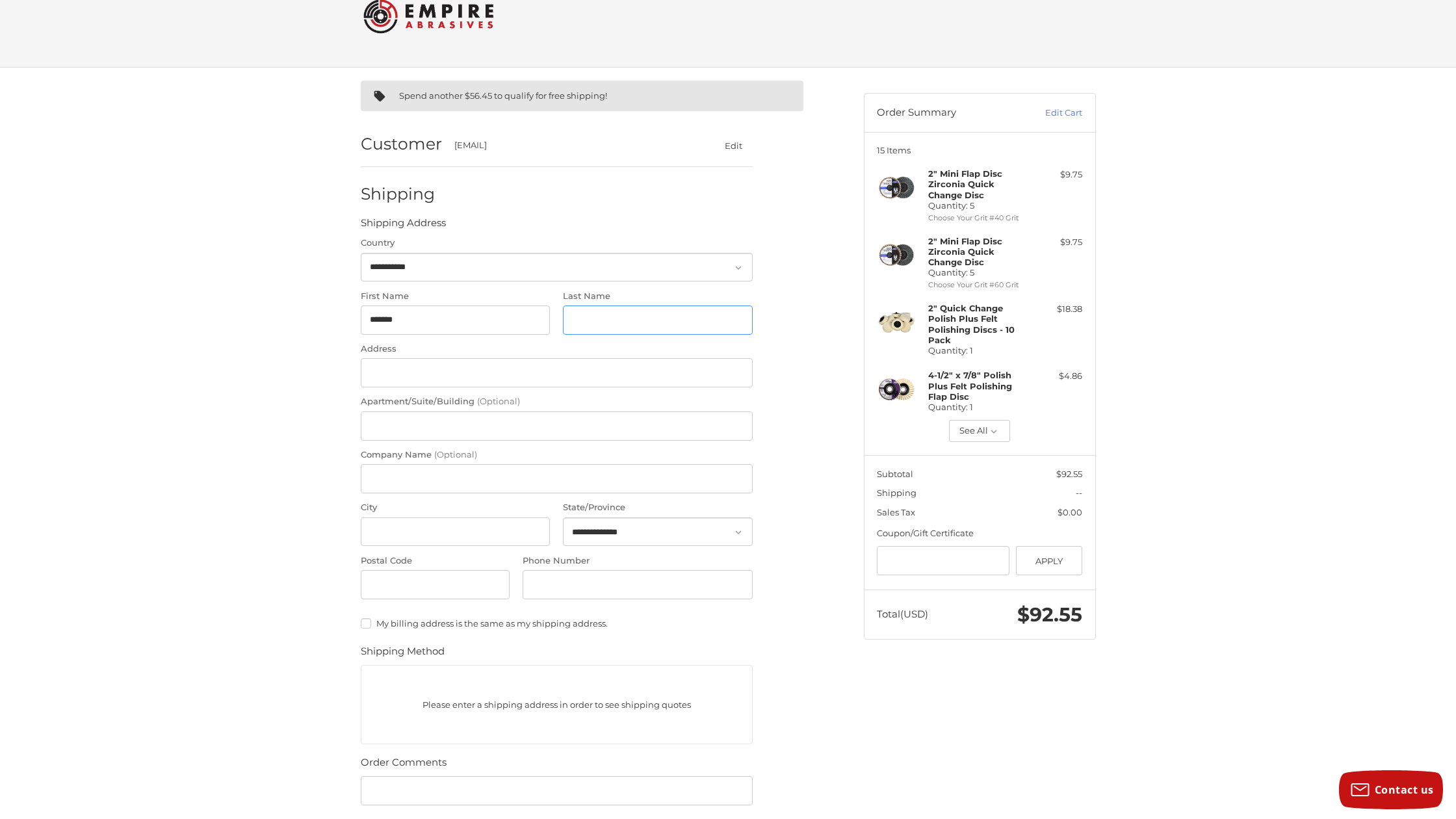 type on "*******" 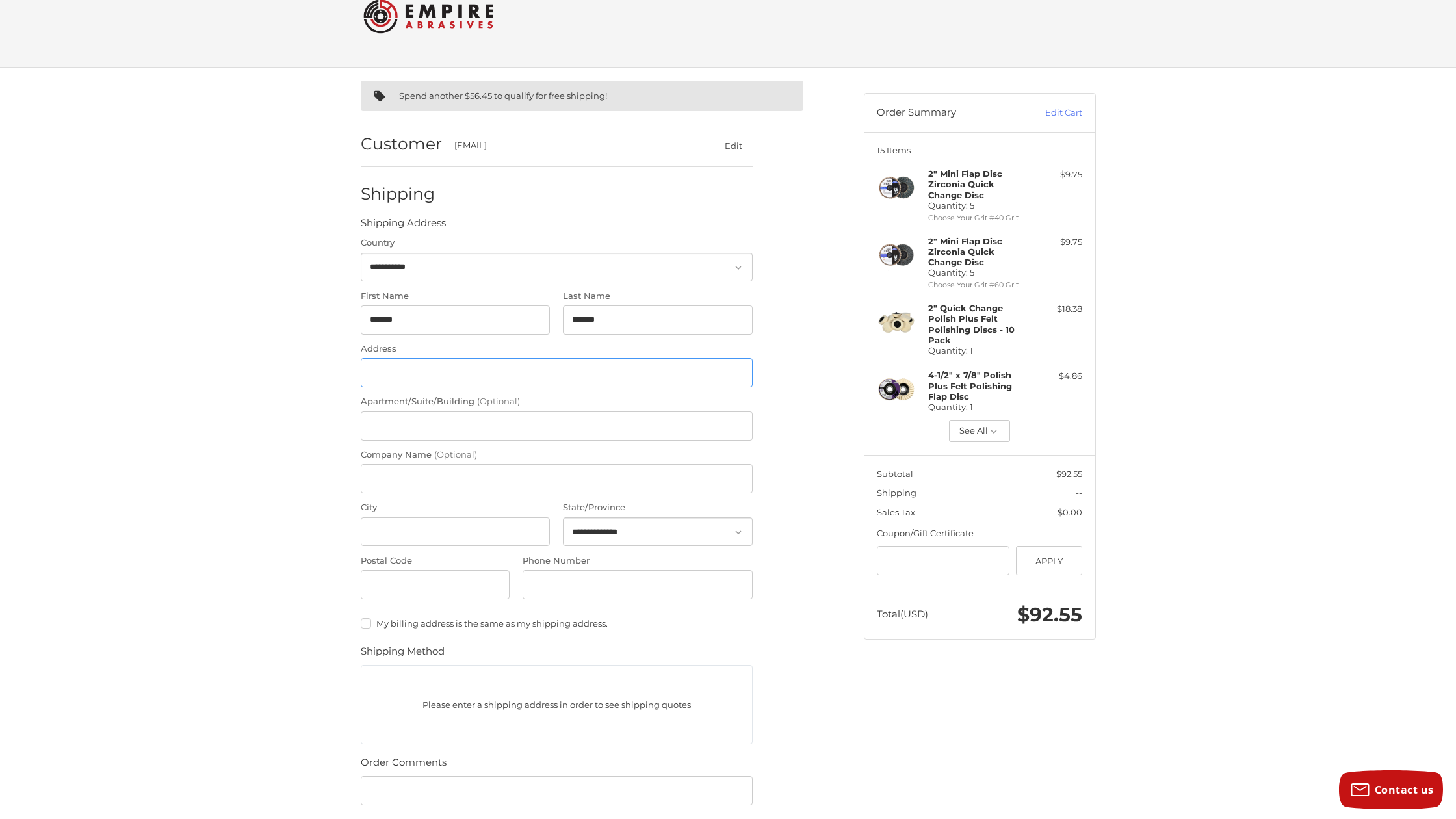 type on "**********" 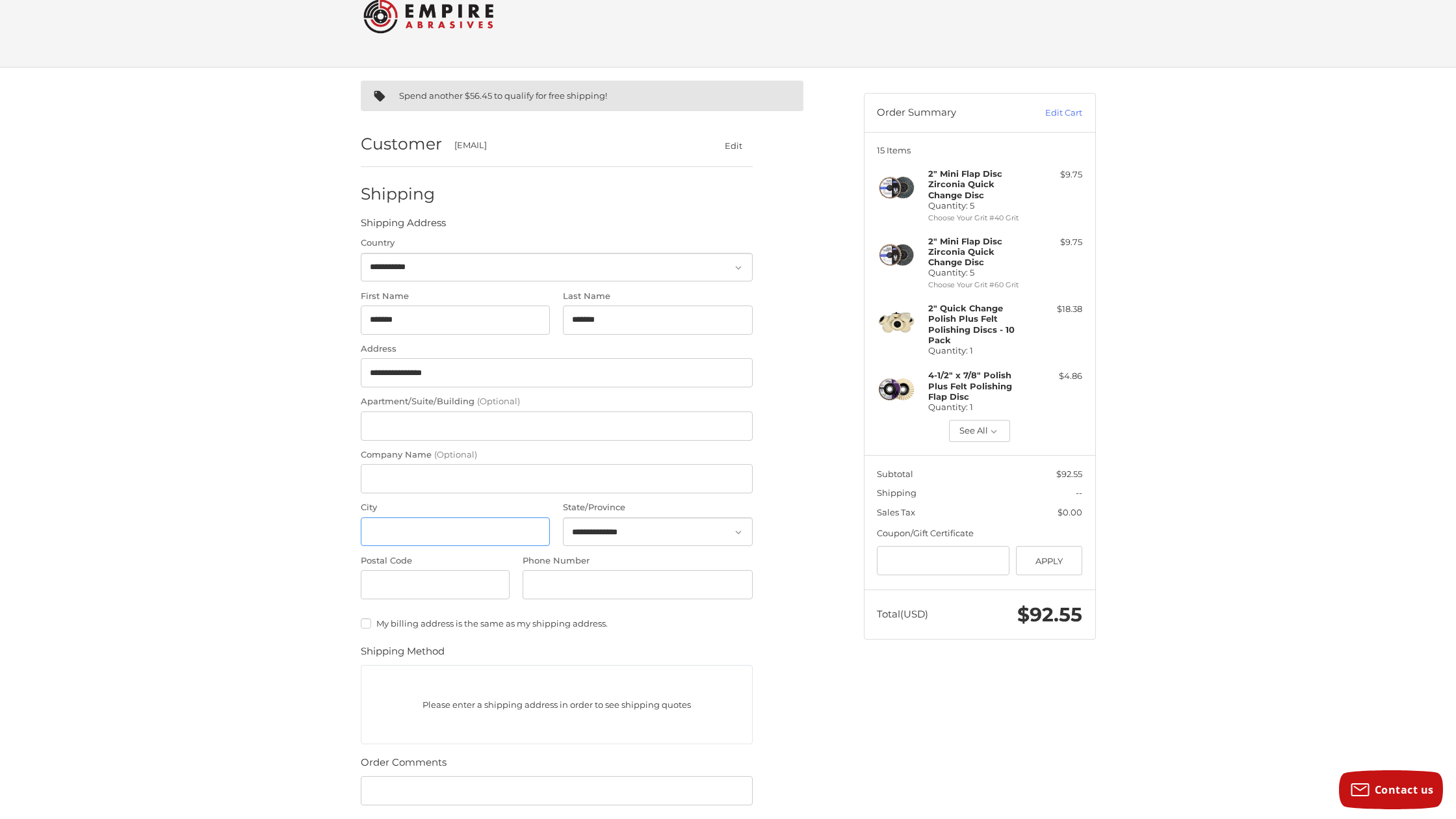 type on "**********" 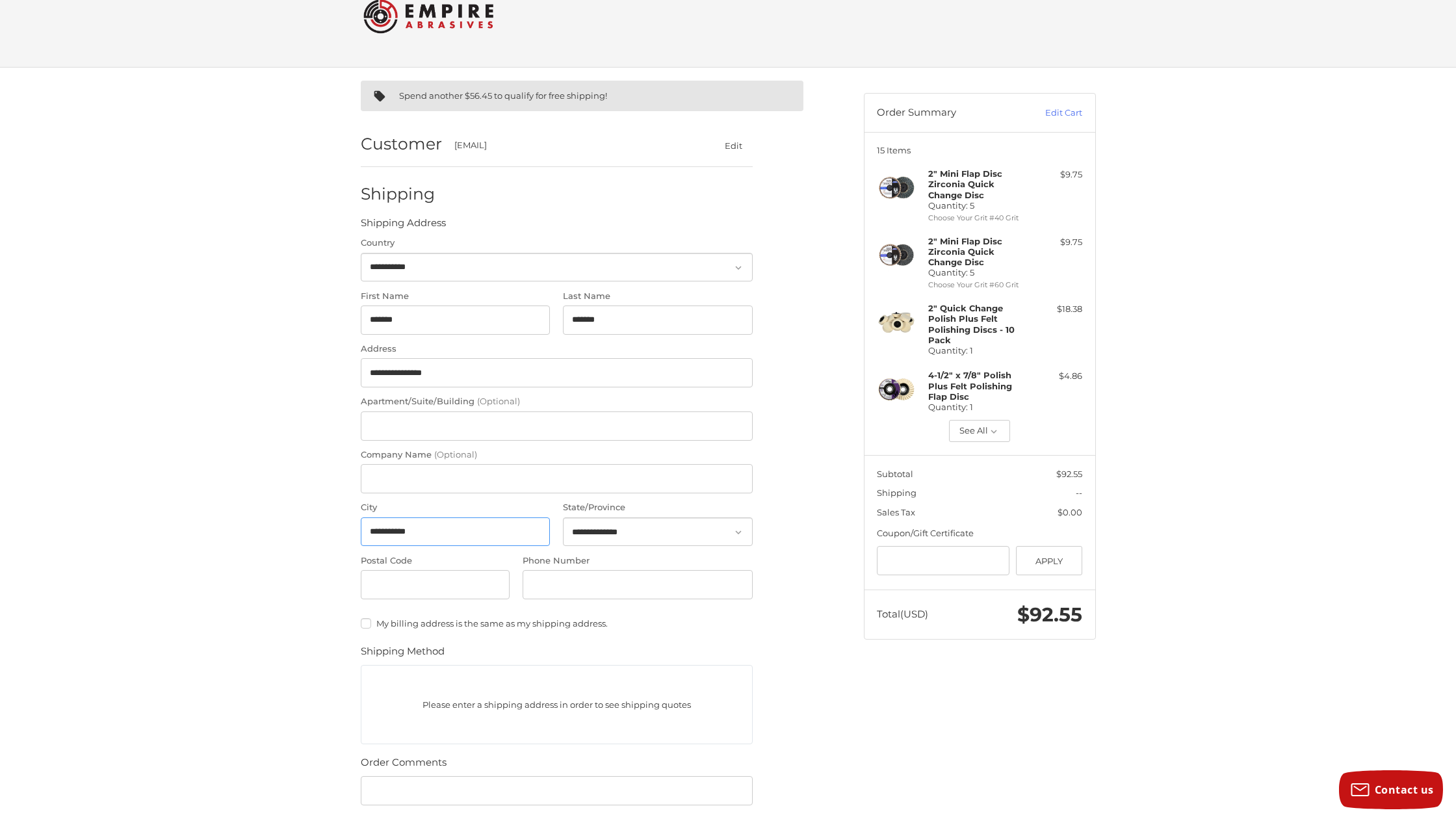 select on "**" 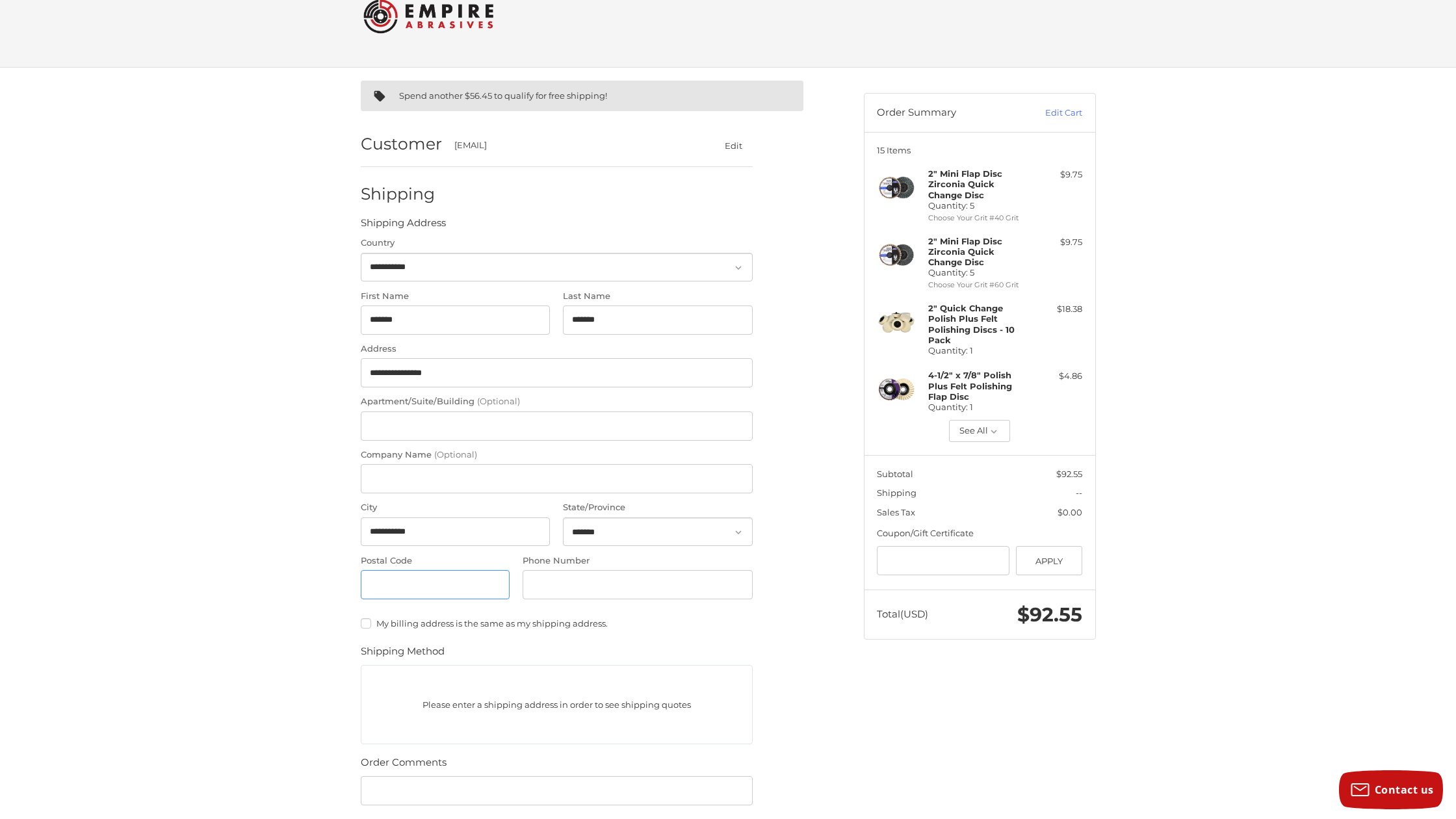 type on "*****" 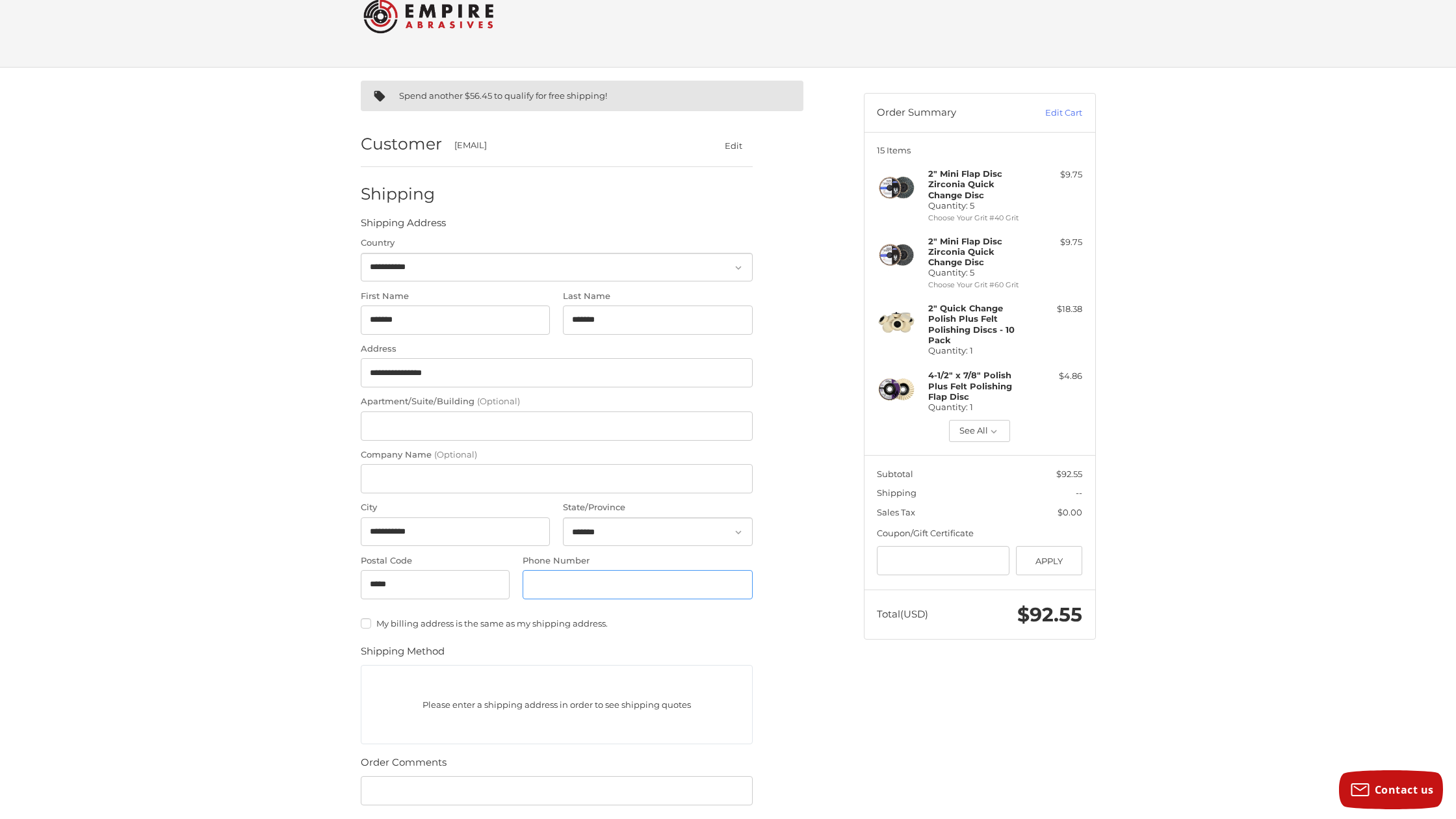 type on "**********" 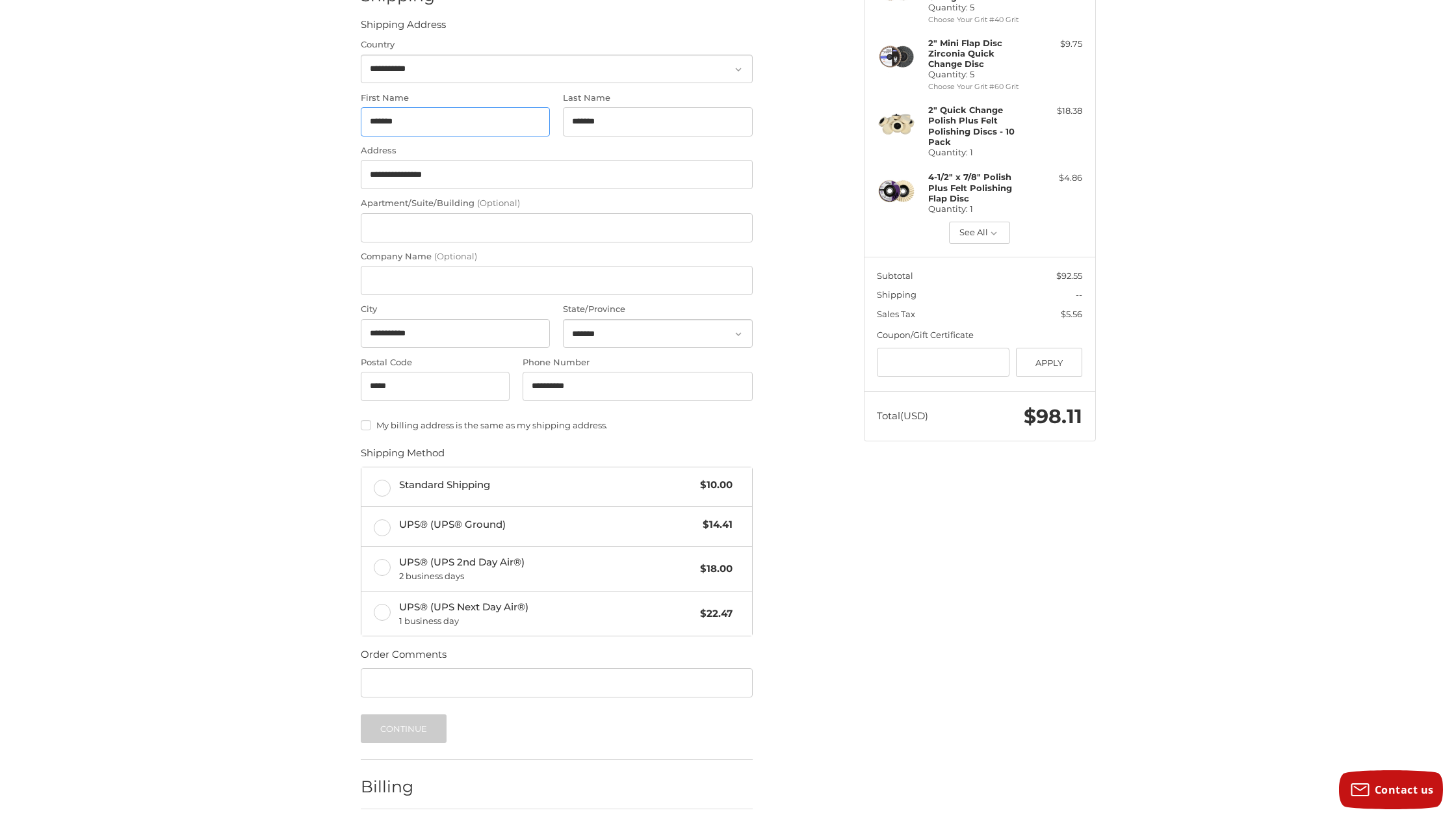 scroll, scrollTop: 233, scrollLeft: 0, axis: vertical 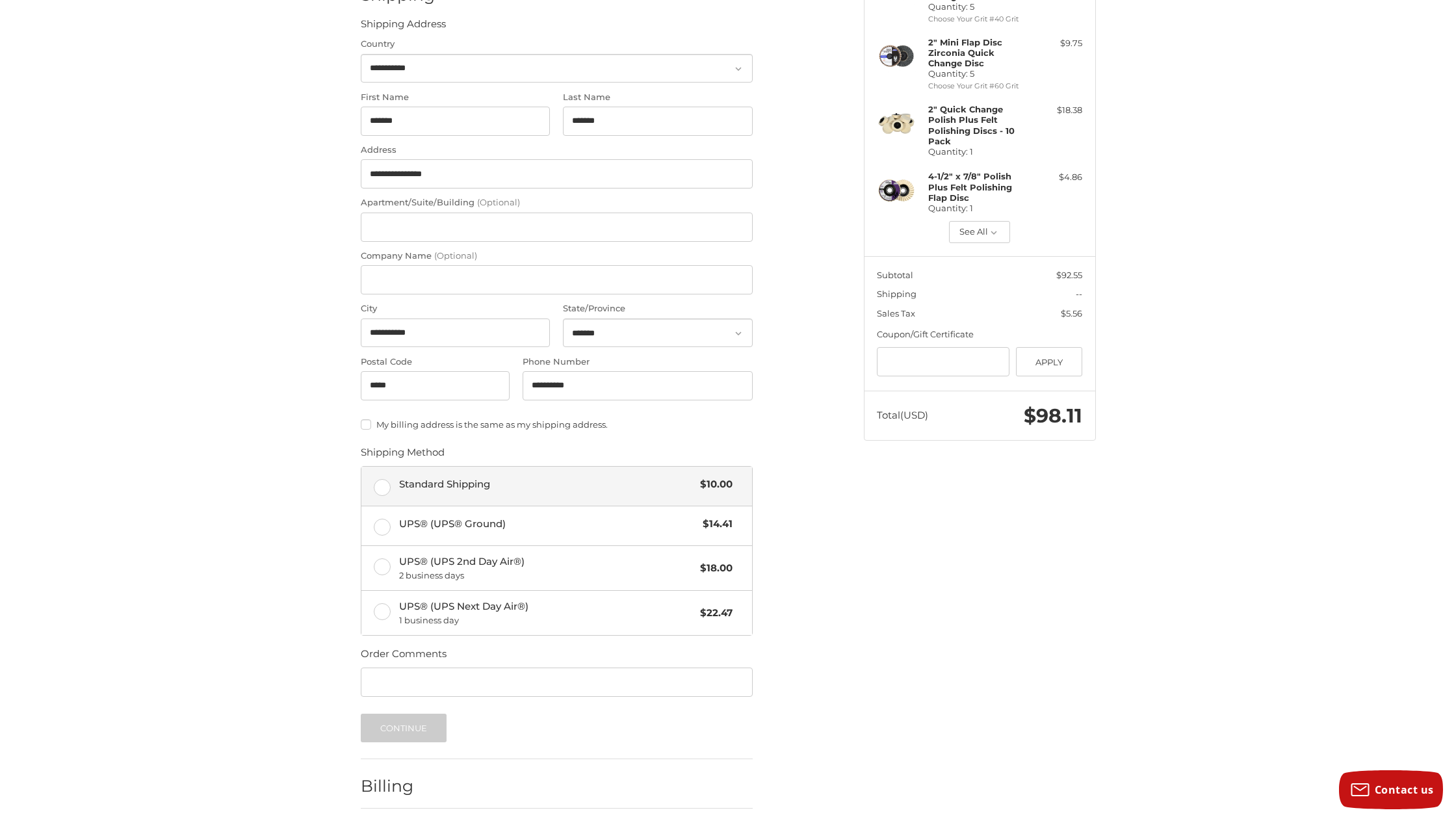 click on "Standard Shipping $10.00" at bounding box center (556, 486) 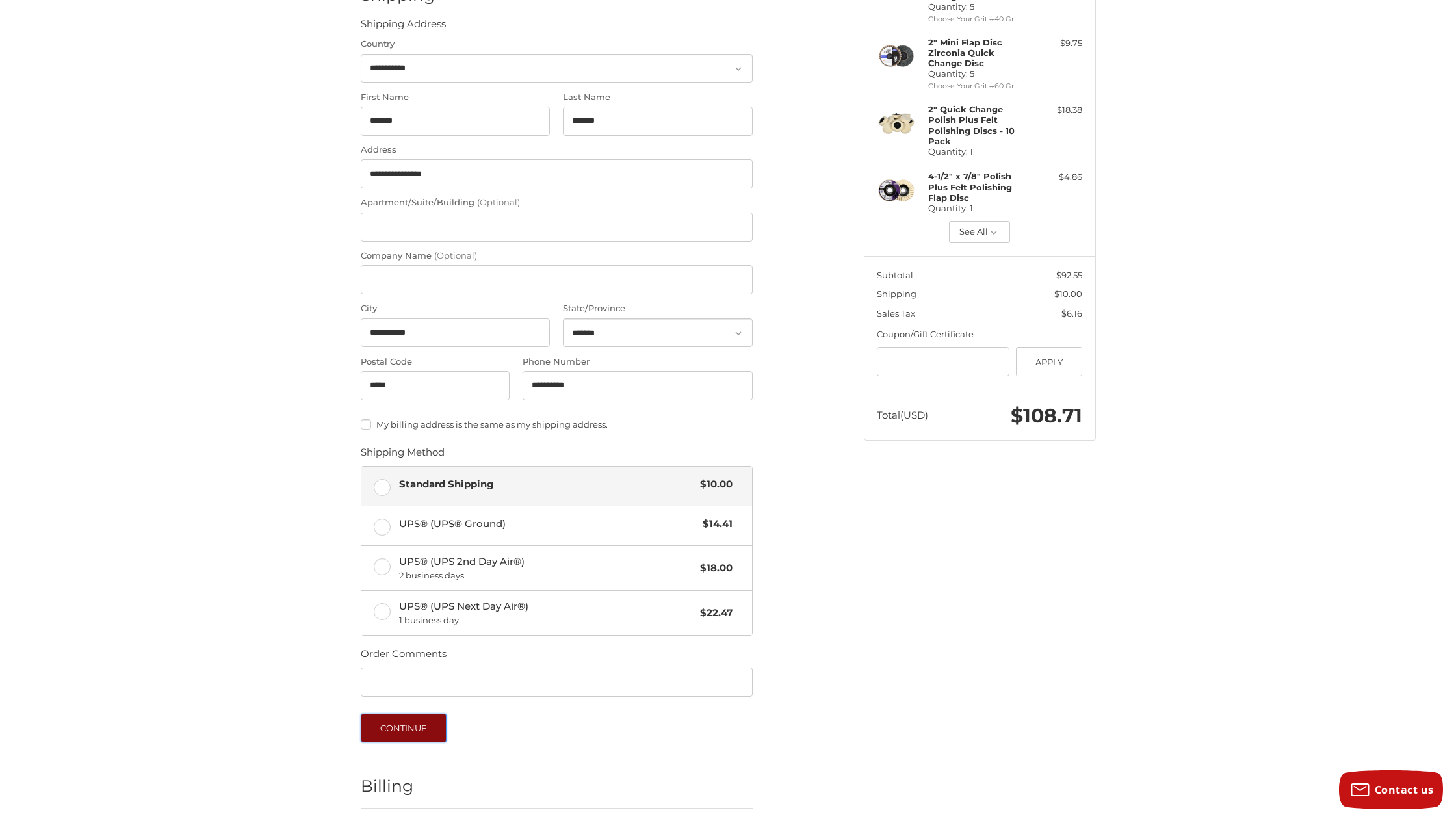 click on "Continue" at bounding box center (404, 728) 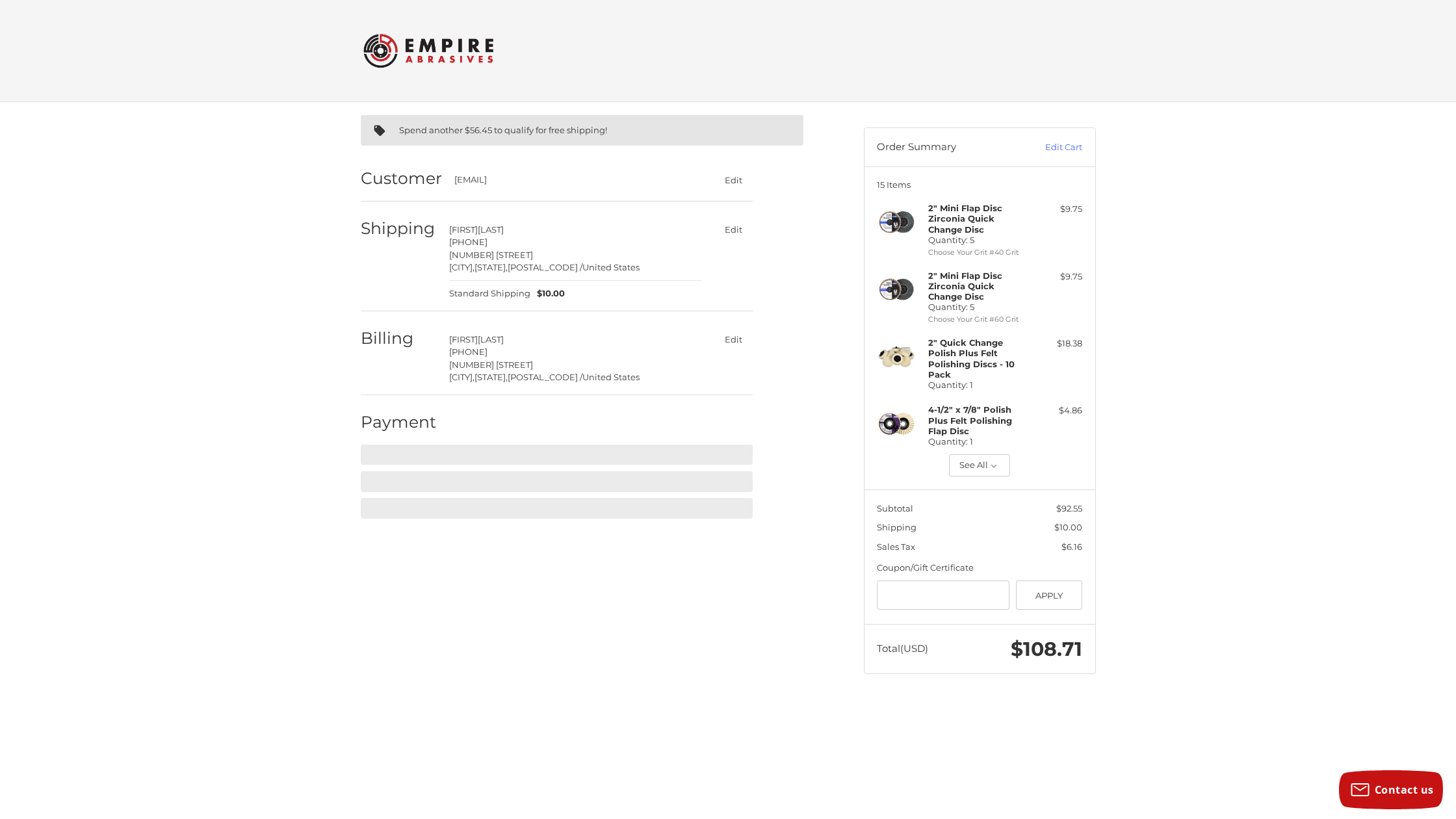 scroll, scrollTop: 0, scrollLeft: 0, axis: both 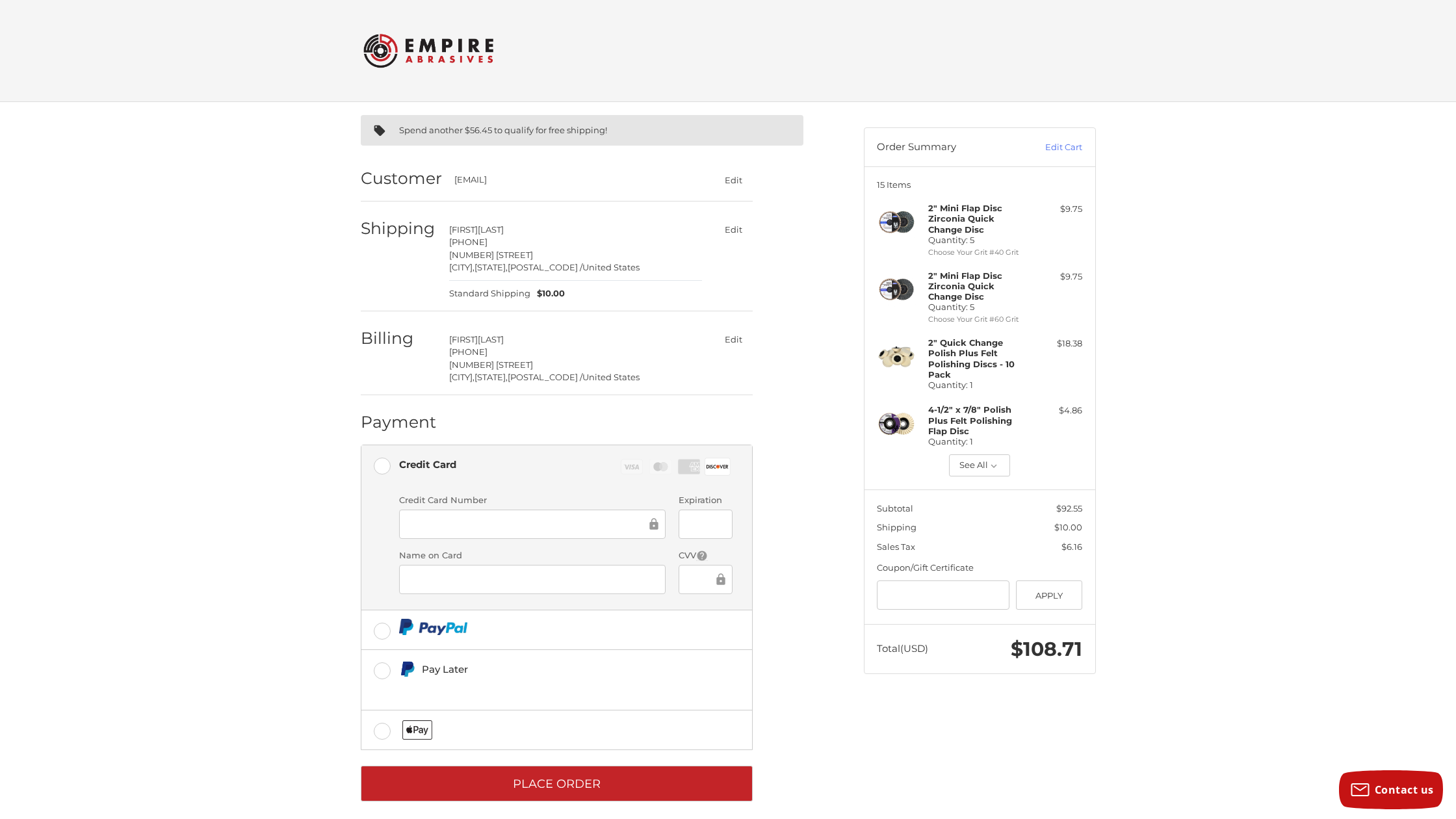 click at bounding box center [705, 579] 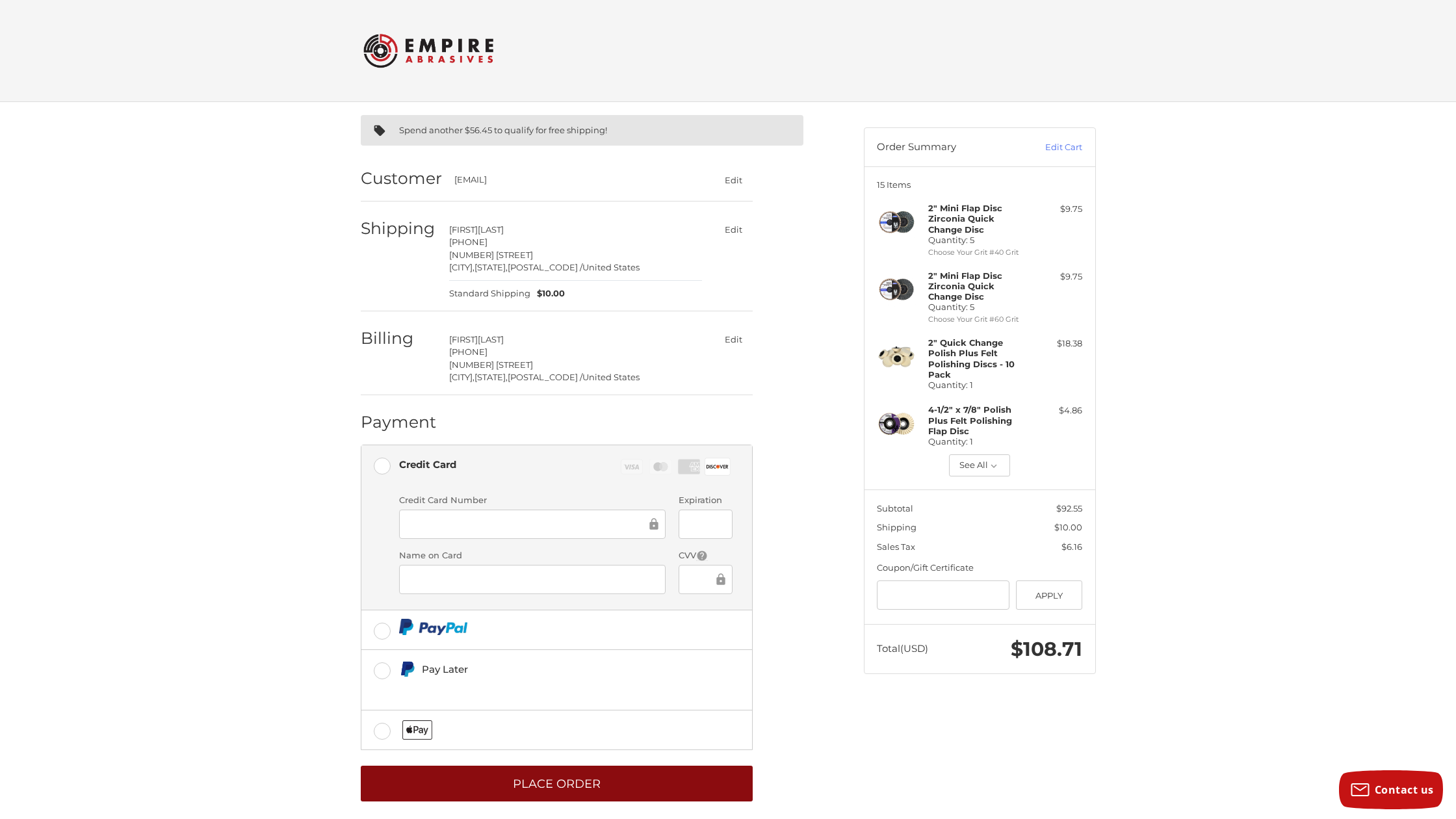scroll, scrollTop: 0, scrollLeft: 0, axis: both 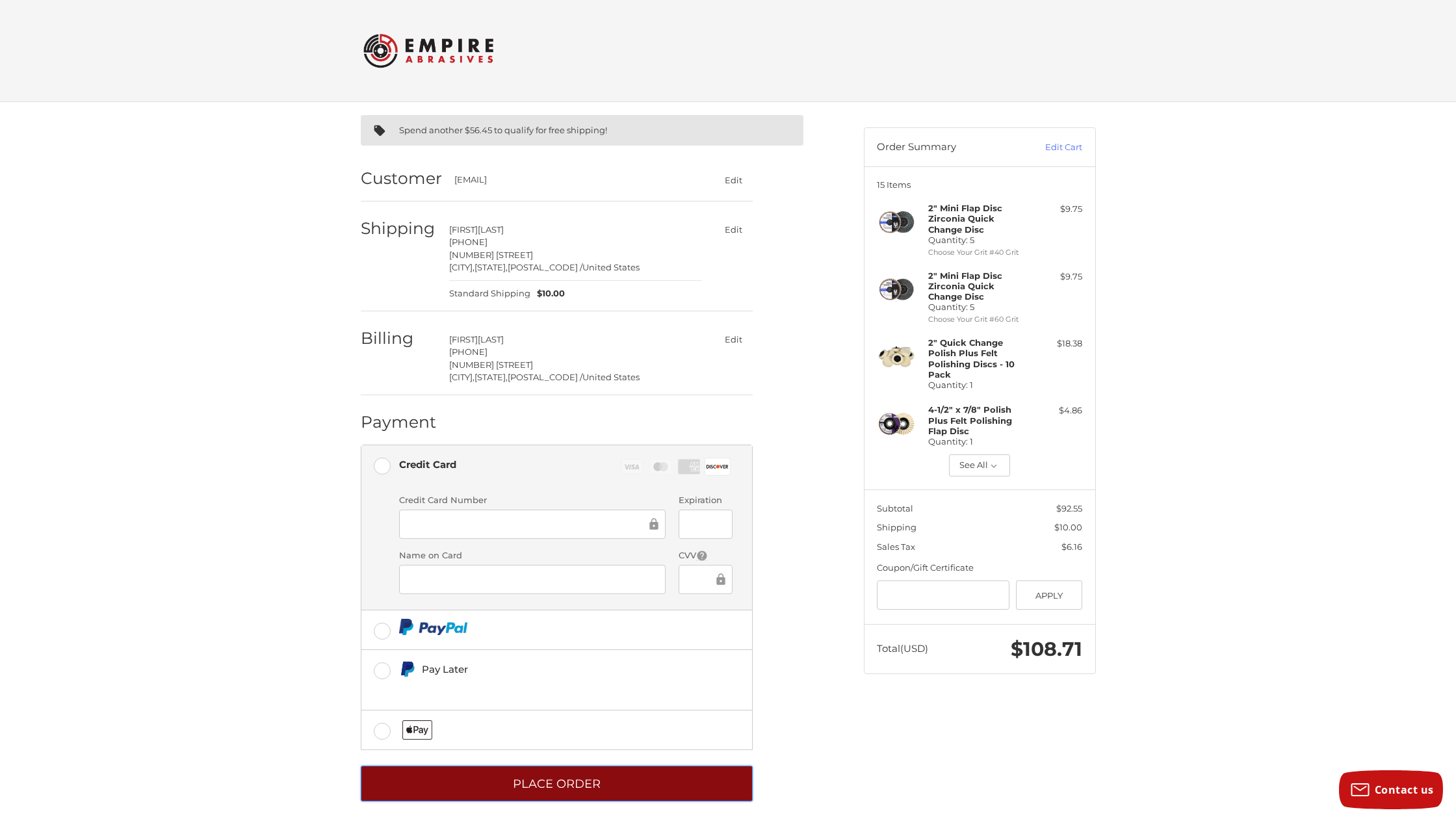 click on "Place Order" at bounding box center [556, 783] 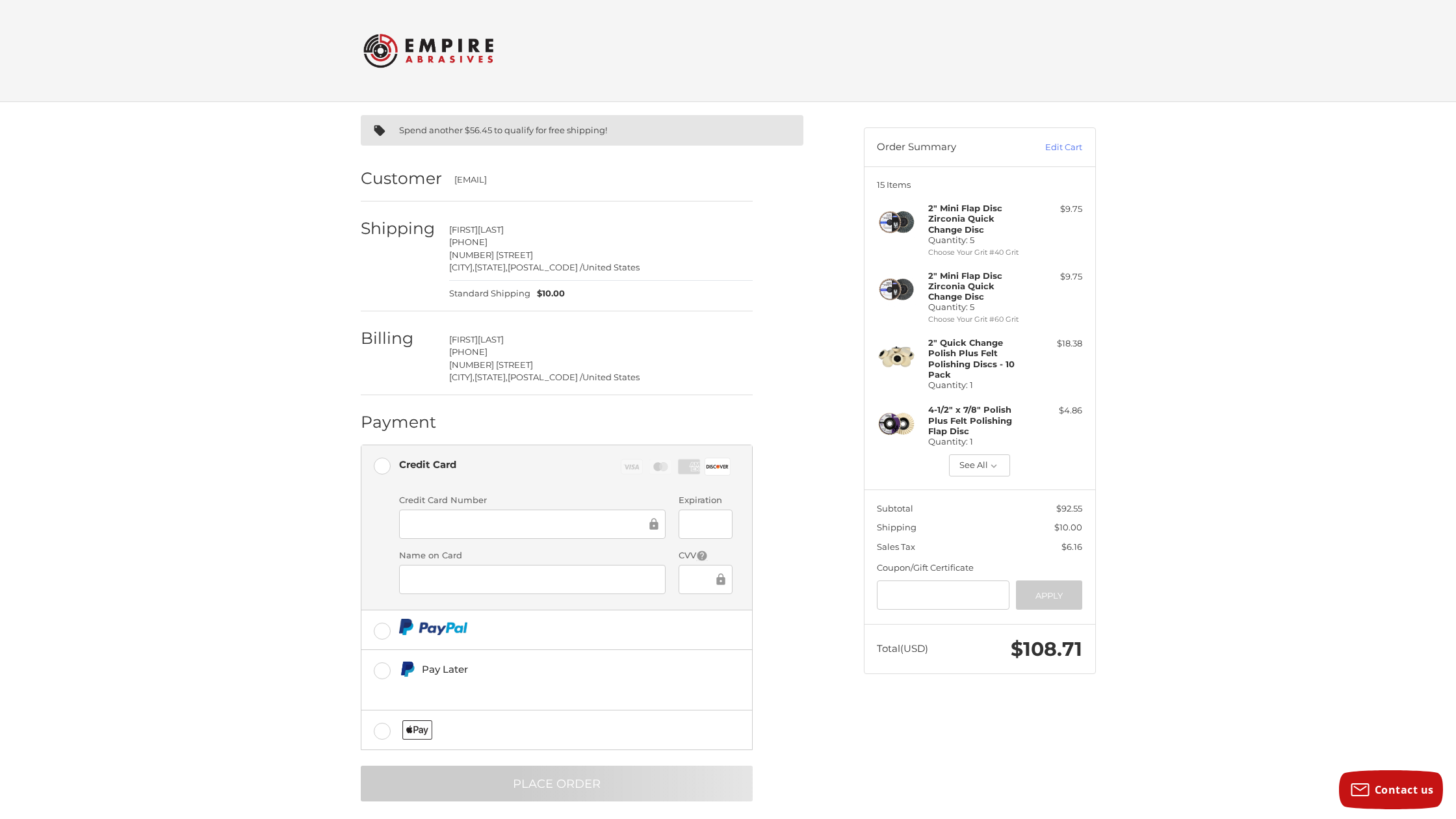 scroll, scrollTop: 0, scrollLeft: 0, axis: both 